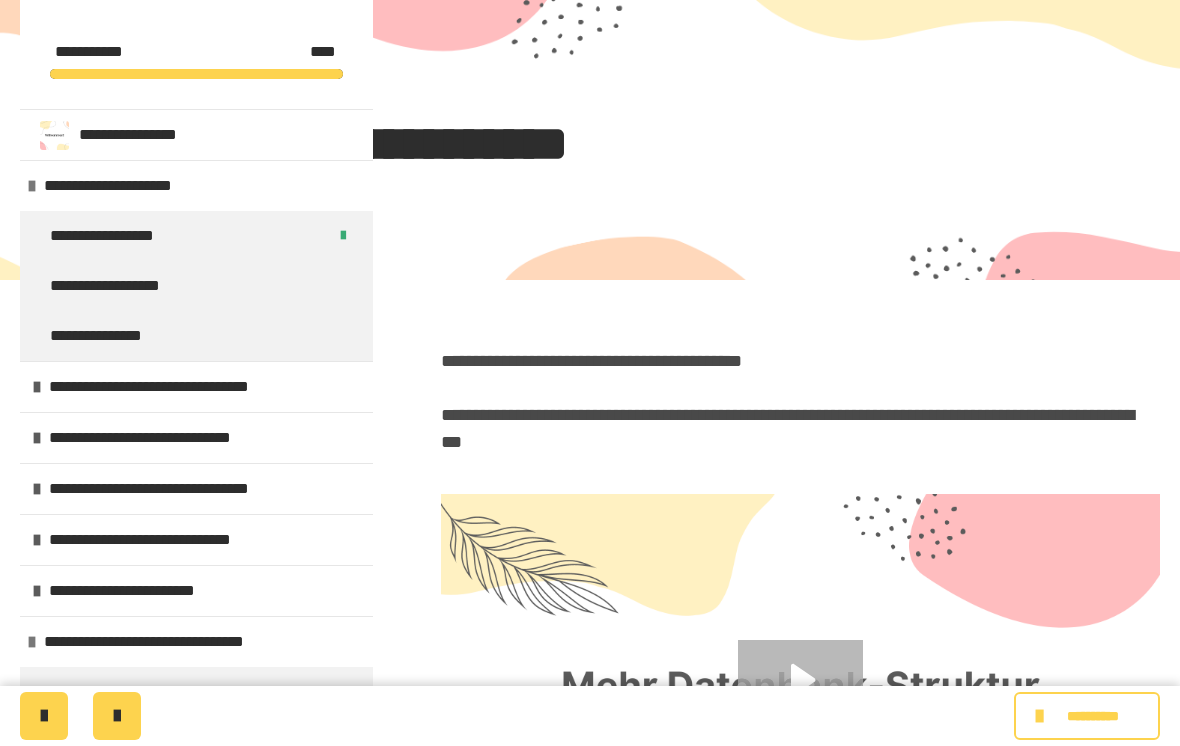 scroll, scrollTop: 389, scrollLeft: 0, axis: vertical 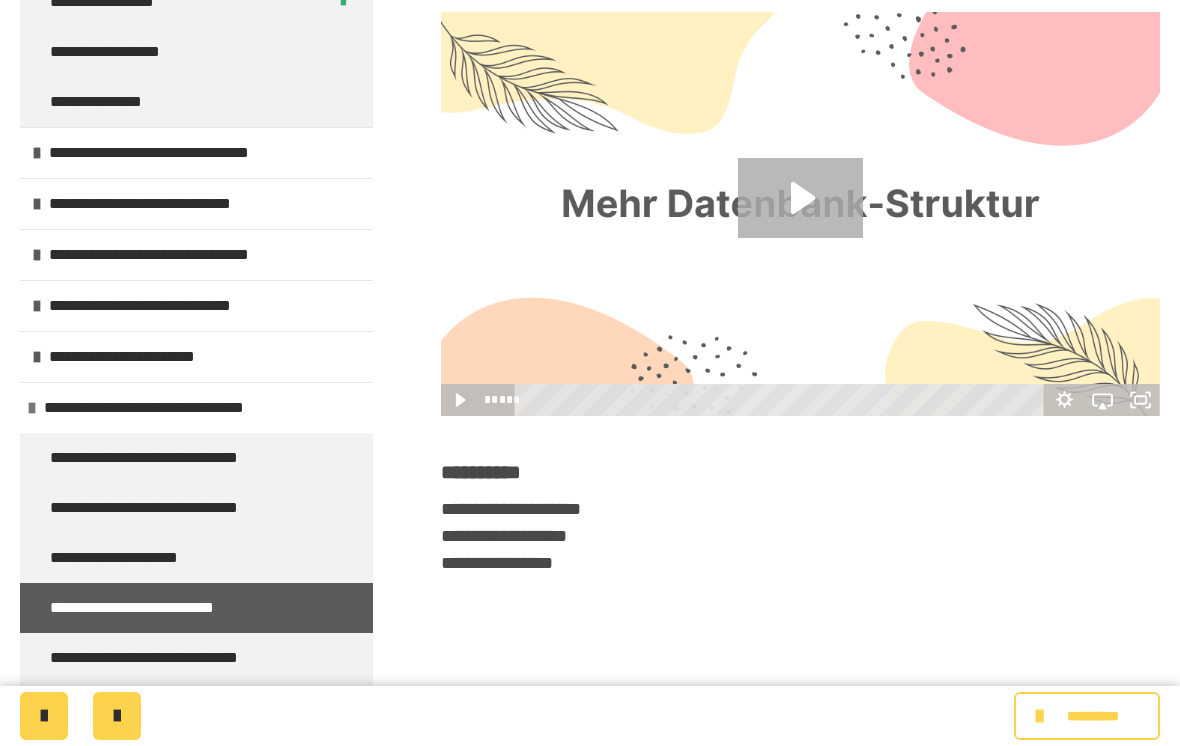 click 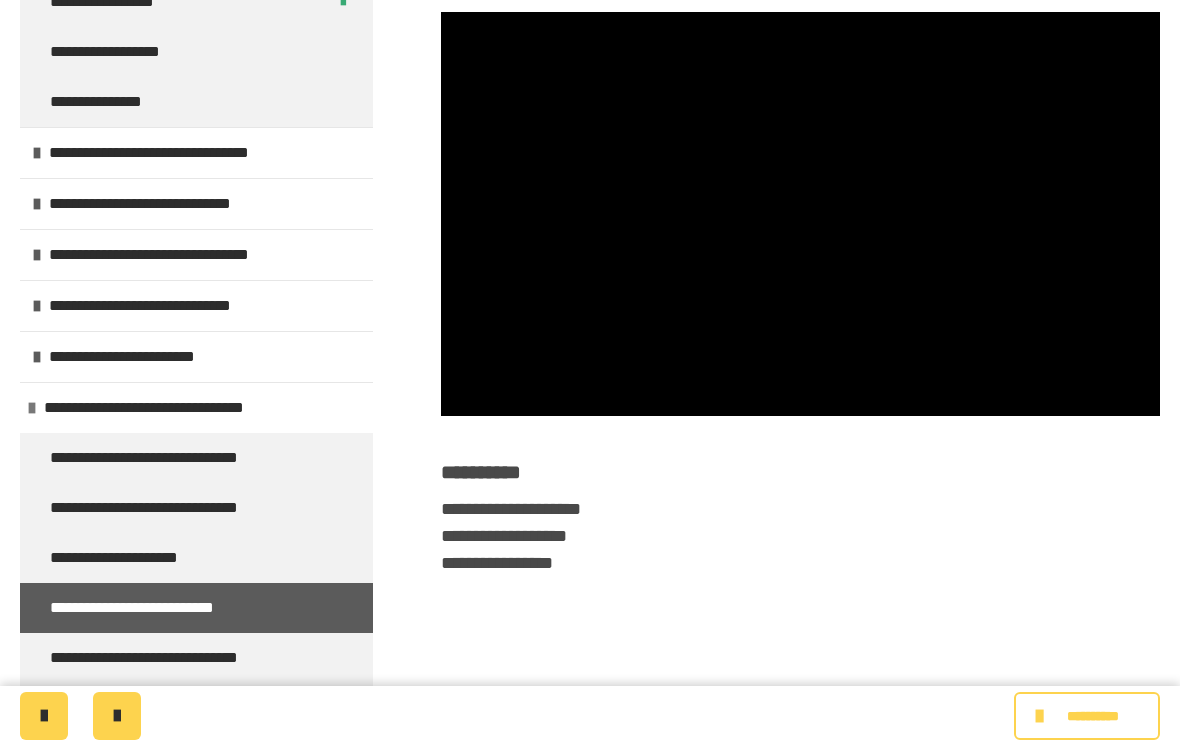 click at bounding box center (800, 214) 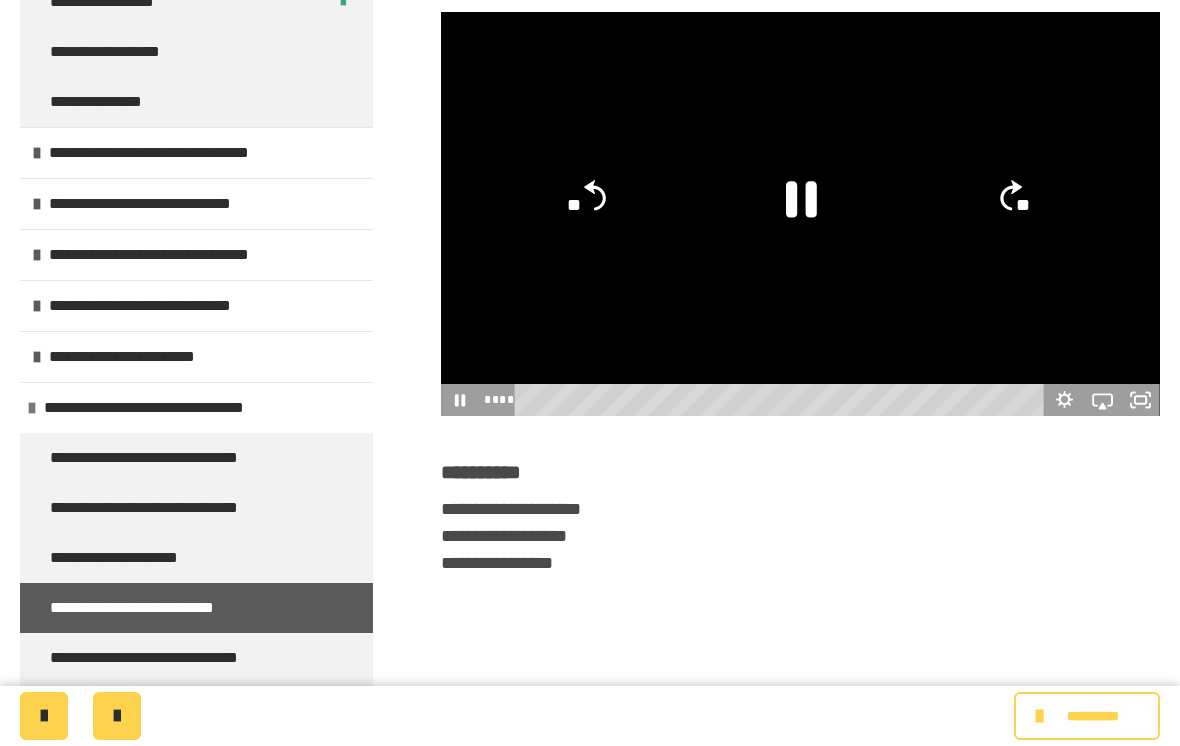 click 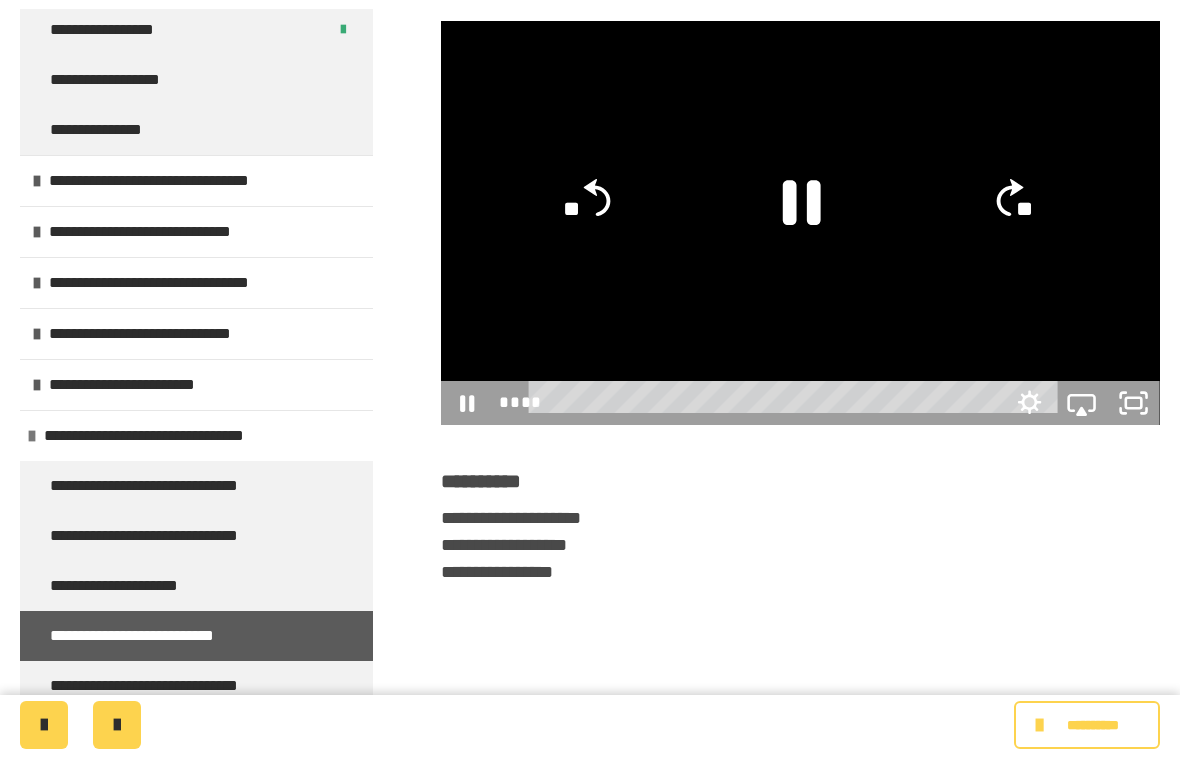 scroll, scrollTop: 24, scrollLeft: 0, axis: vertical 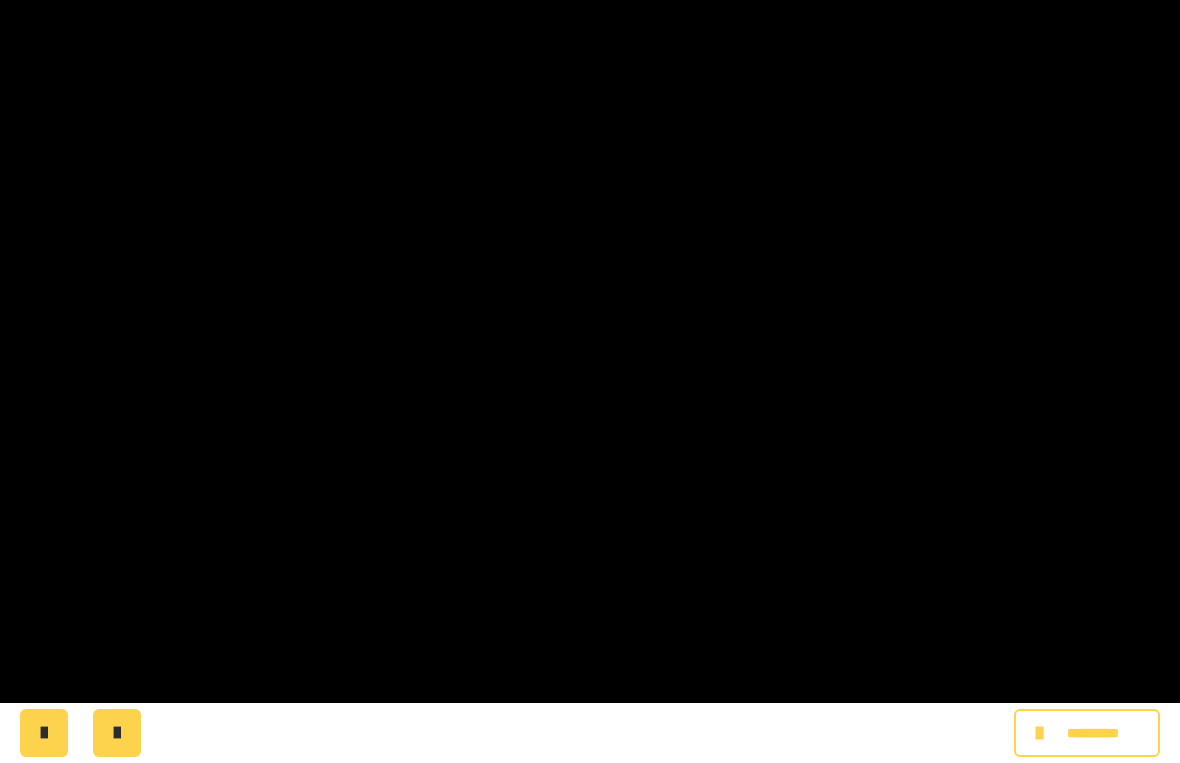 click at bounding box center [590, 381] 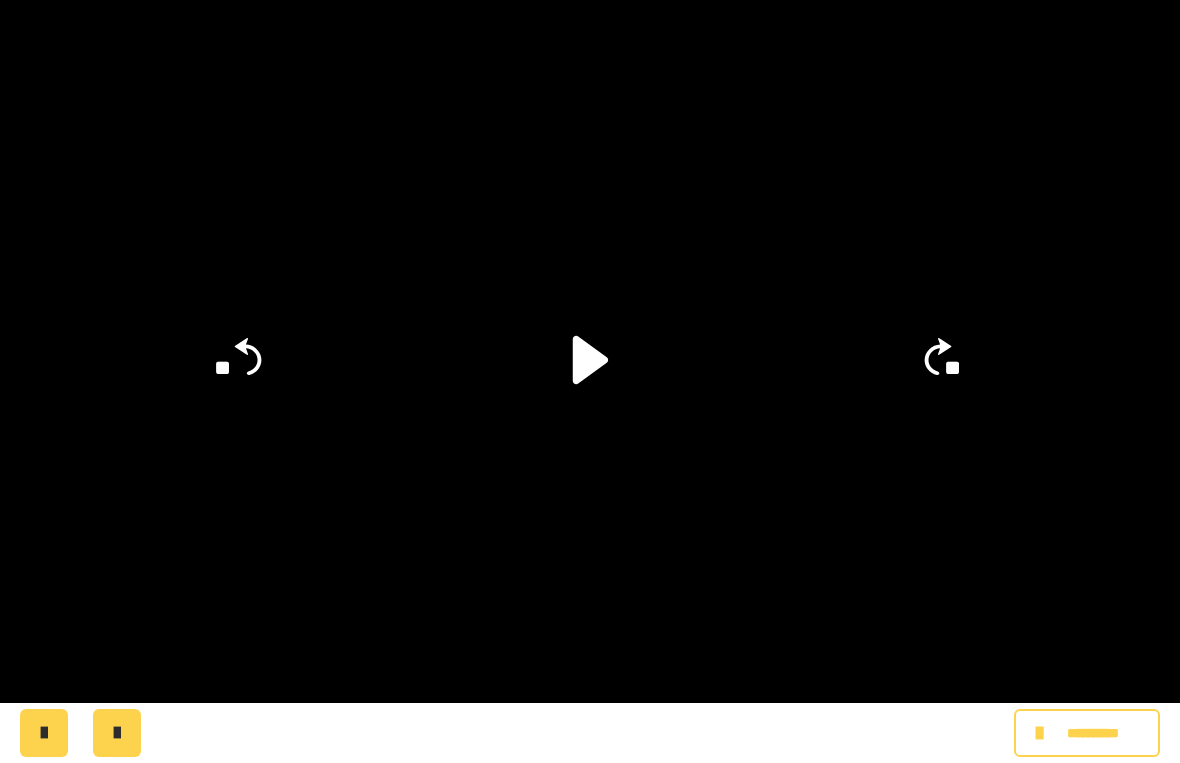 click 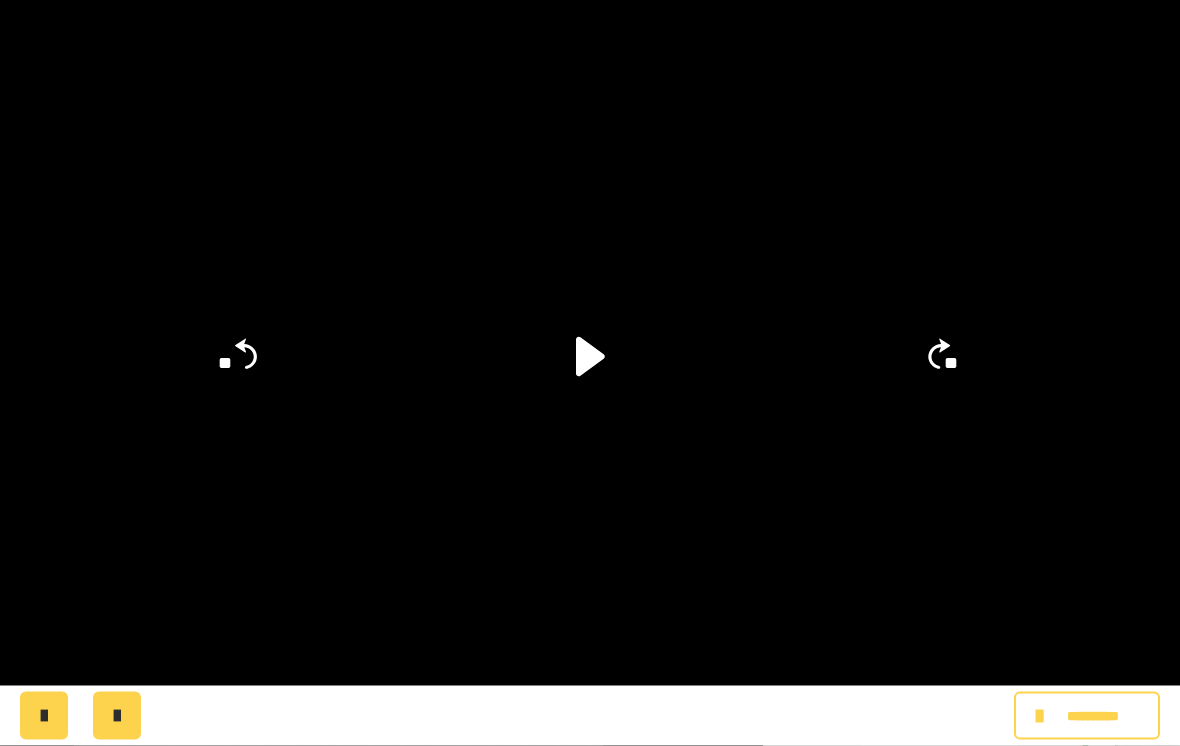 scroll, scrollTop: 0, scrollLeft: 0, axis: both 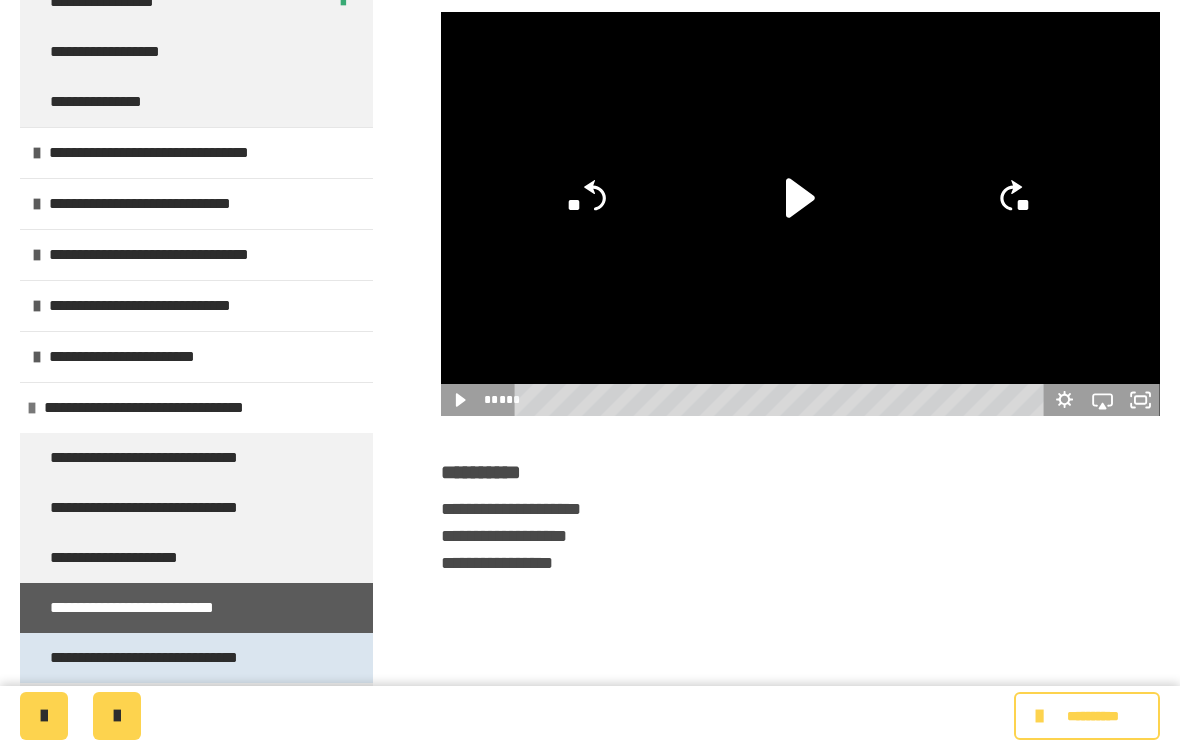 click on "**********" at bounding box center [178, 658] 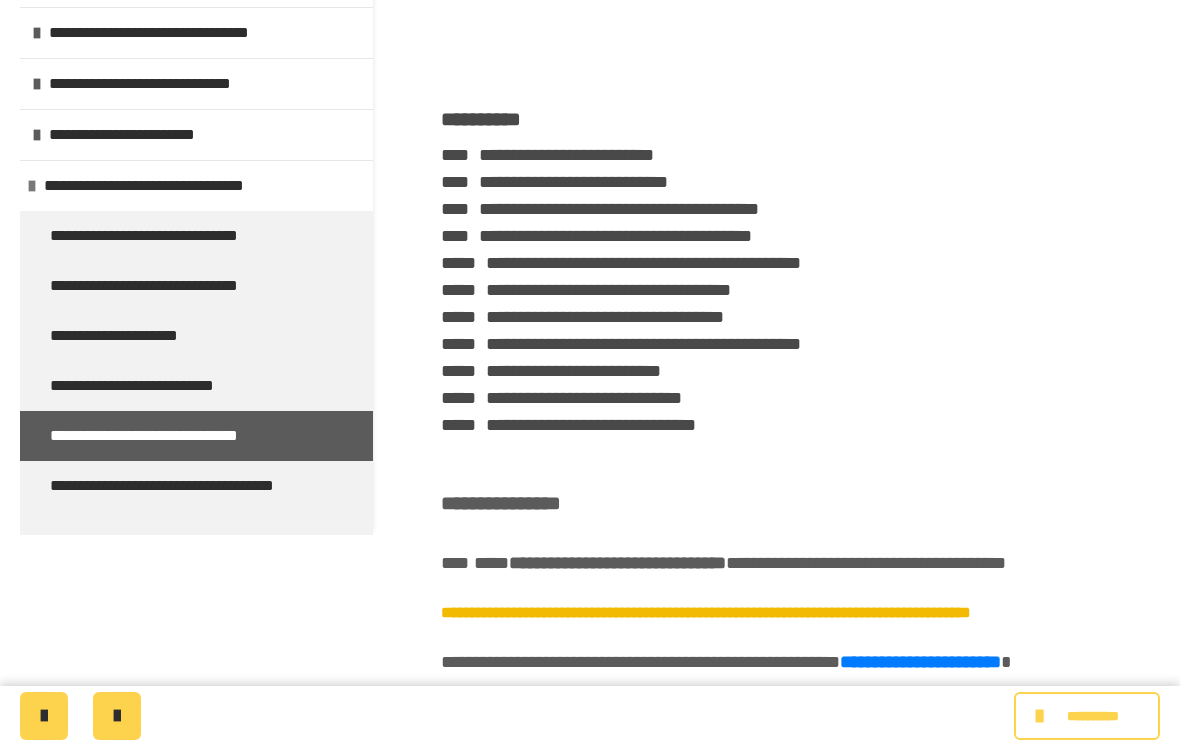 scroll, scrollTop: 0, scrollLeft: 0, axis: both 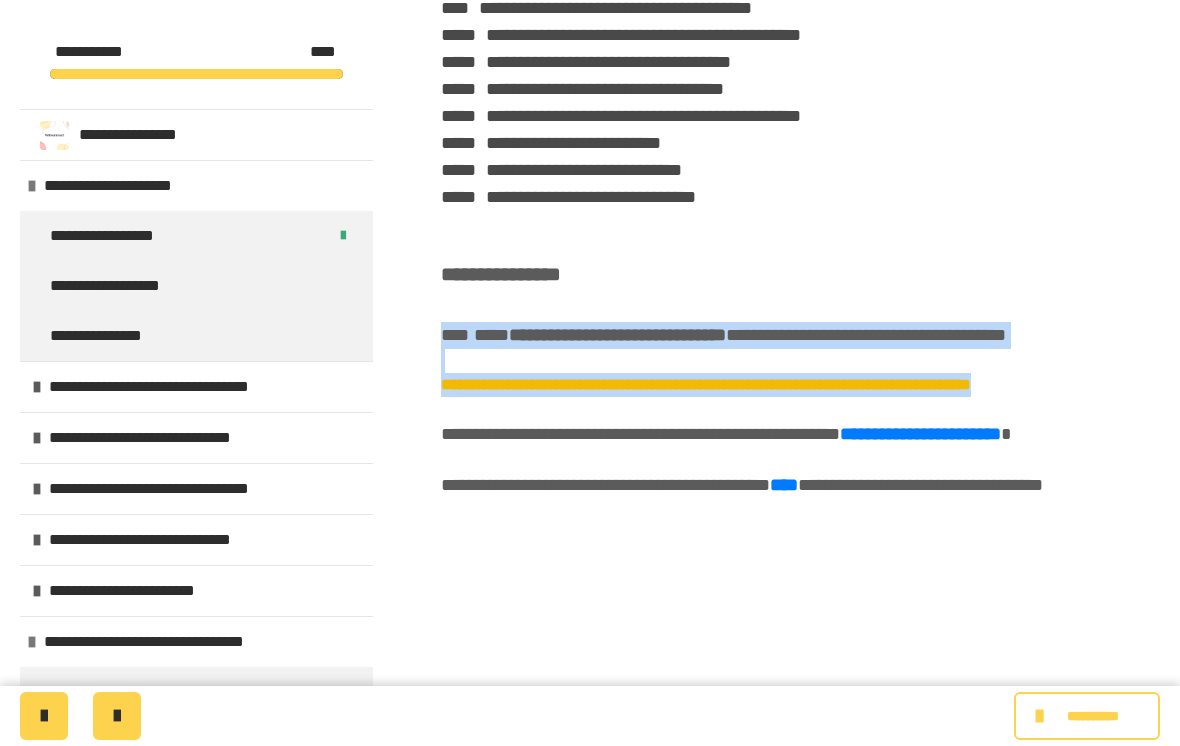 click on "**********" at bounding box center [781, 389] 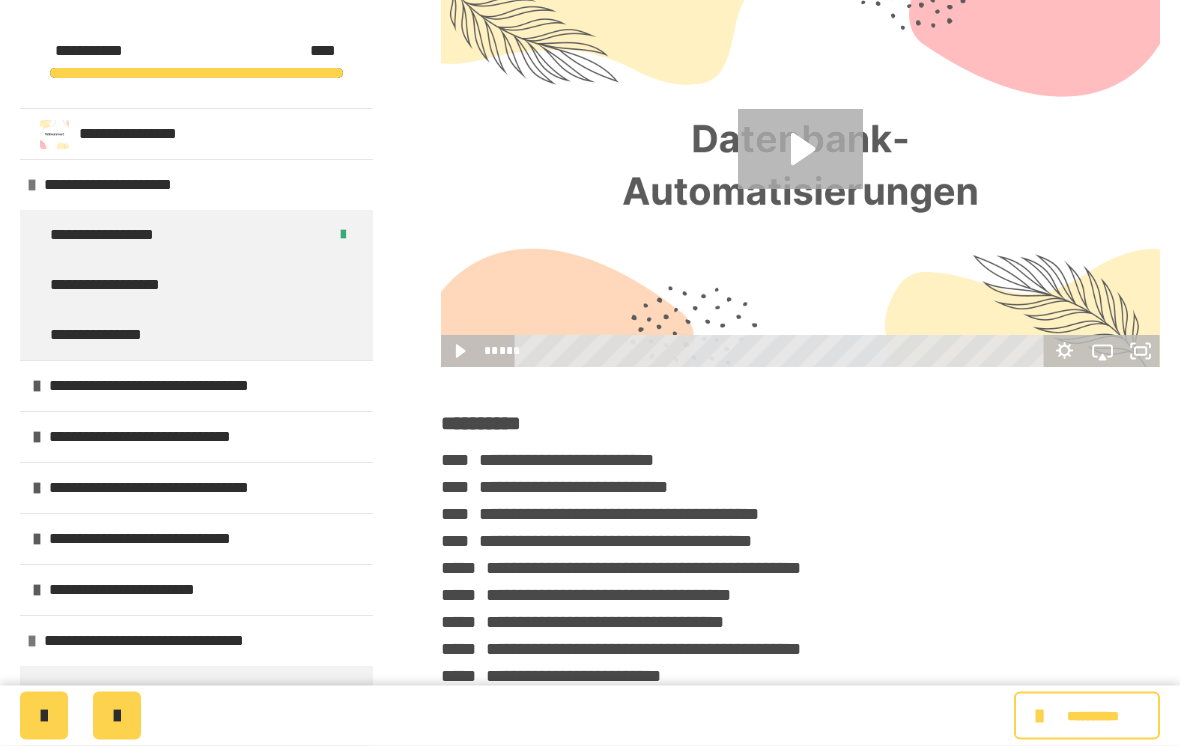 scroll, scrollTop: 539, scrollLeft: 0, axis: vertical 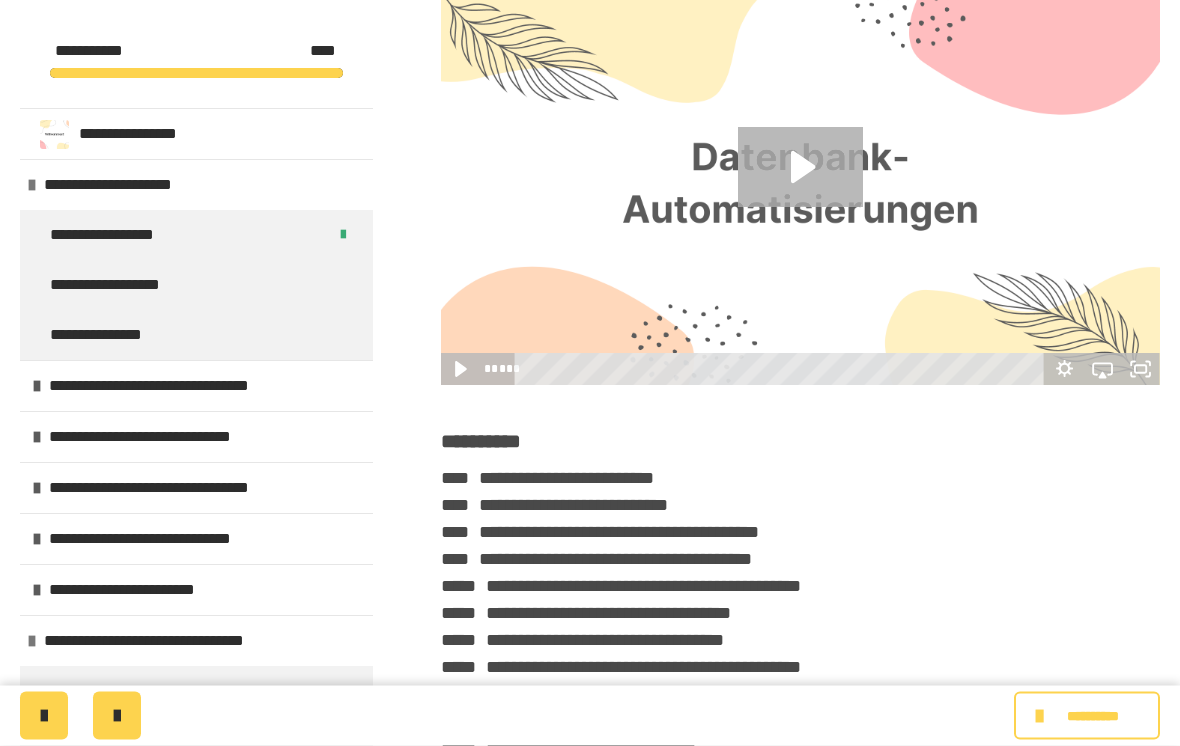 click 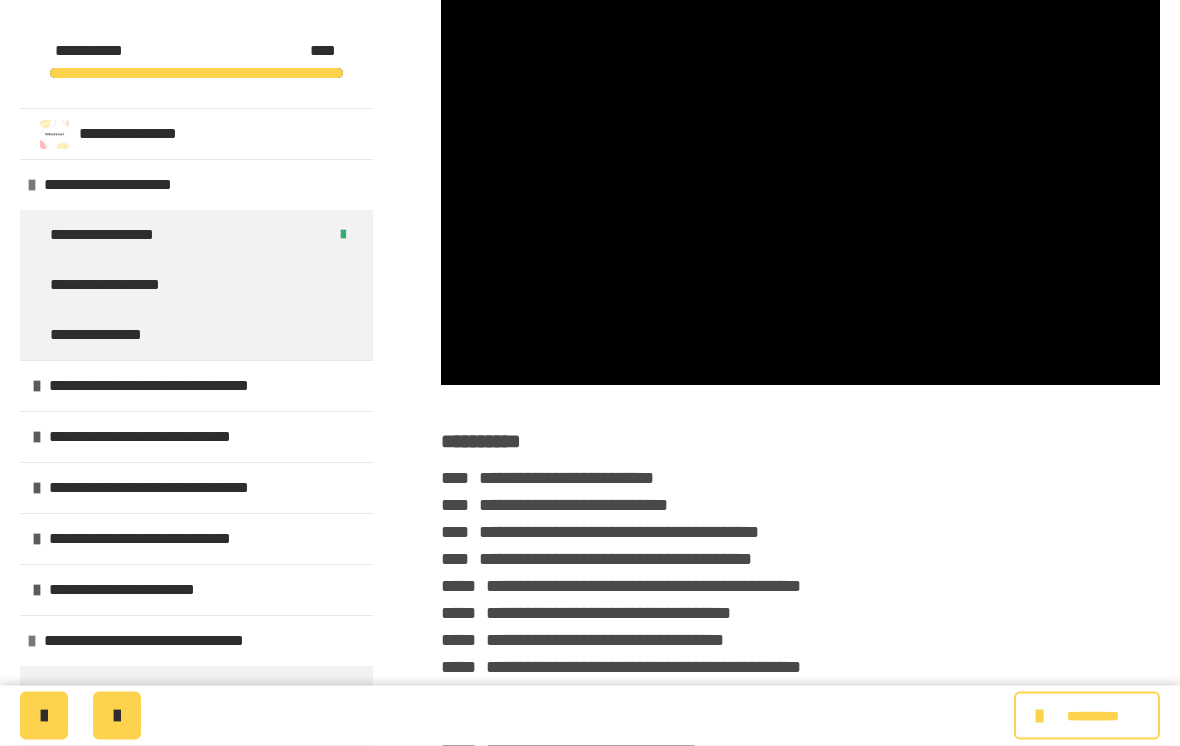 scroll, scrollTop: 540, scrollLeft: 0, axis: vertical 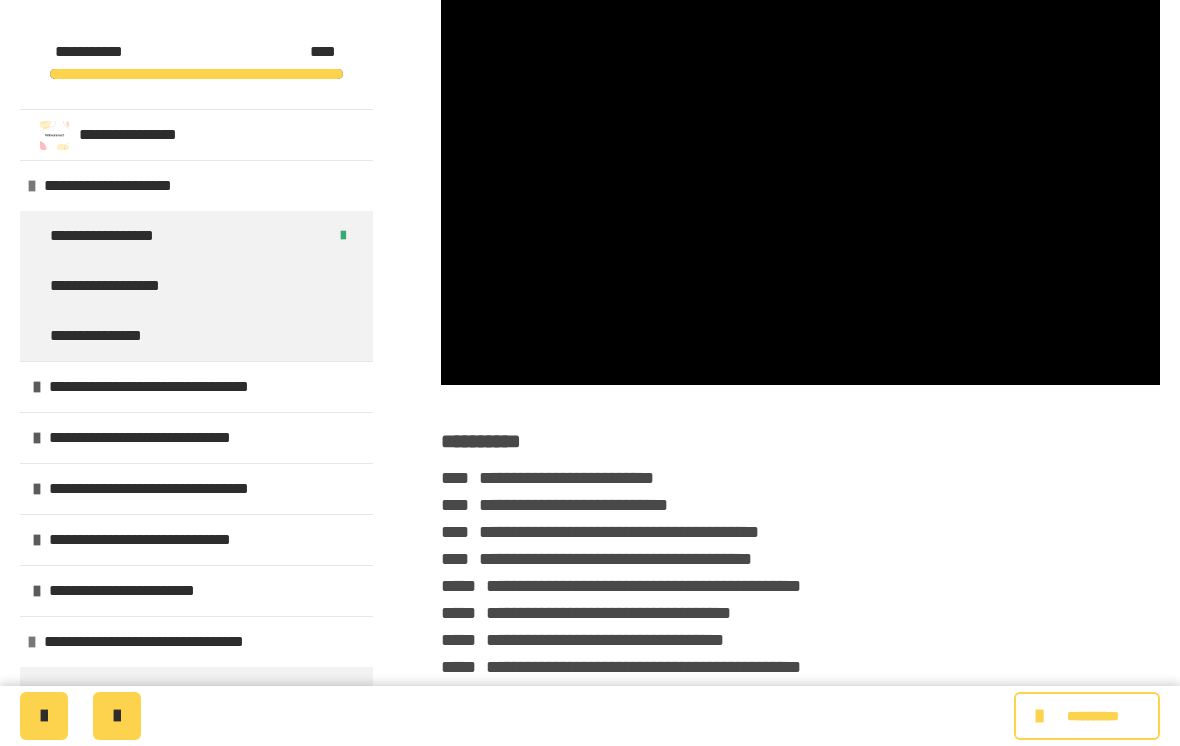 click at bounding box center [800, 183] 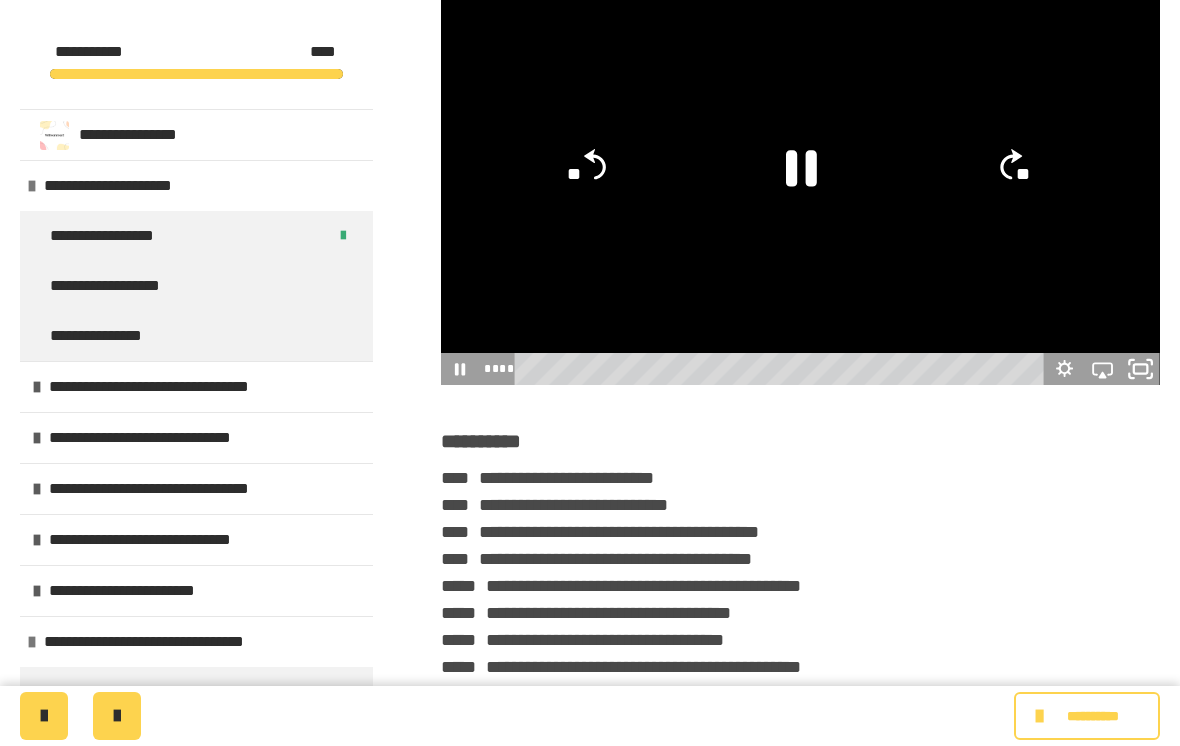 click 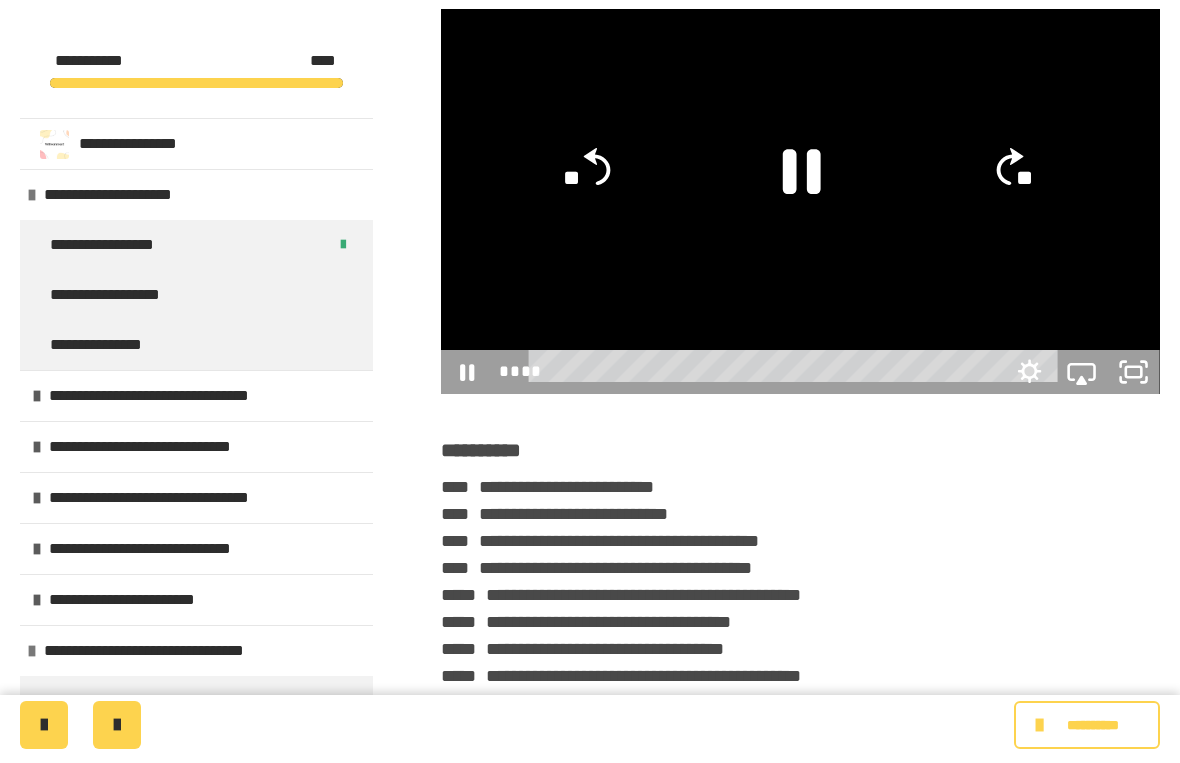 scroll, scrollTop: 24, scrollLeft: 0, axis: vertical 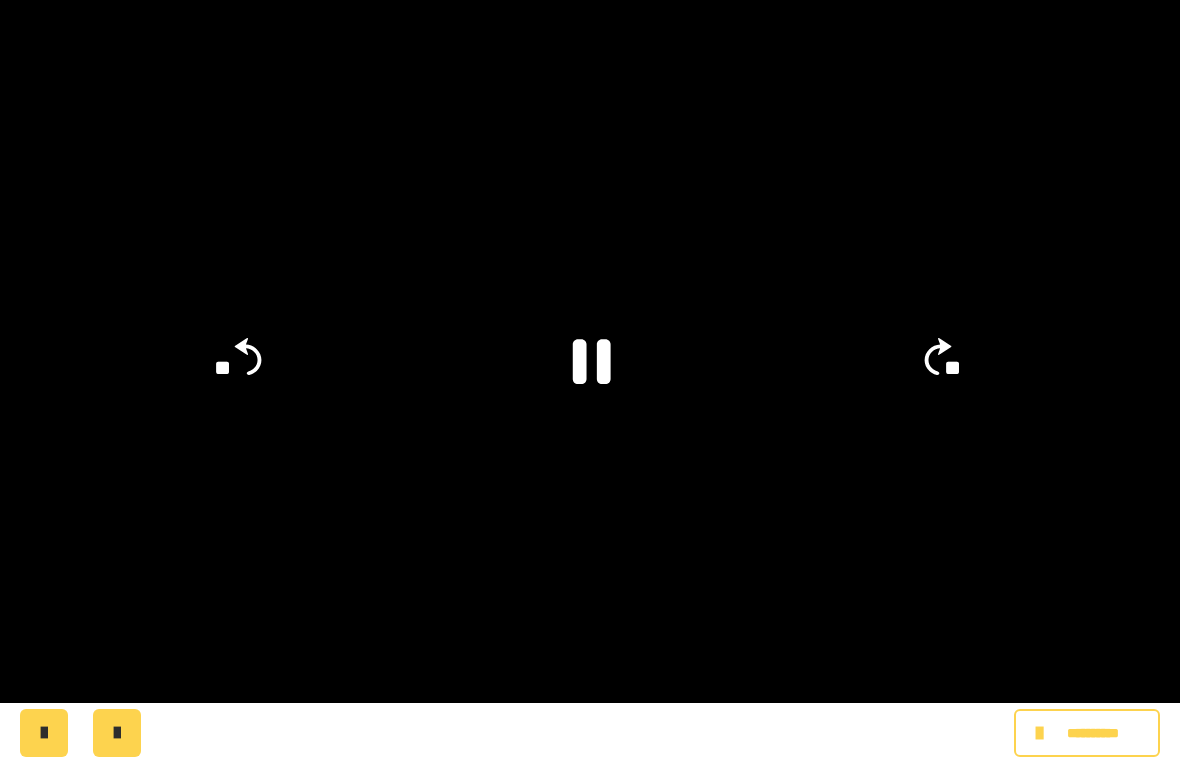 click 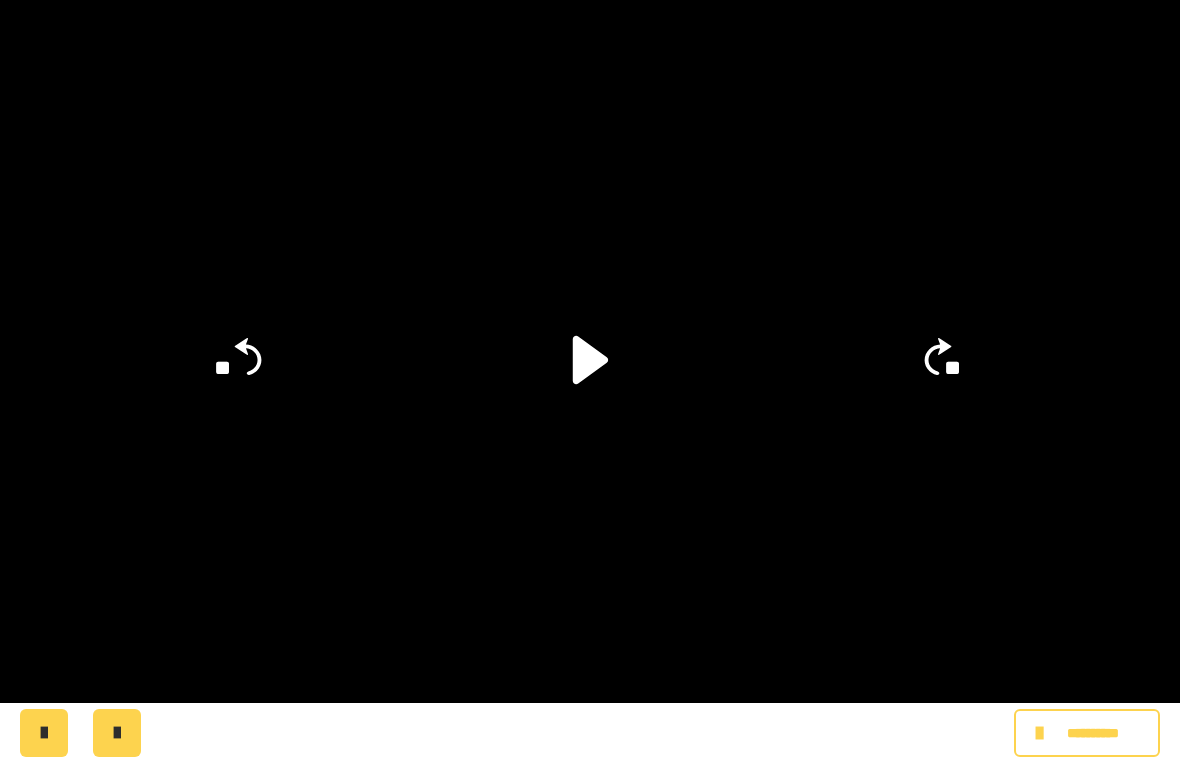 click 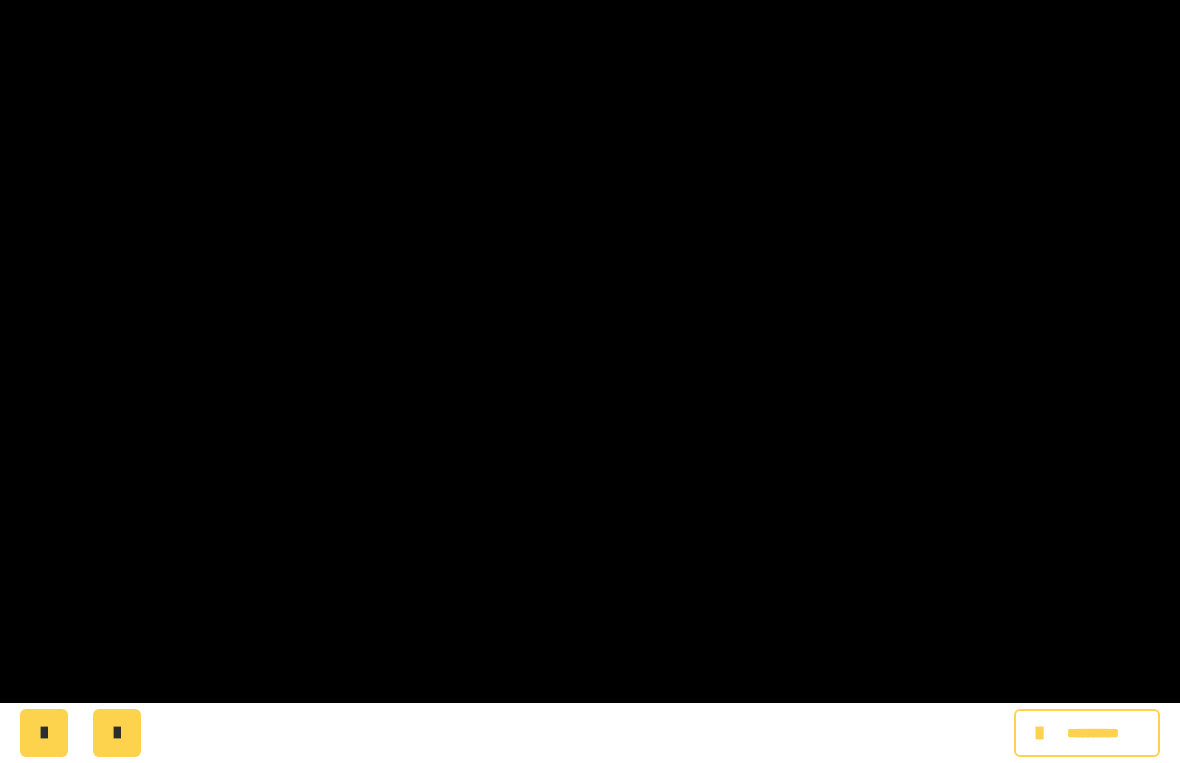 click at bounding box center (590, 381) 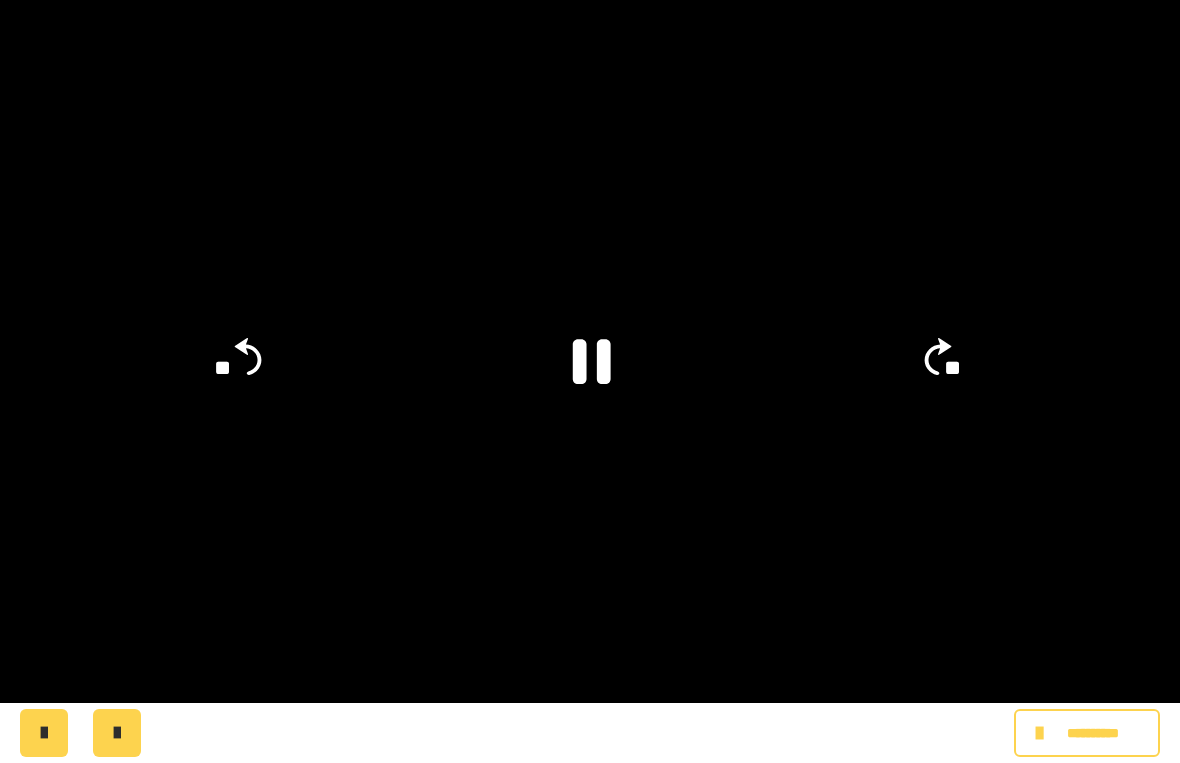 click 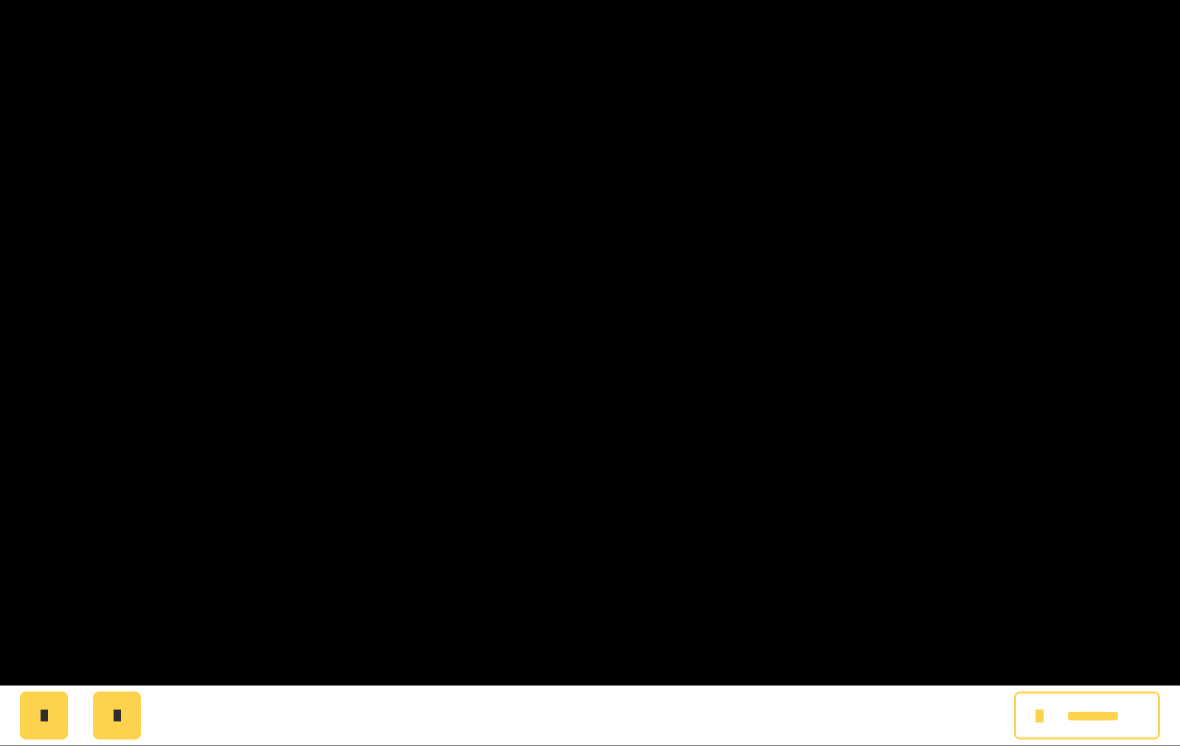 scroll, scrollTop: 752, scrollLeft: 0, axis: vertical 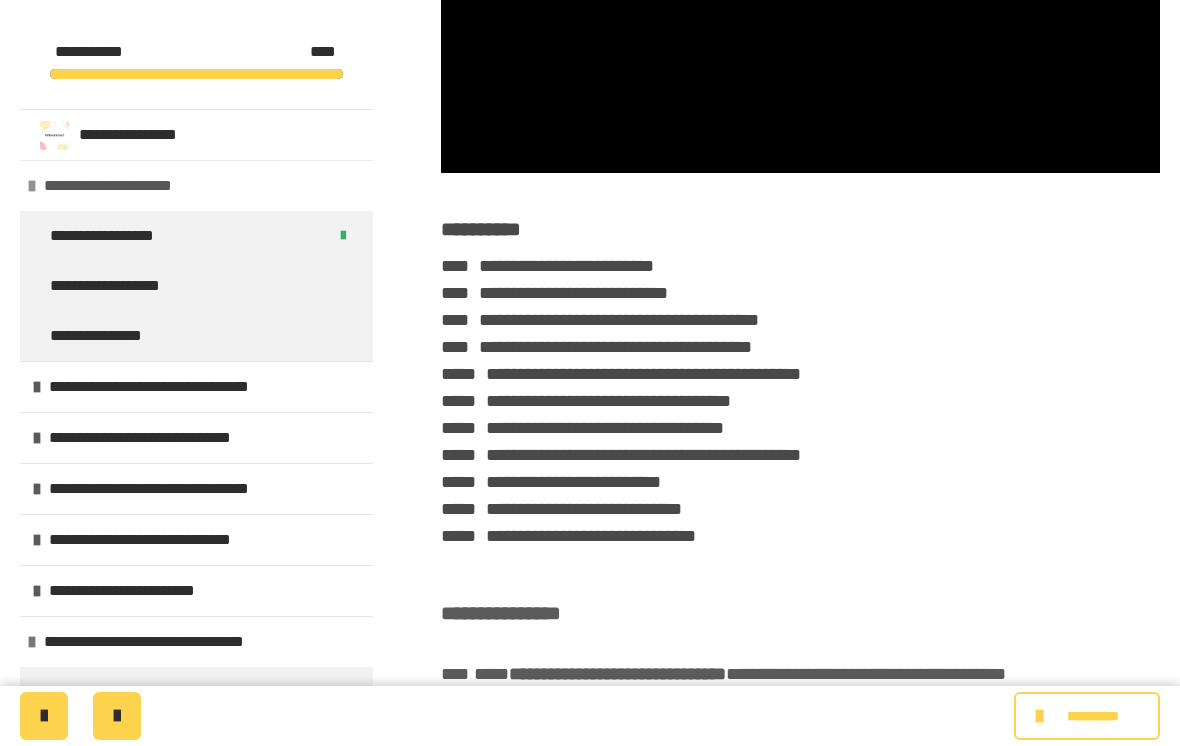 click on "**********" at bounding box center (120, 186) 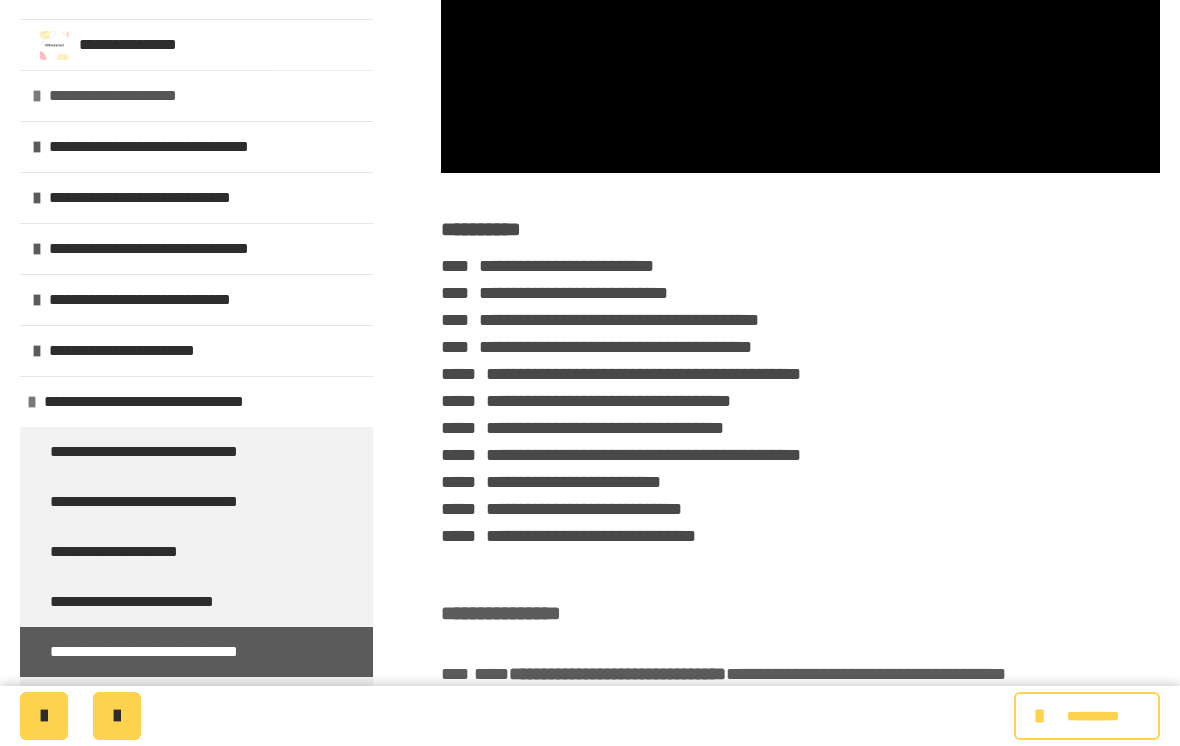 scroll, scrollTop: 95, scrollLeft: 0, axis: vertical 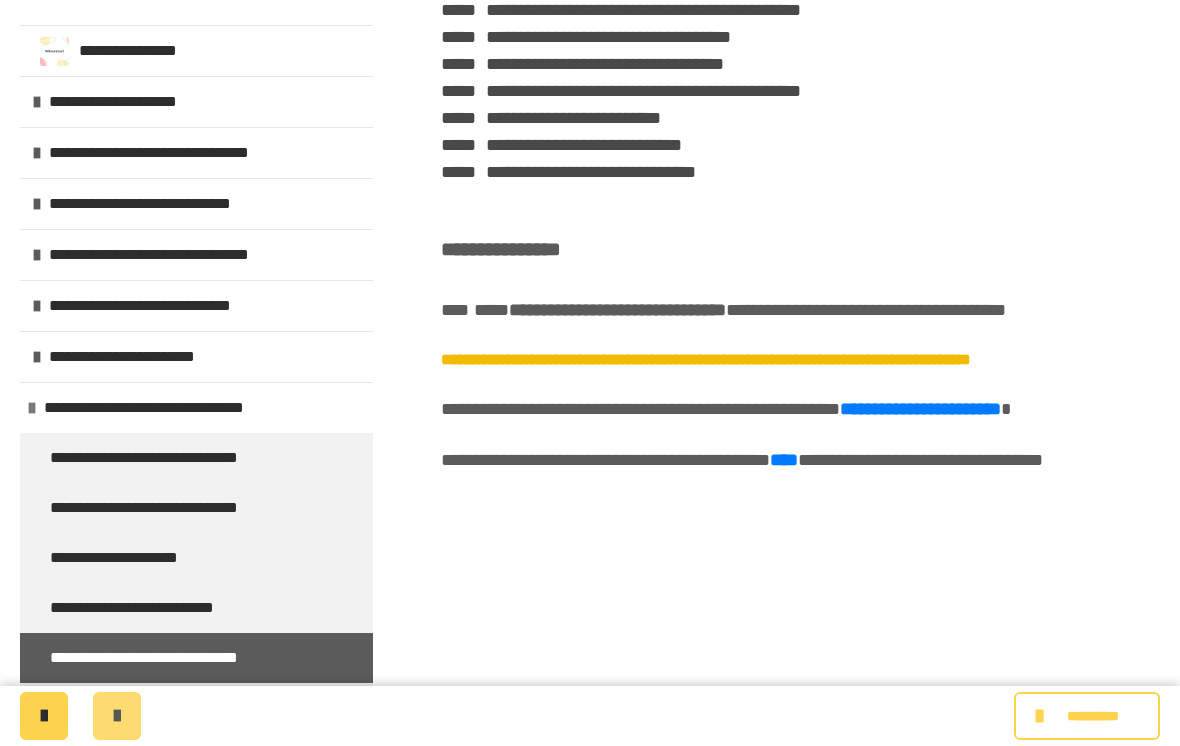 click at bounding box center (117, 716) 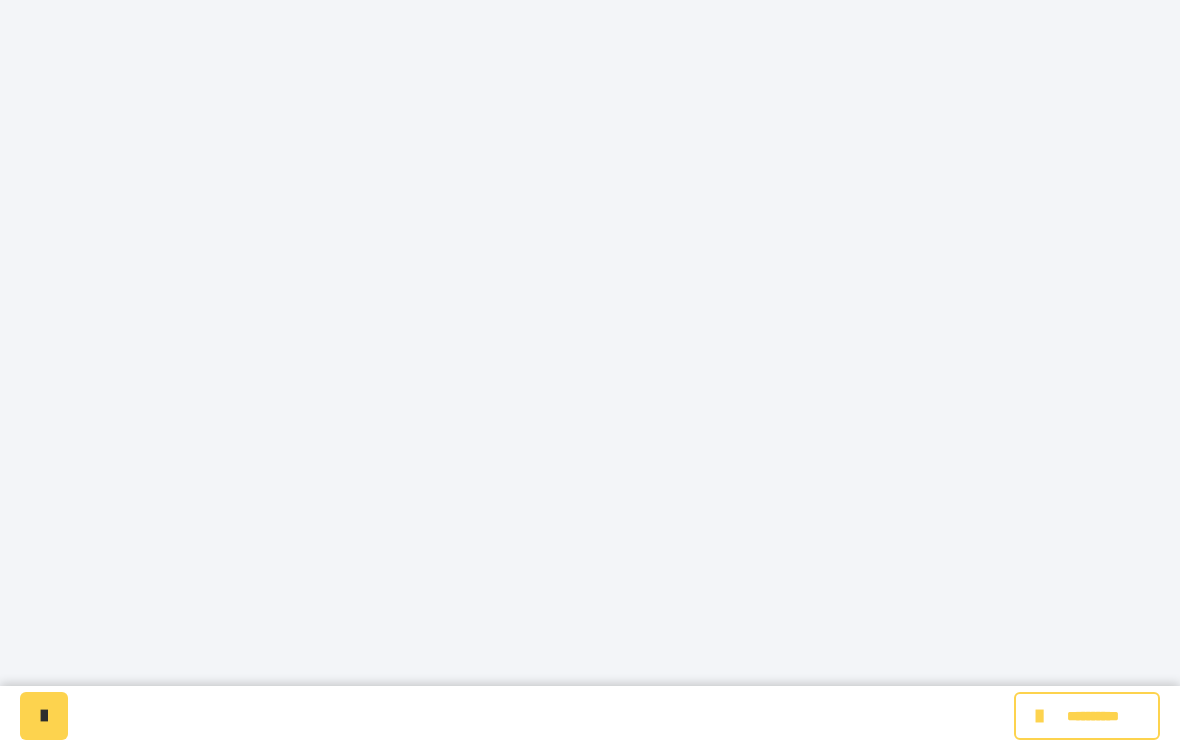 scroll, scrollTop: 0, scrollLeft: 0, axis: both 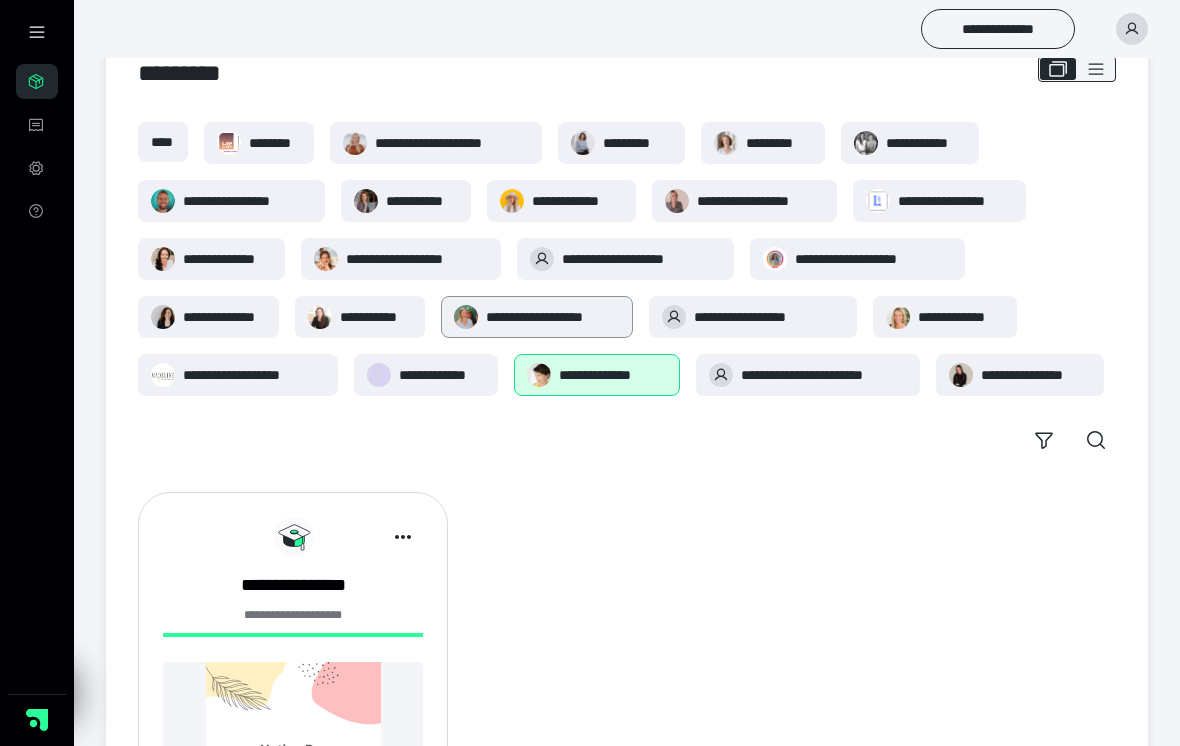 click on "**********" at bounding box center (553, 317) 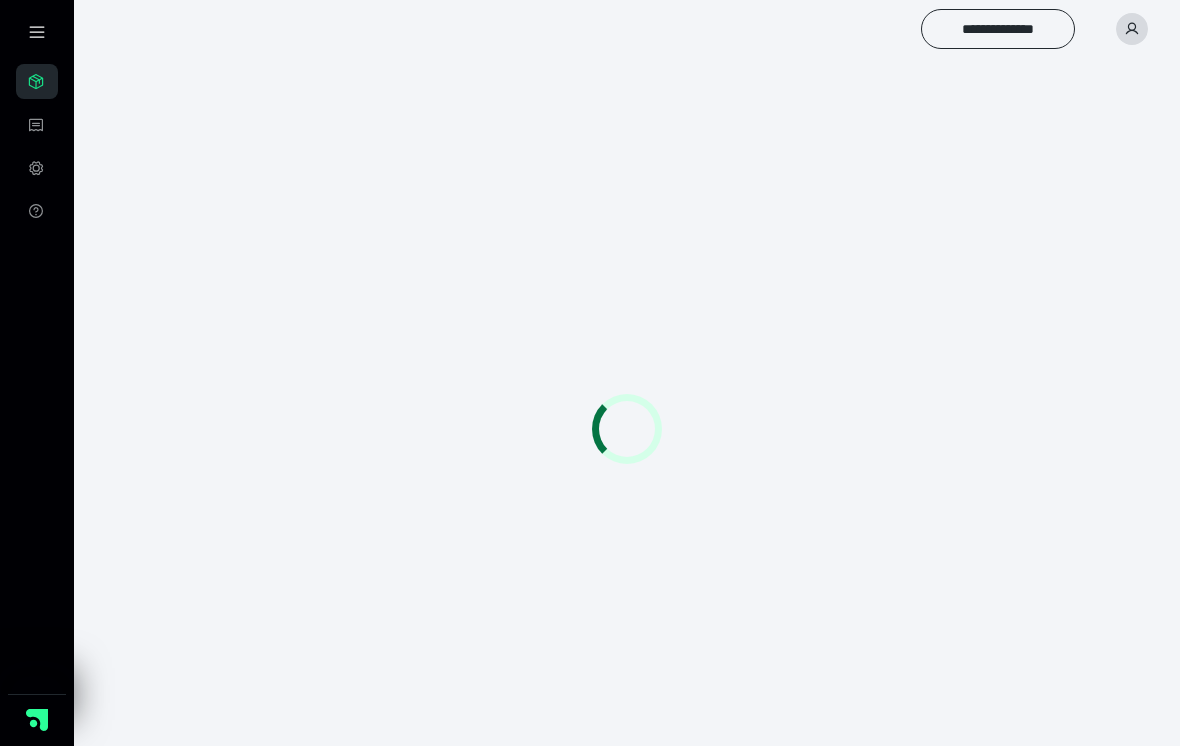 scroll, scrollTop: 0, scrollLeft: 0, axis: both 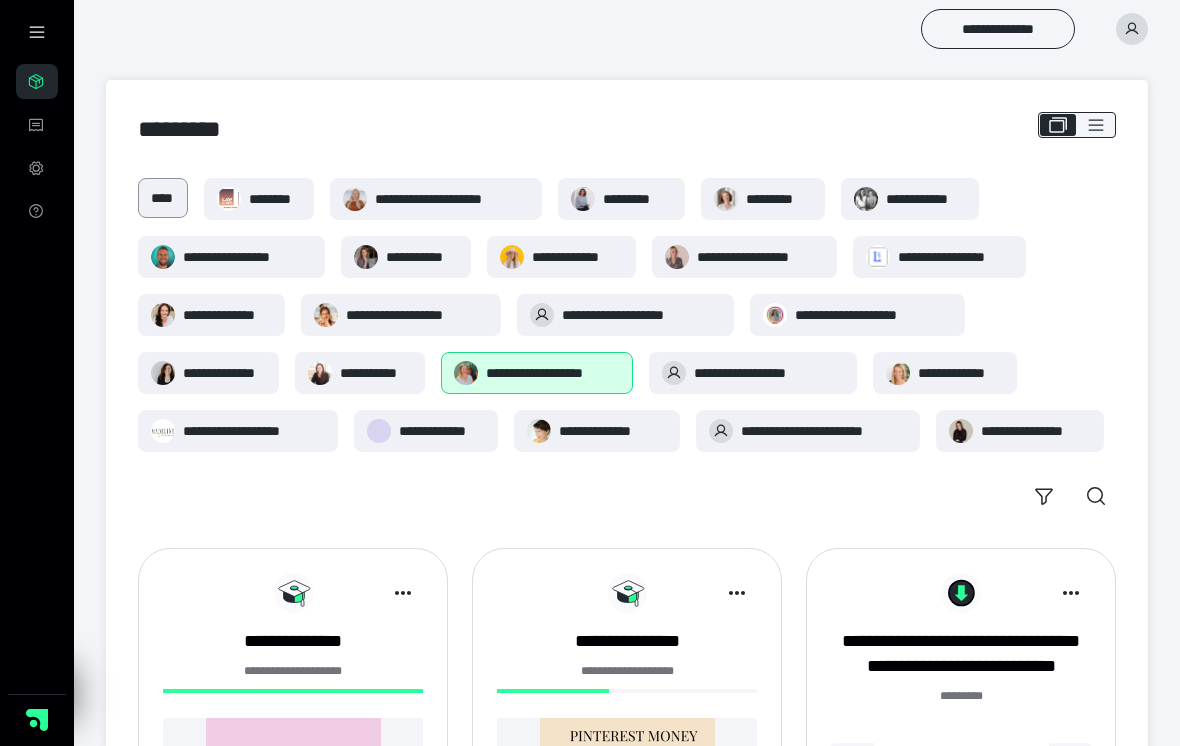 click on "****" at bounding box center [163, 198] 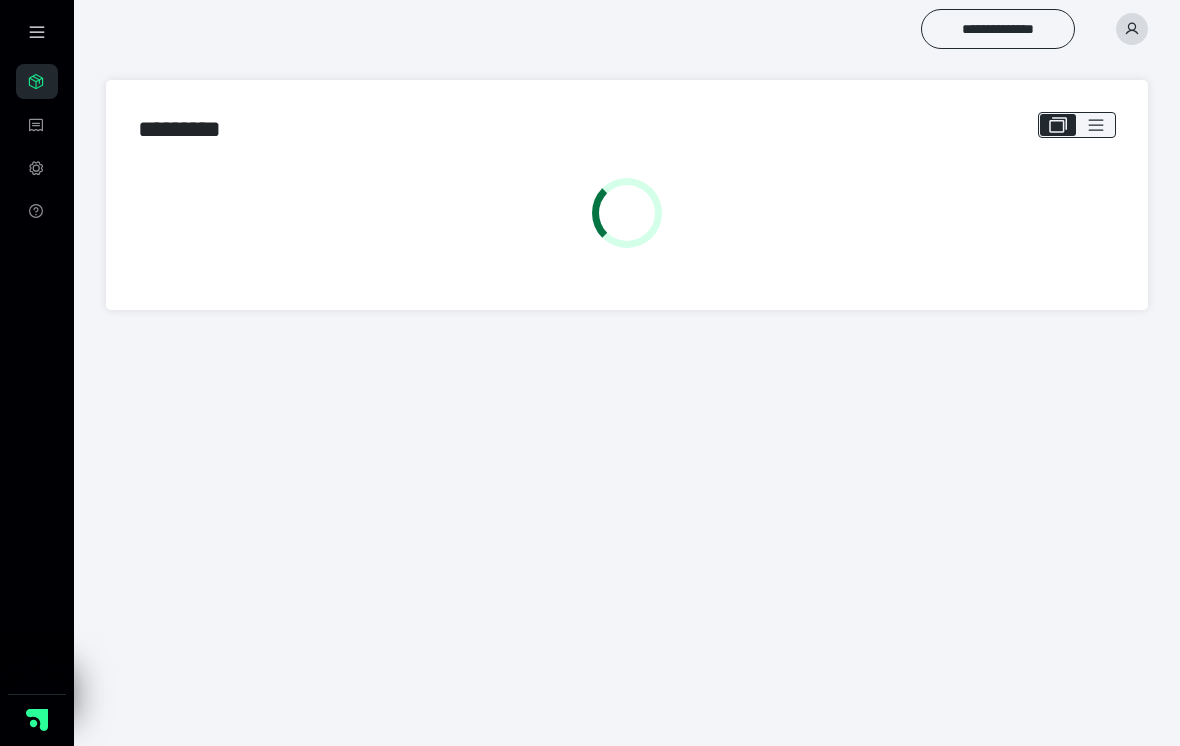 scroll, scrollTop: 0, scrollLeft: 0, axis: both 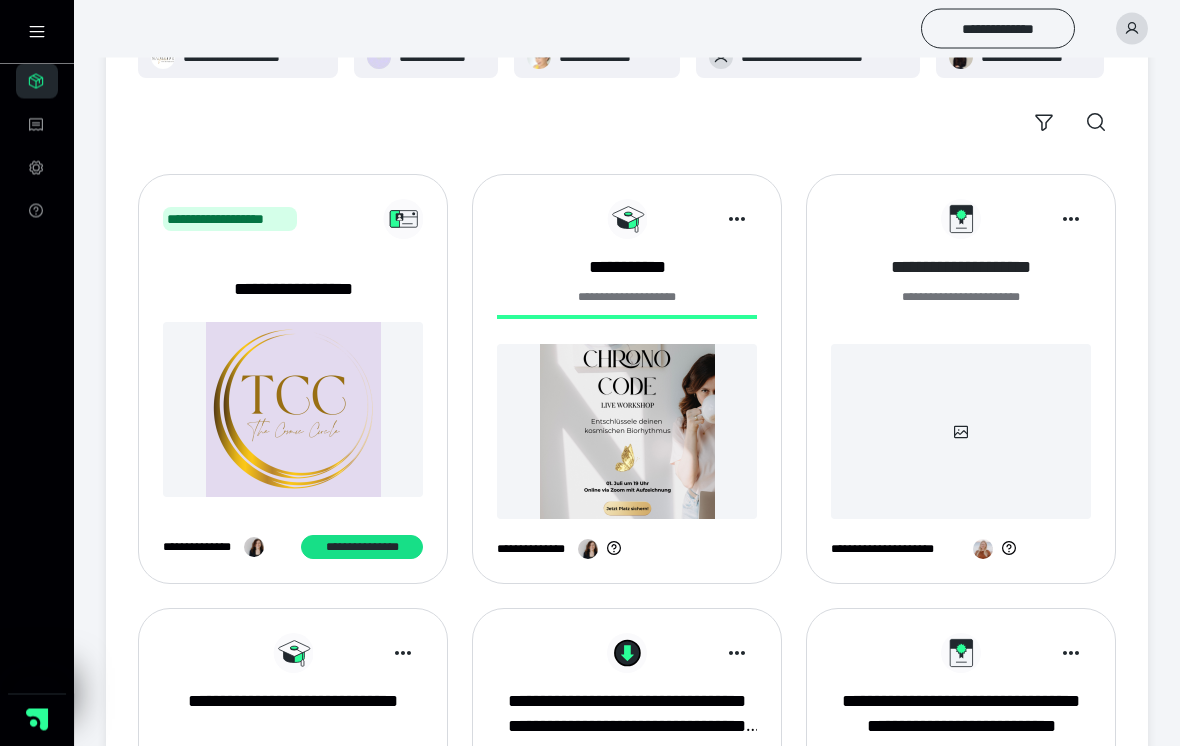 click on "**********" at bounding box center [961, 268] 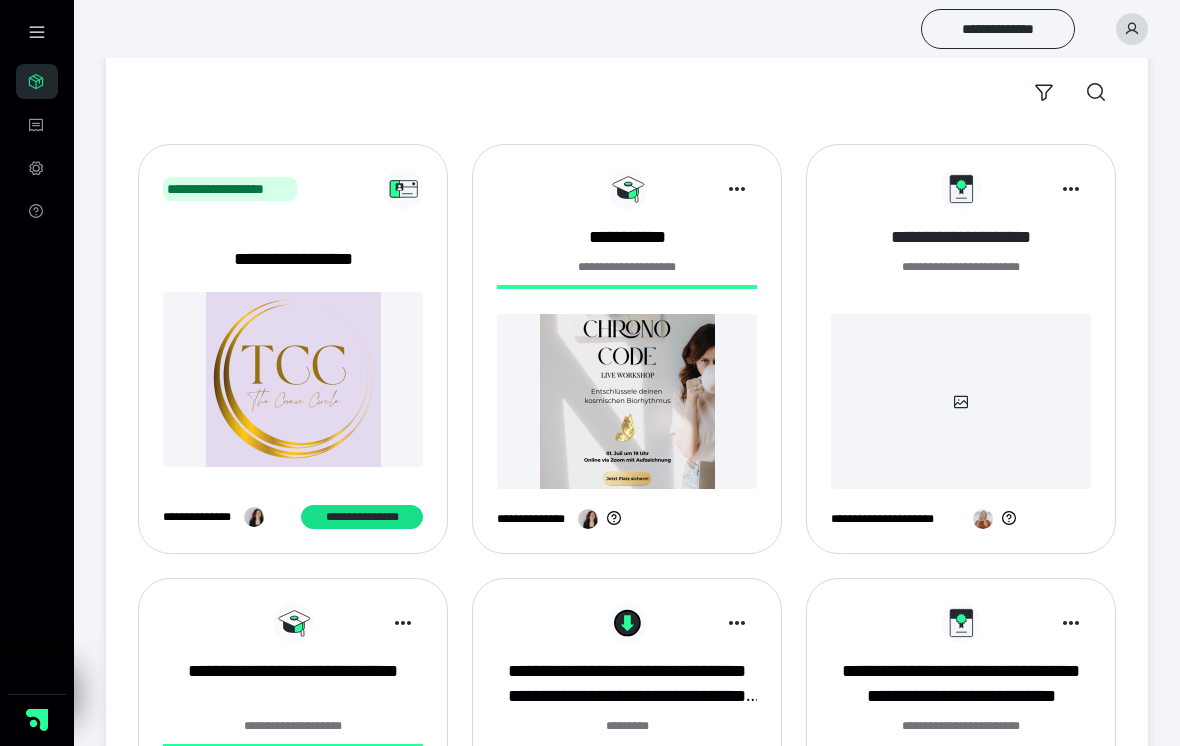 scroll, scrollTop: 405, scrollLeft: 0, axis: vertical 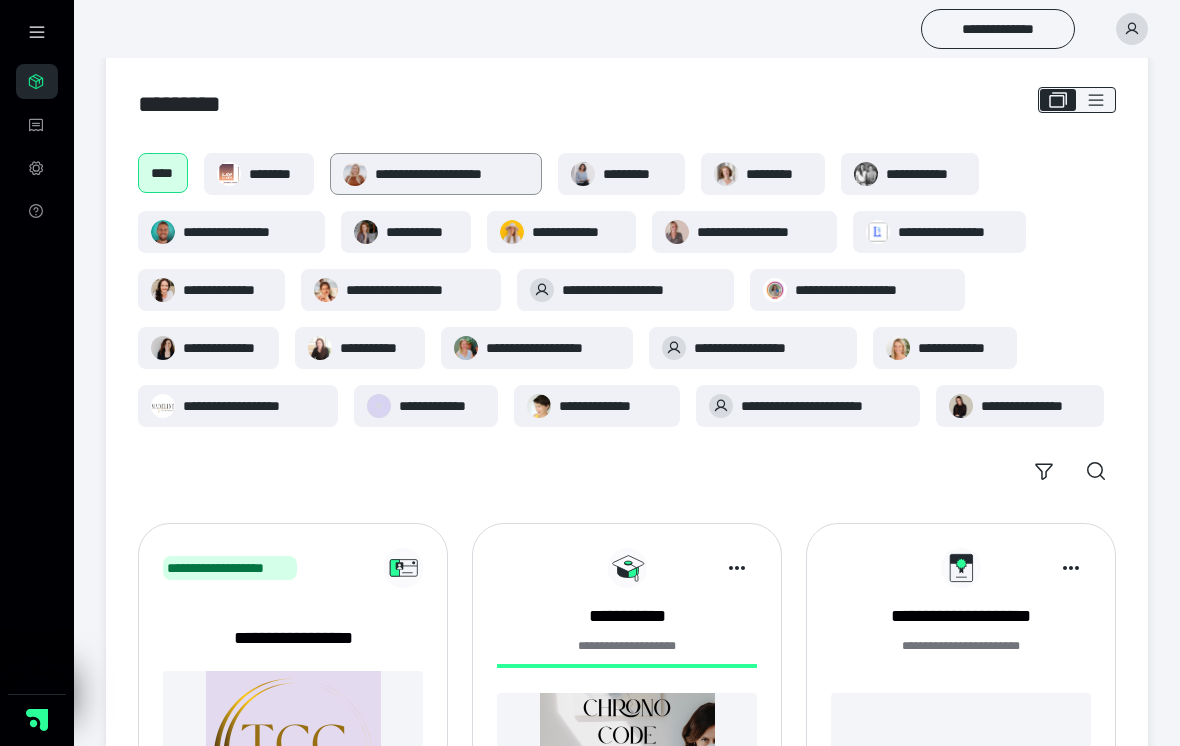 click on "**********" at bounding box center (451, 174) 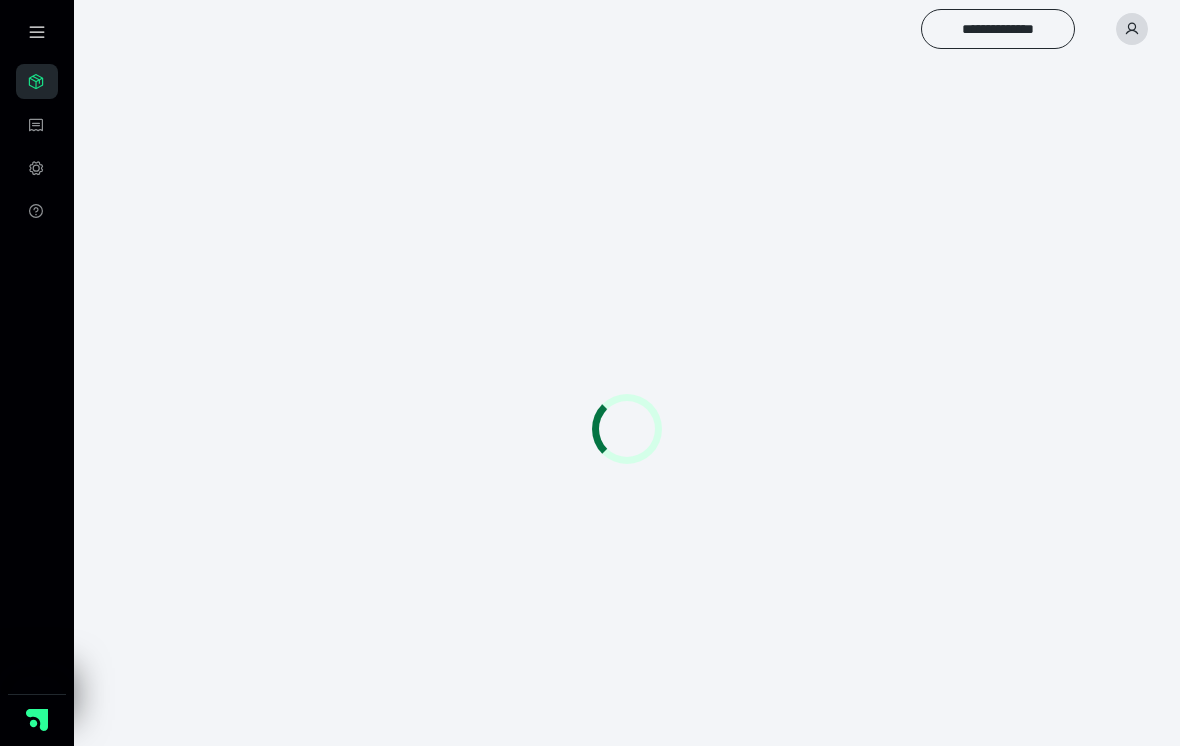 scroll, scrollTop: 0, scrollLeft: 0, axis: both 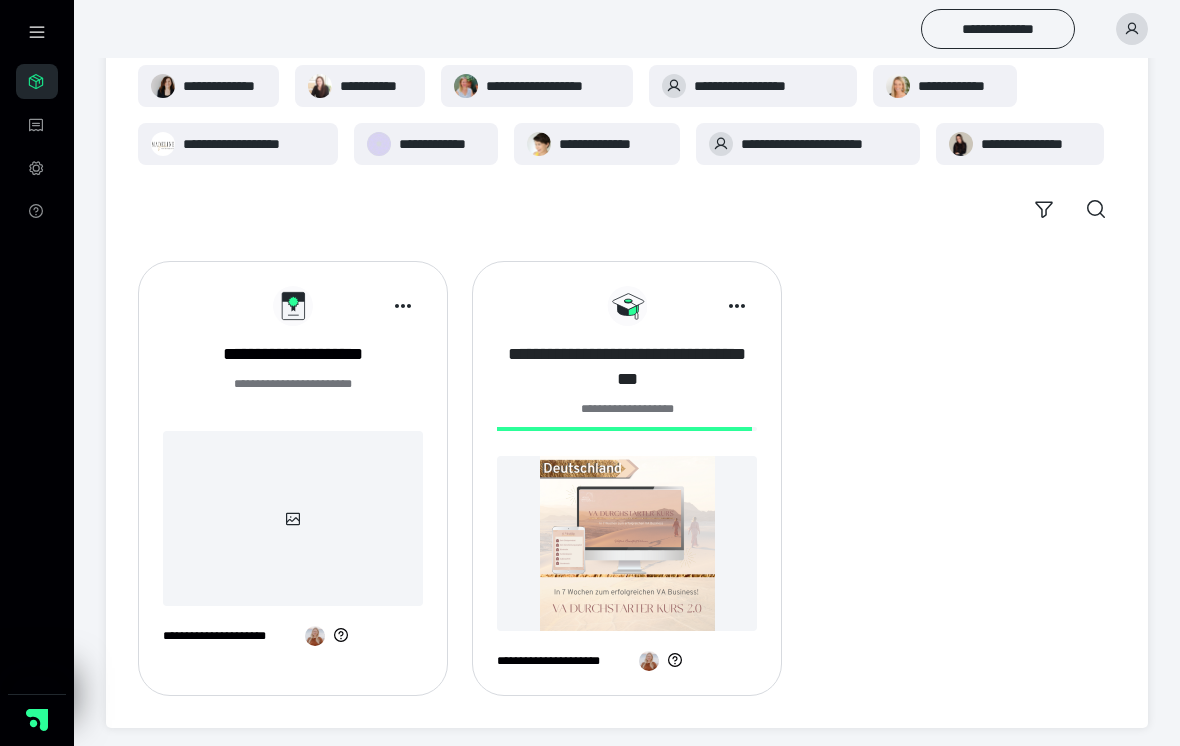 click on "**********" at bounding box center [627, 367] 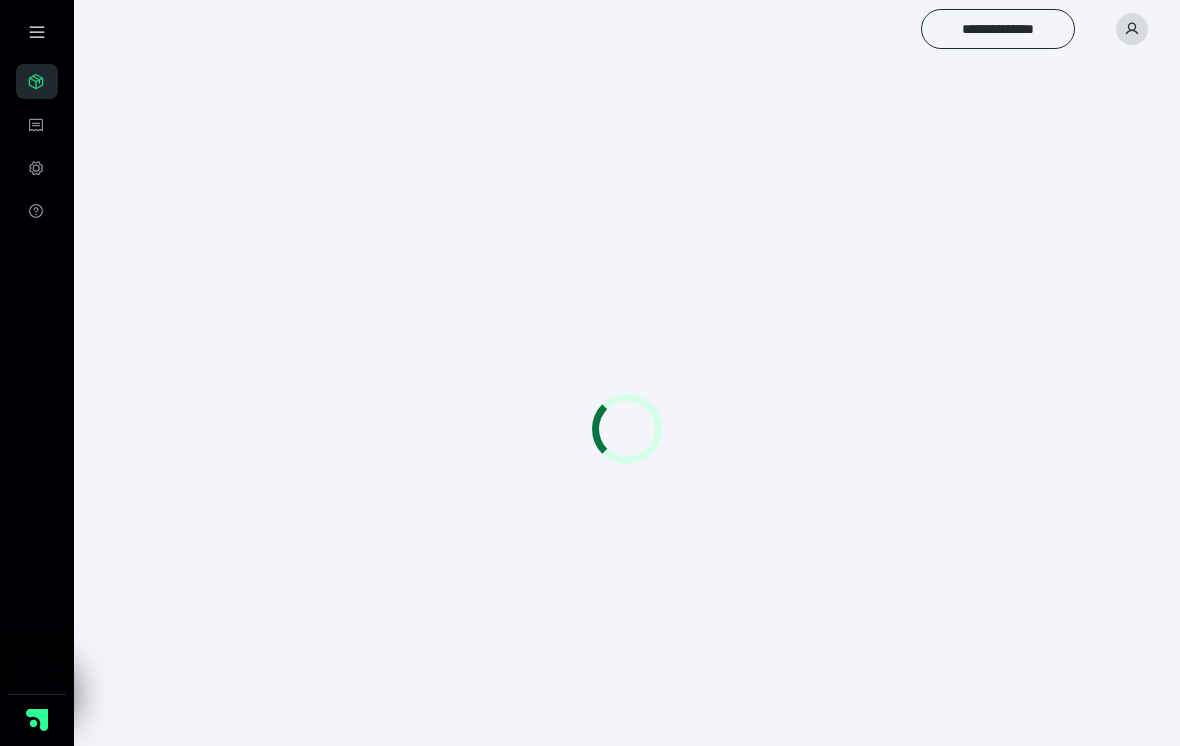 scroll, scrollTop: 0, scrollLeft: 0, axis: both 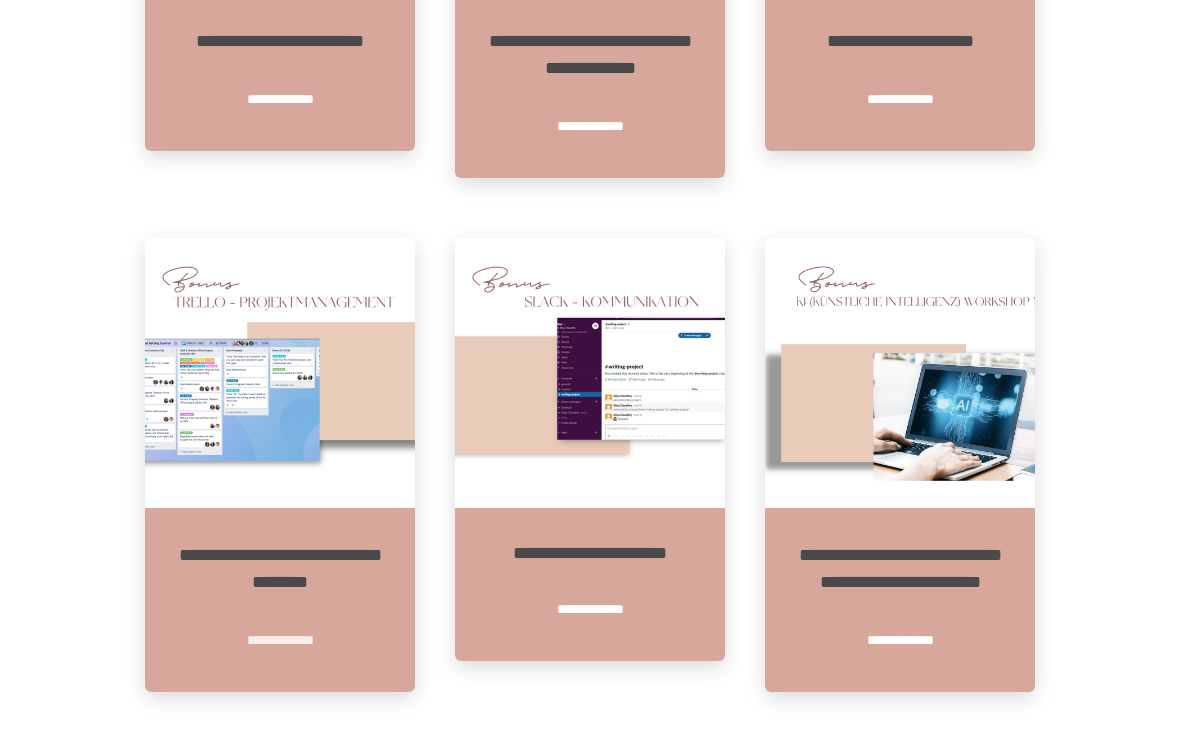 click on "**********" at bounding box center [280, 640] 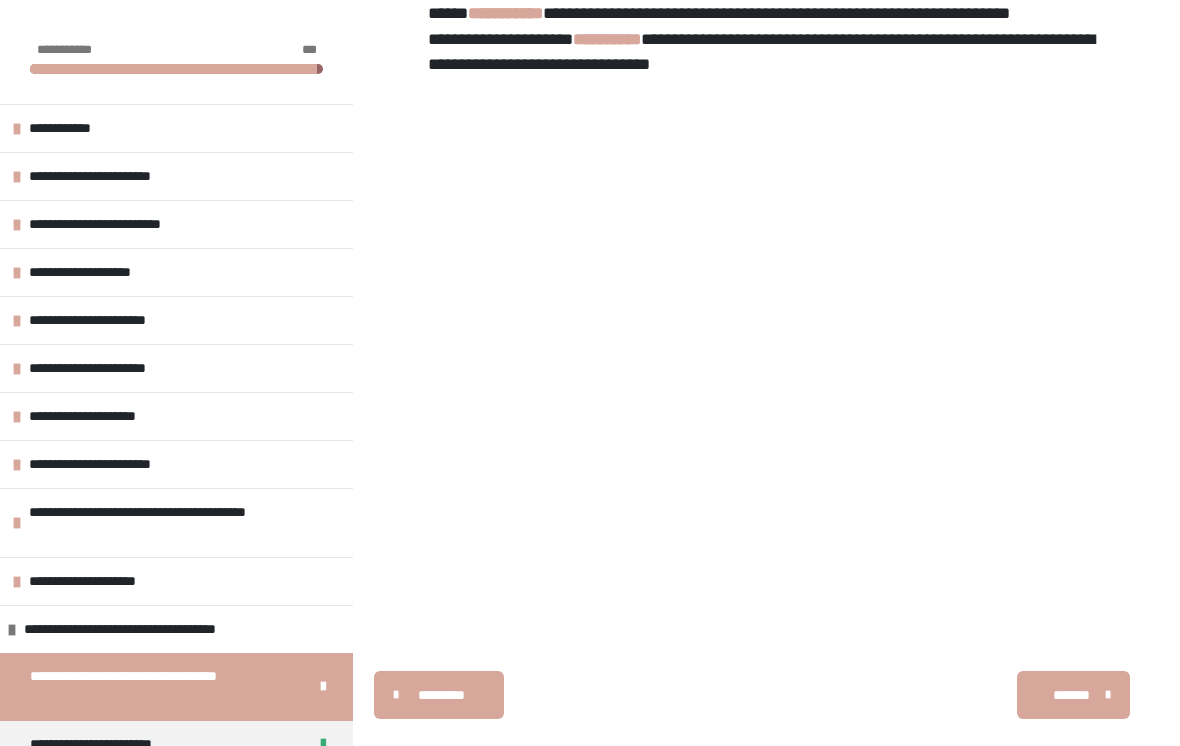 scroll, scrollTop: 723, scrollLeft: 0, axis: vertical 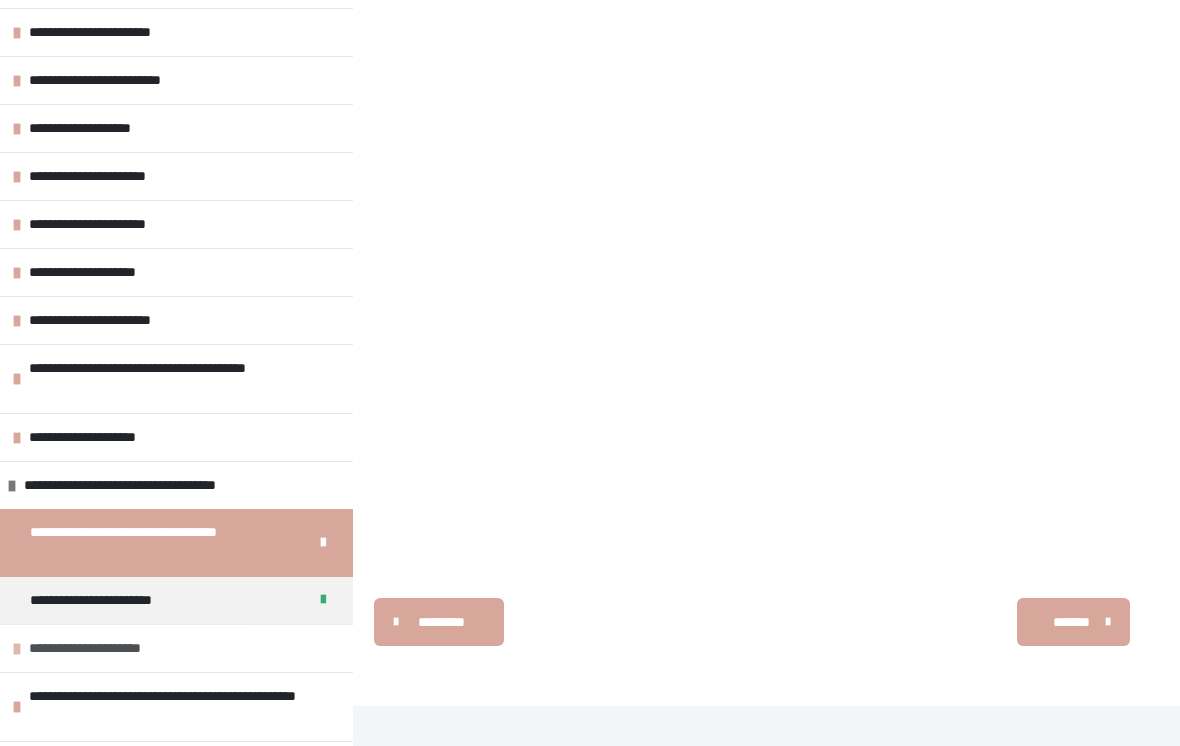 click on "**********" at bounding box center [107, 648] 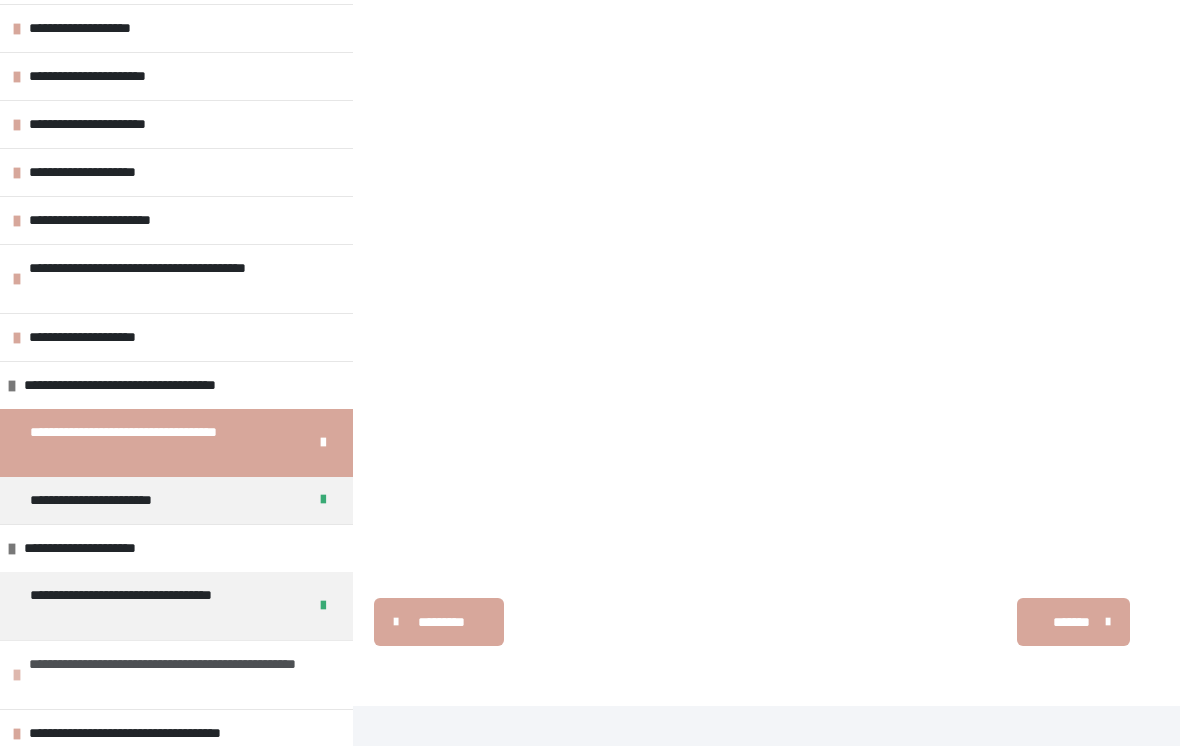 click on "**********" at bounding box center (176, 674) 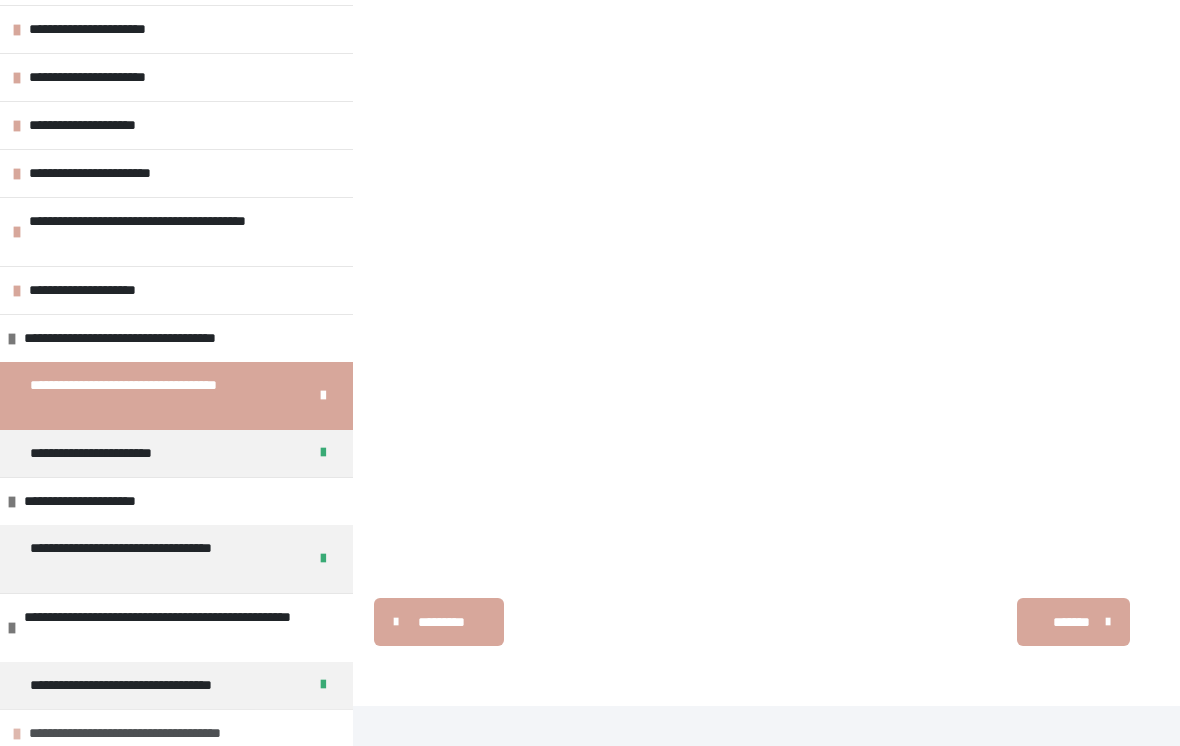 click at bounding box center [17, 734] 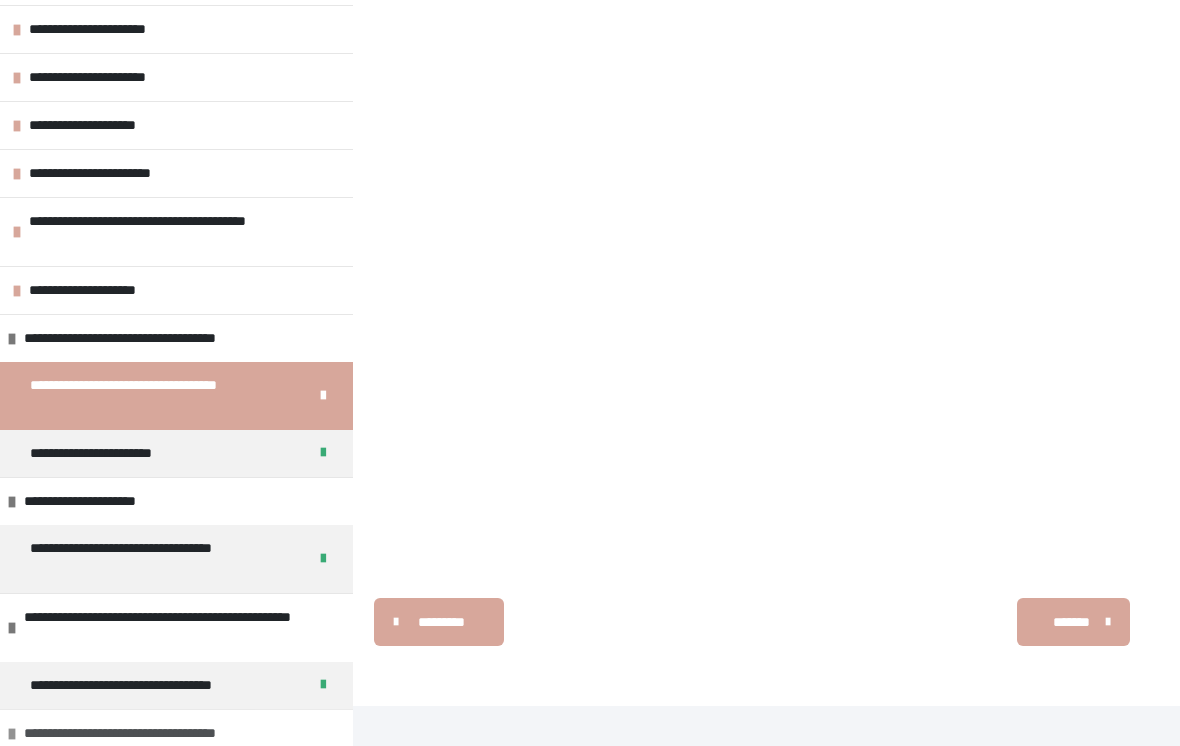 scroll, scrollTop: 290, scrollLeft: 0, axis: vertical 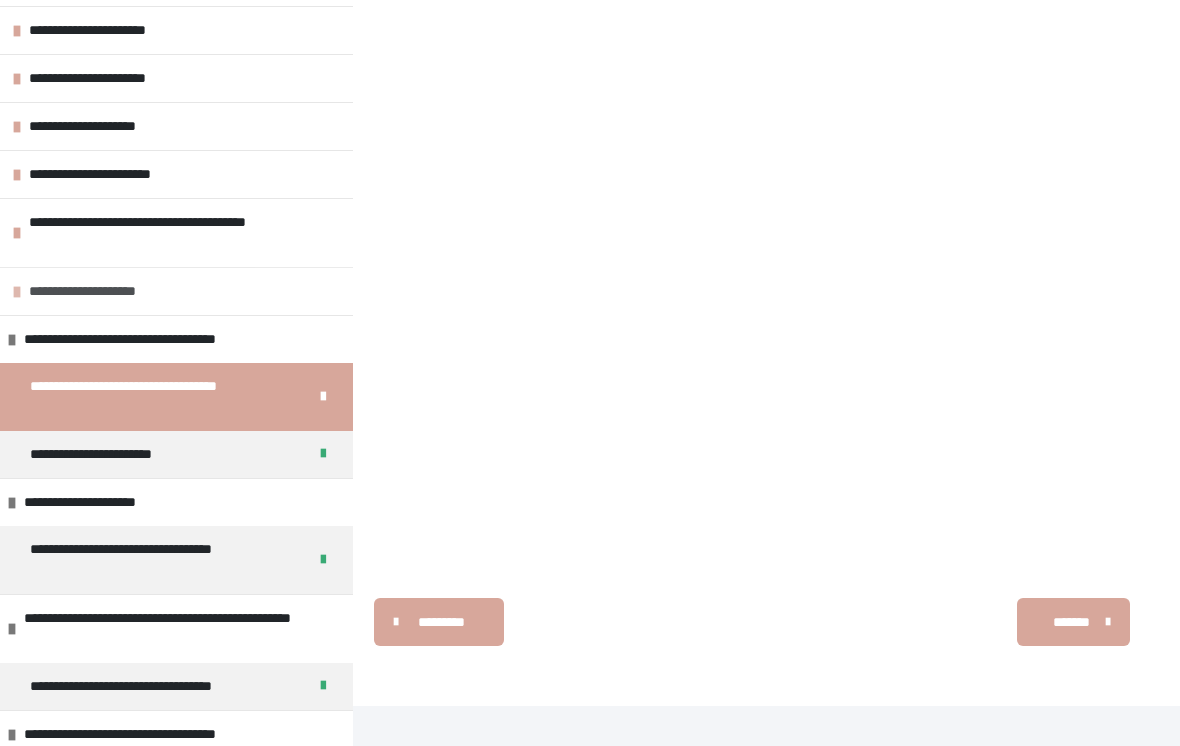 click on "**********" at bounding box center [110, 291] 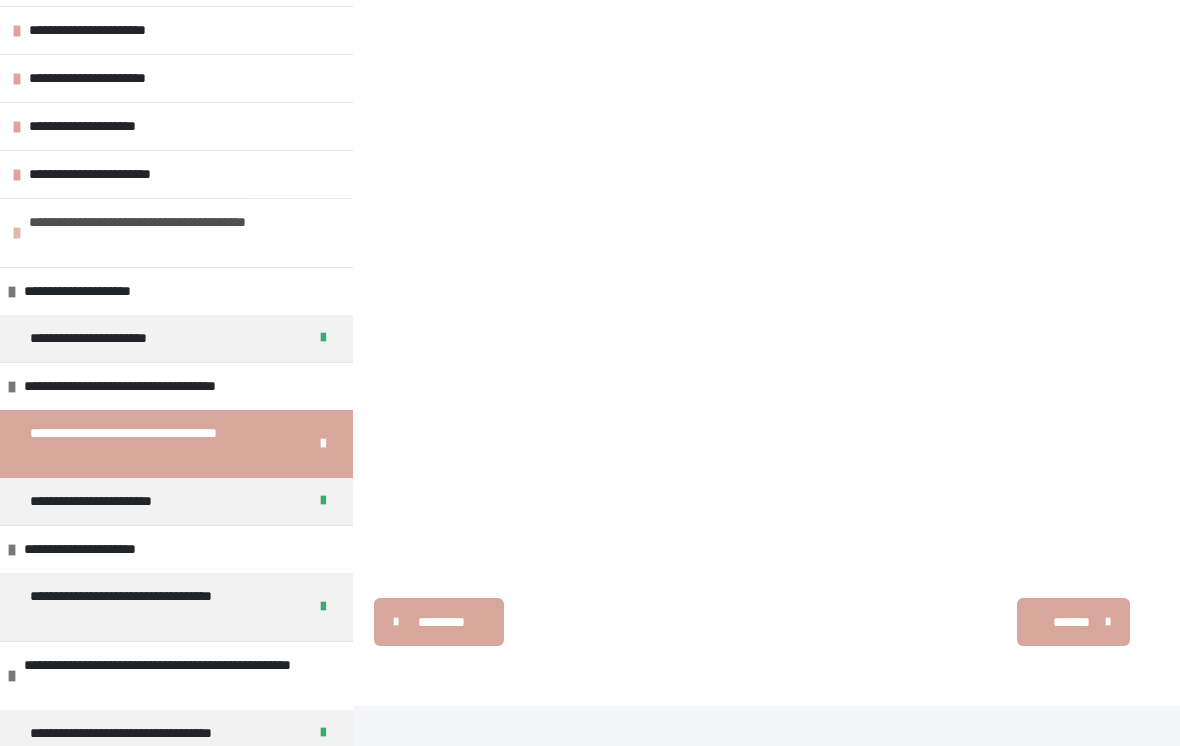 click on "**********" at bounding box center [186, 233] 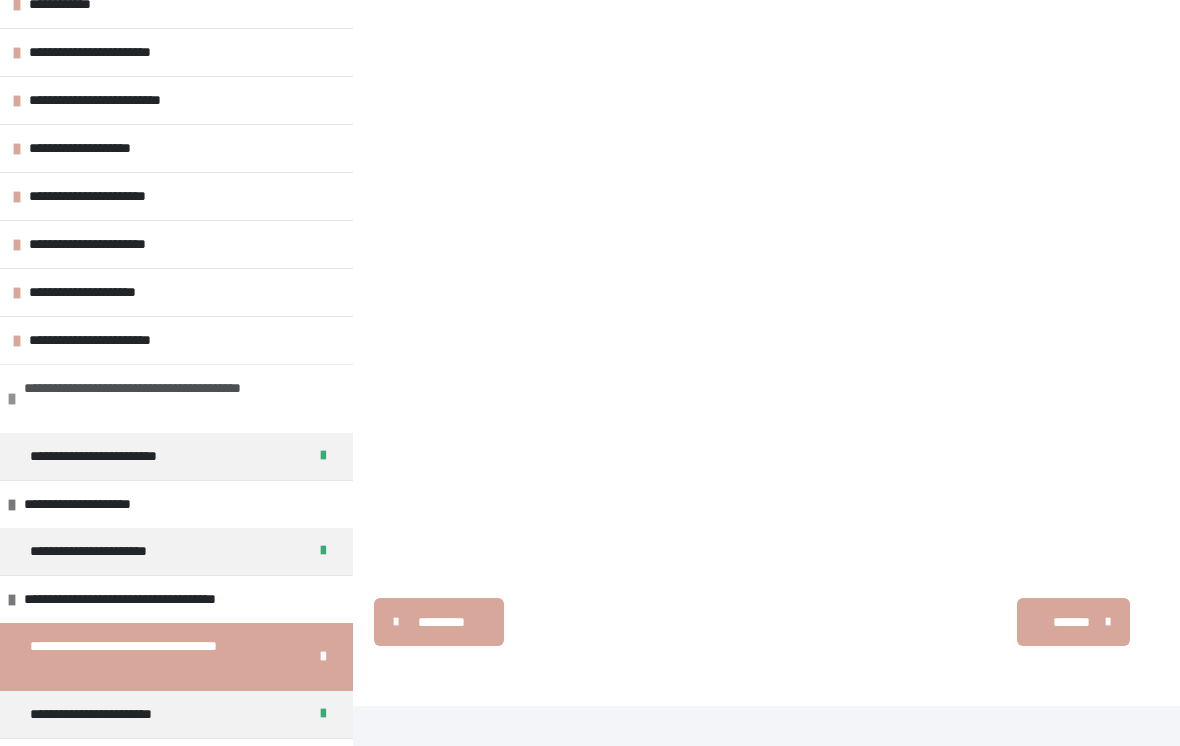 scroll, scrollTop: 112, scrollLeft: 0, axis: vertical 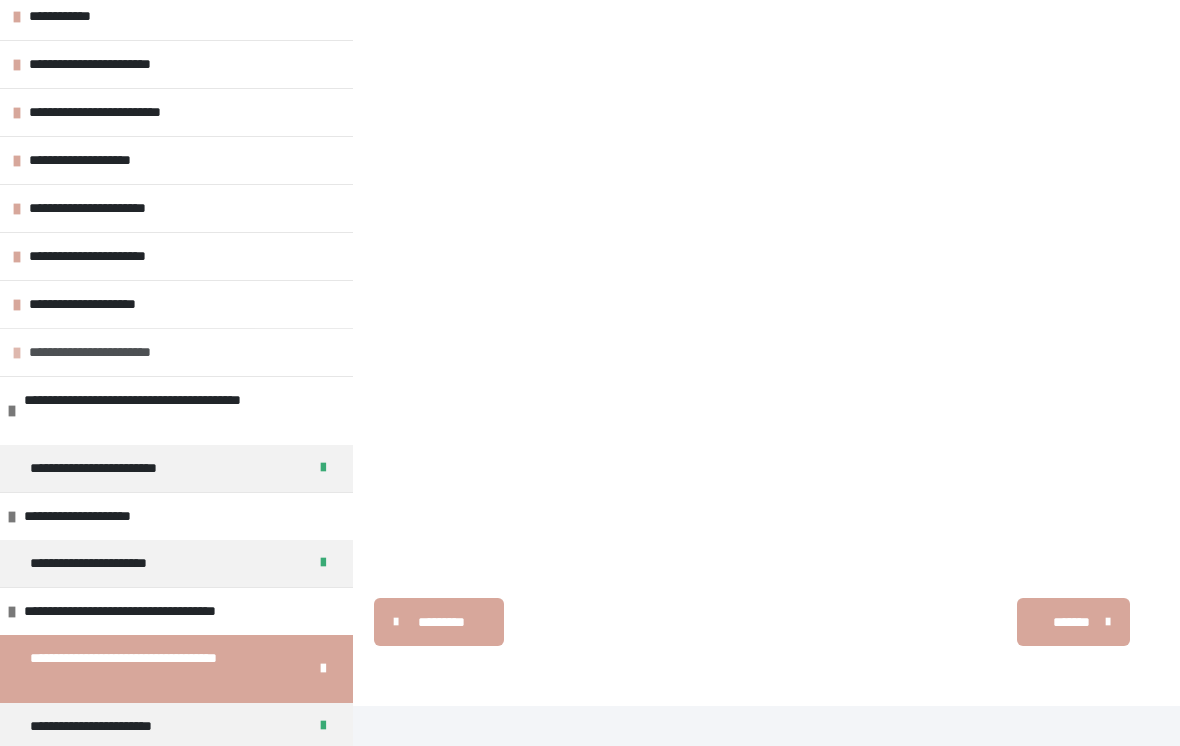click on "**********" at bounding box center (121, 352) 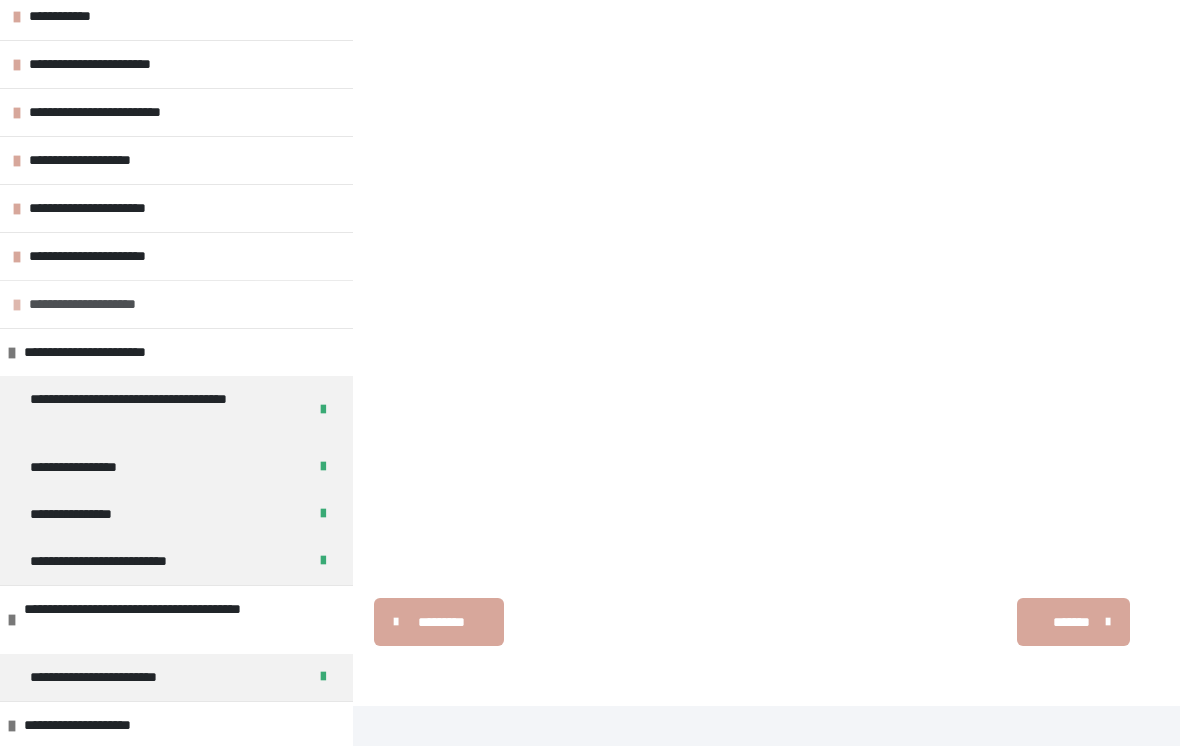 click on "**********" at bounding box center (108, 304) 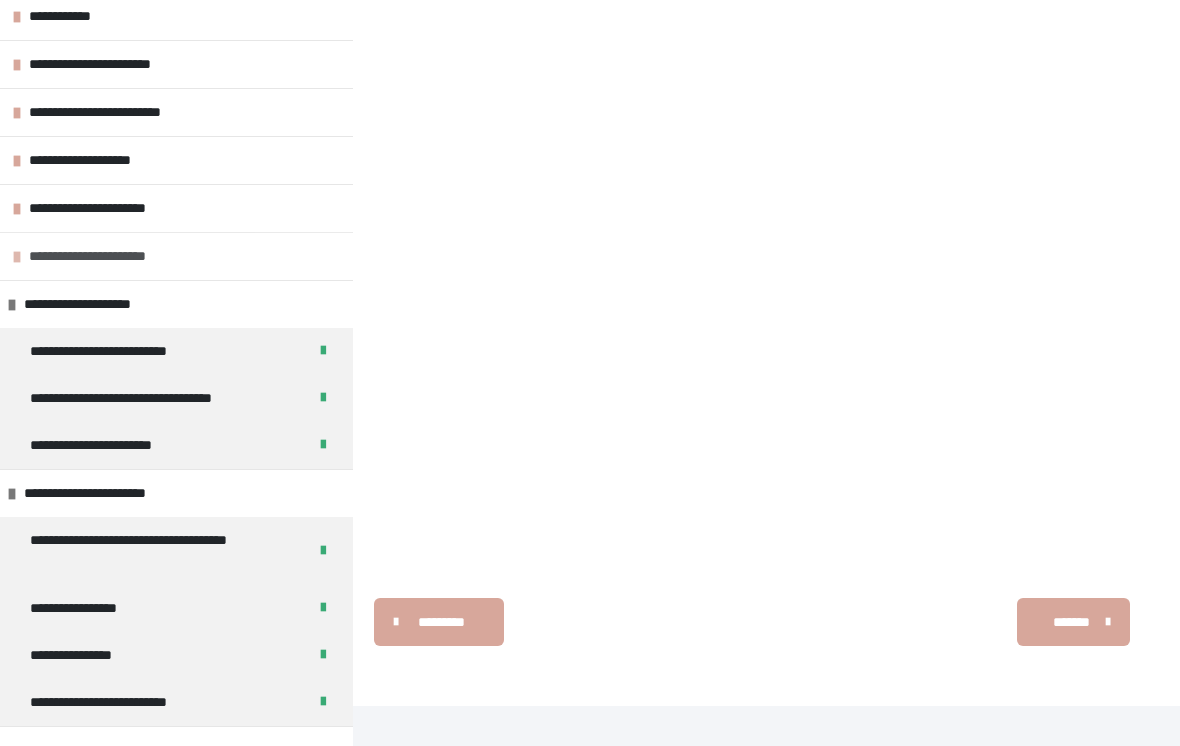 click on "**********" at bounding box center [111, 256] 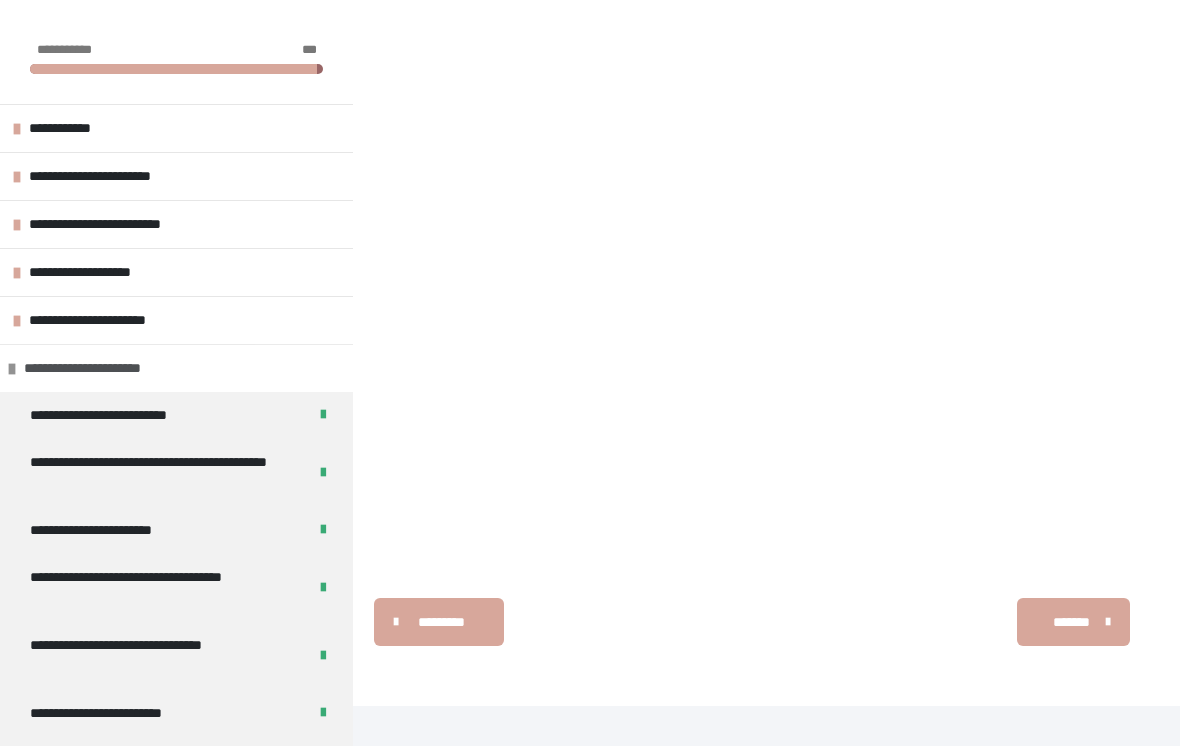 scroll, scrollTop: 0, scrollLeft: 0, axis: both 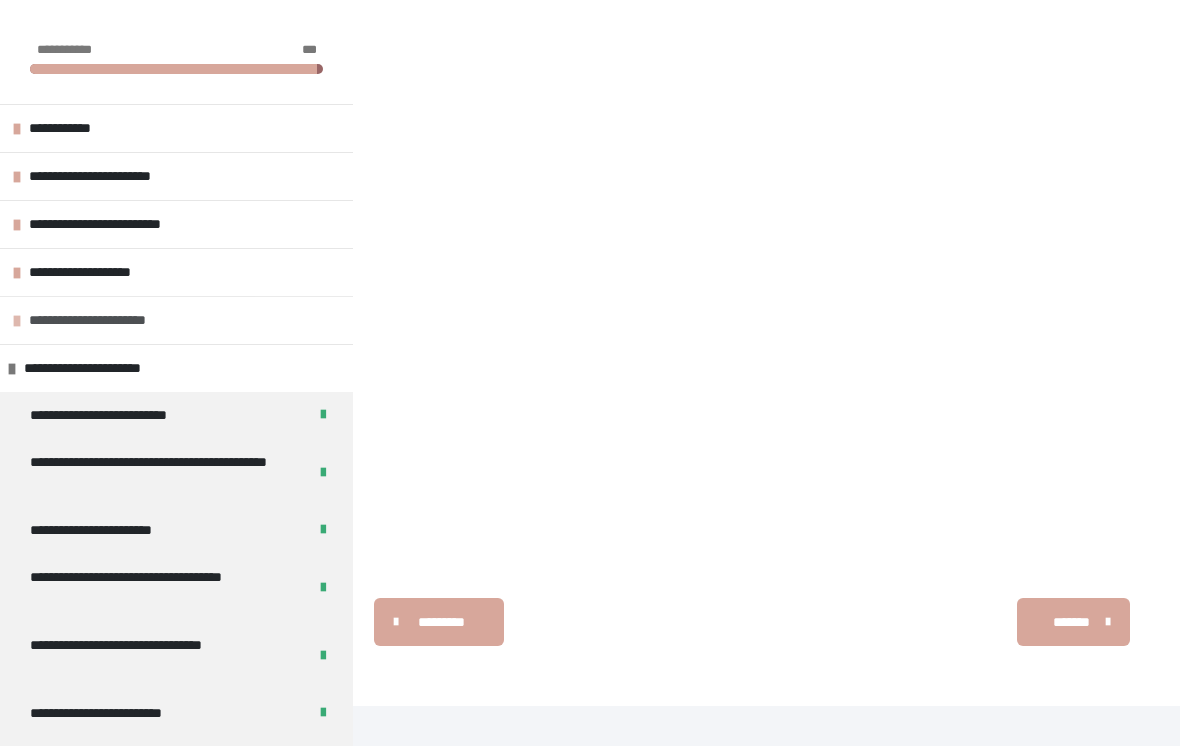 click on "**********" at bounding box center [119, 320] 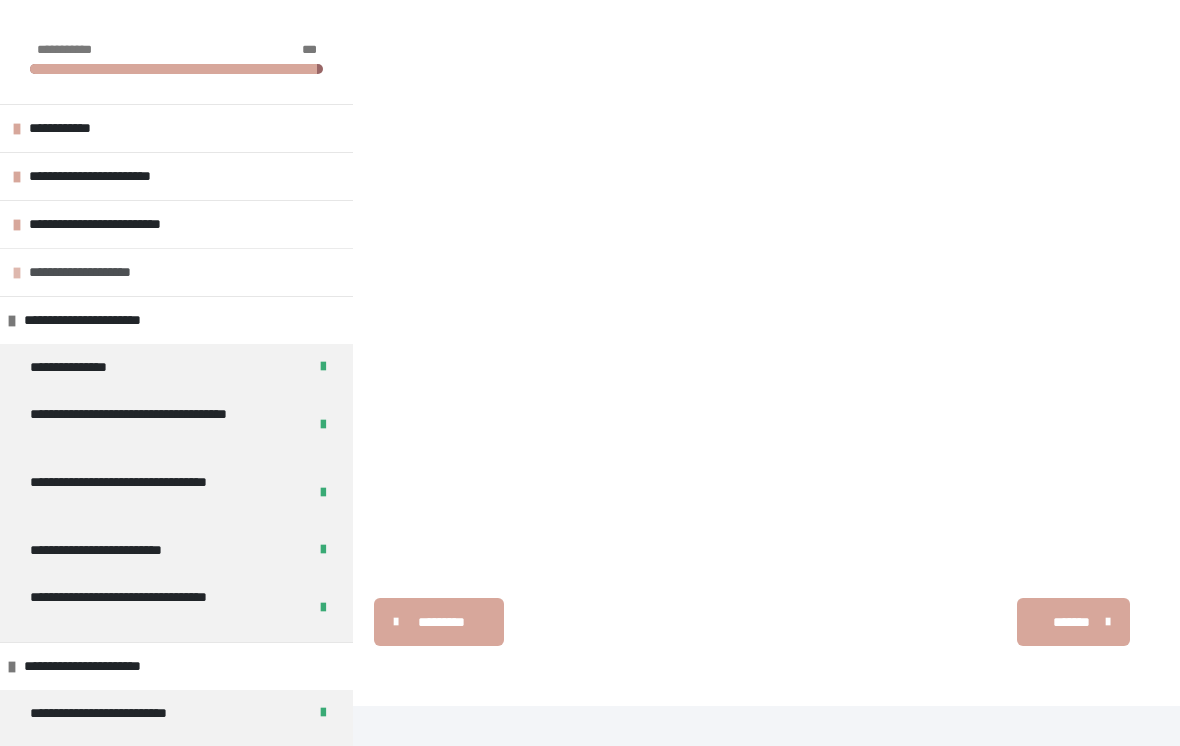 click on "**********" at bounding box center (100, 272) 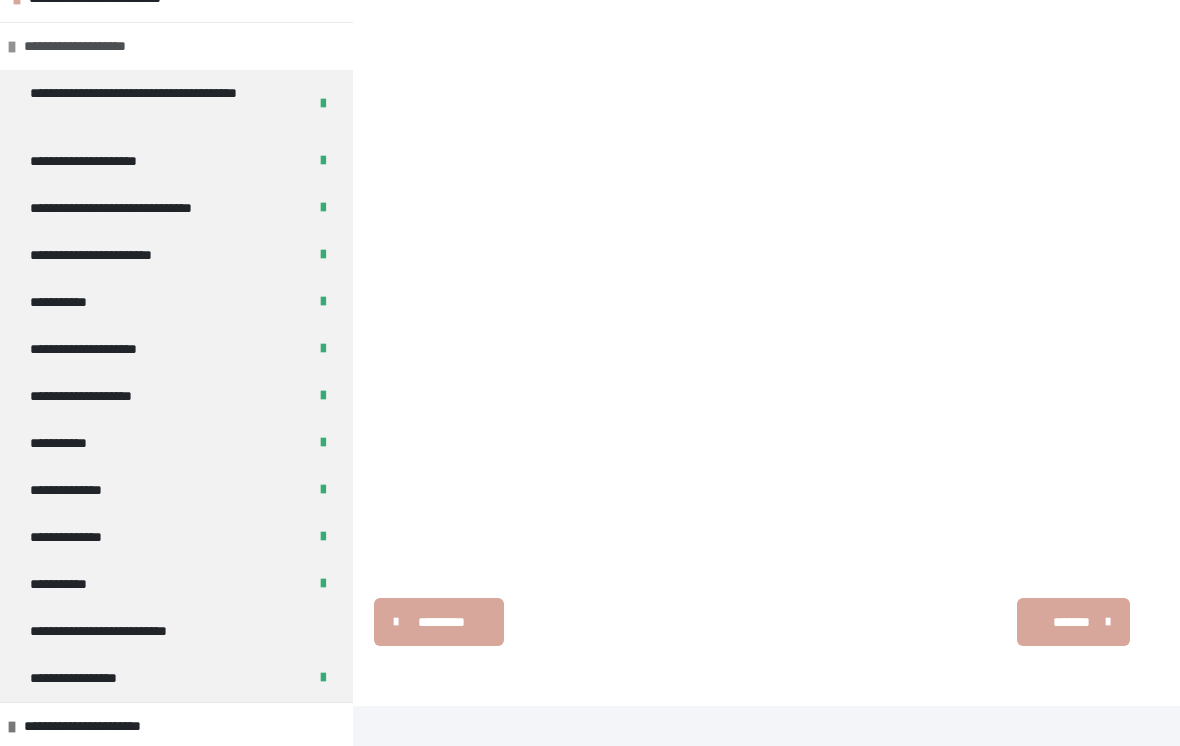 scroll, scrollTop: 229, scrollLeft: 0, axis: vertical 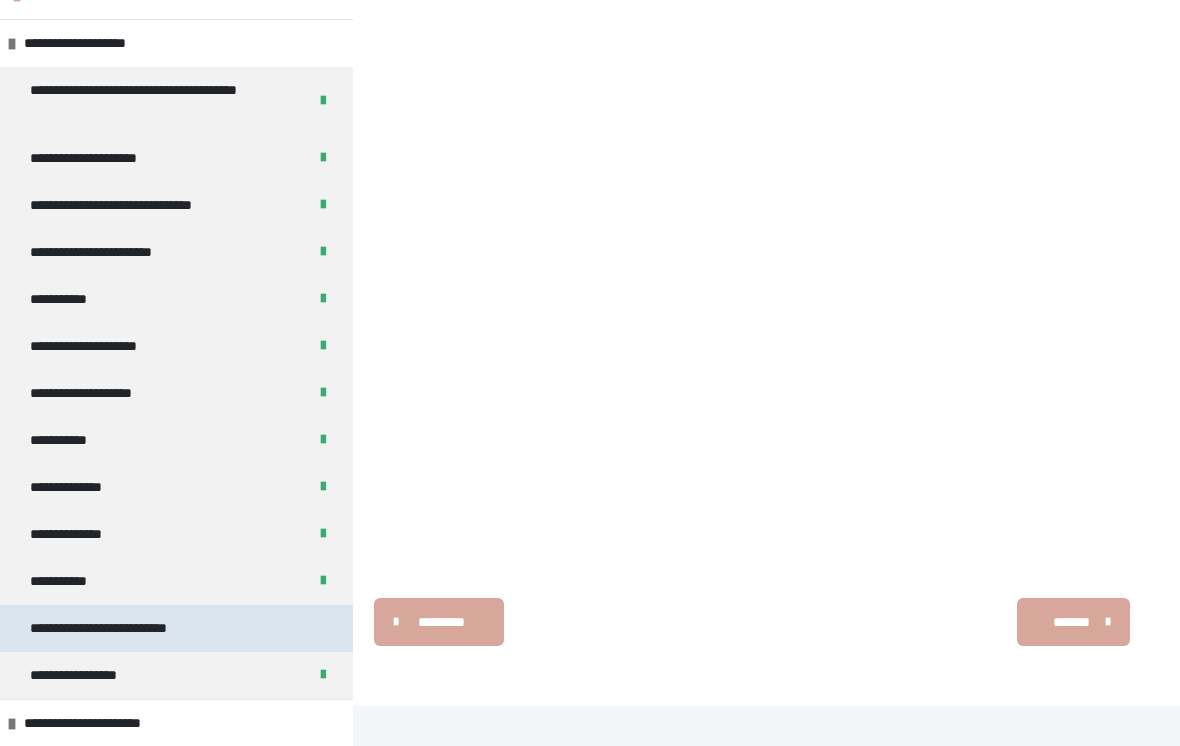 click on "**********" at bounding box center (176, 628) 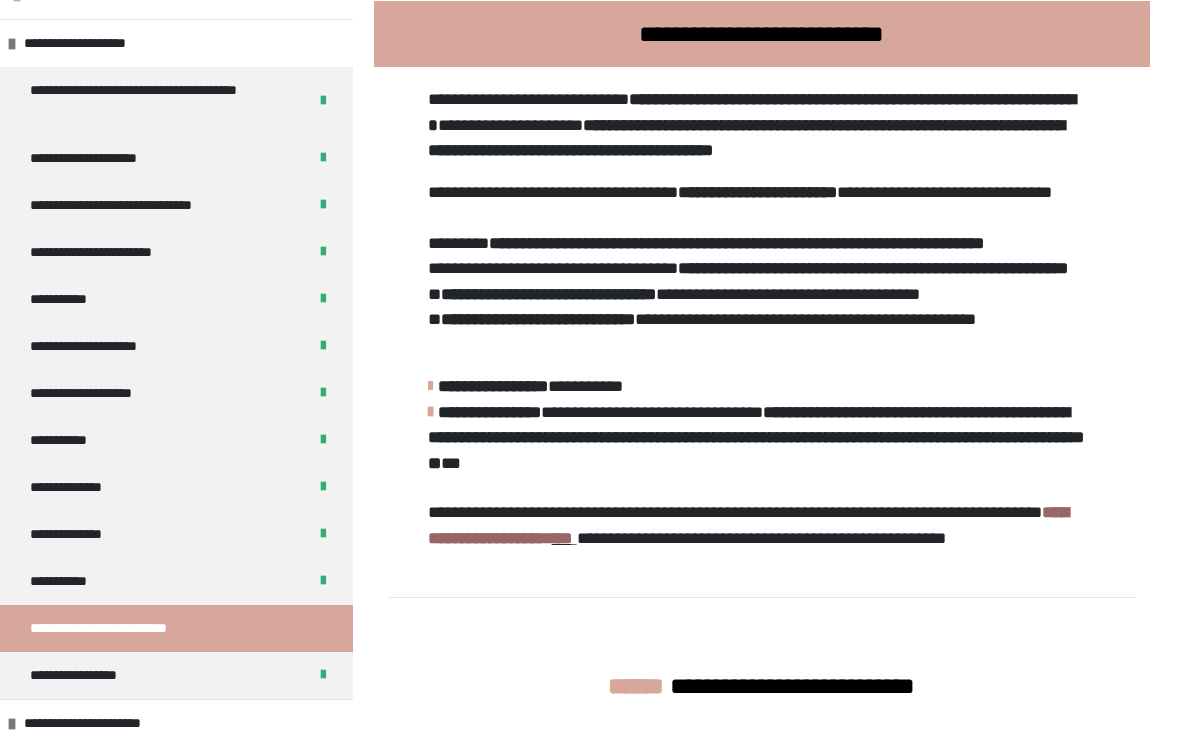 scroll, scrollTop: 131, scrollLeft: 0, axis: vertical 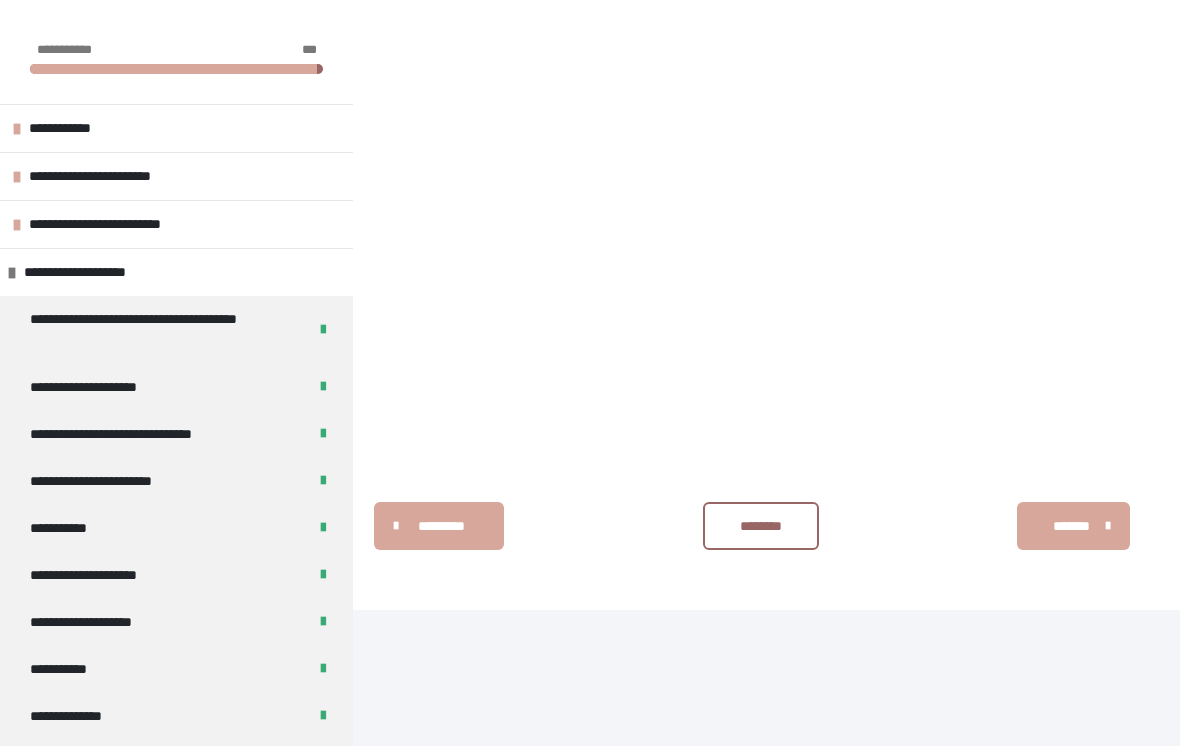click on "********" at bounding box center (761, 526) 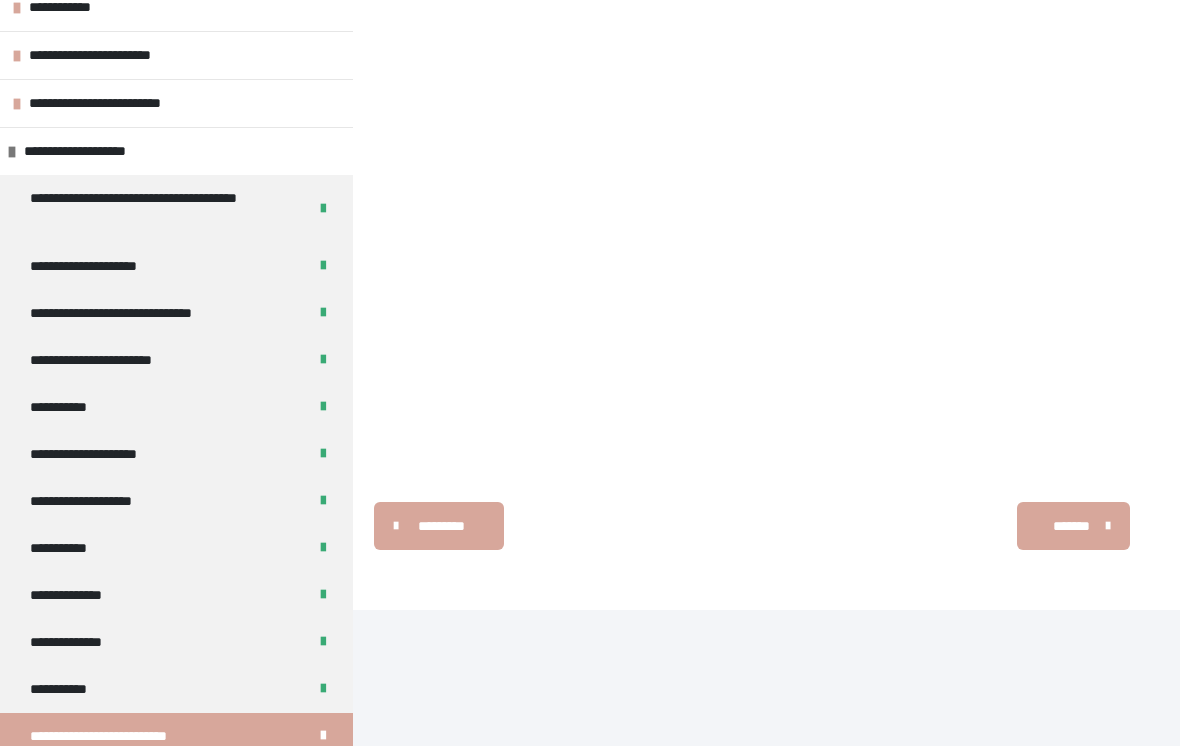 scroll, scrollTop: 123, scrollLeft: 0, axis: vertical 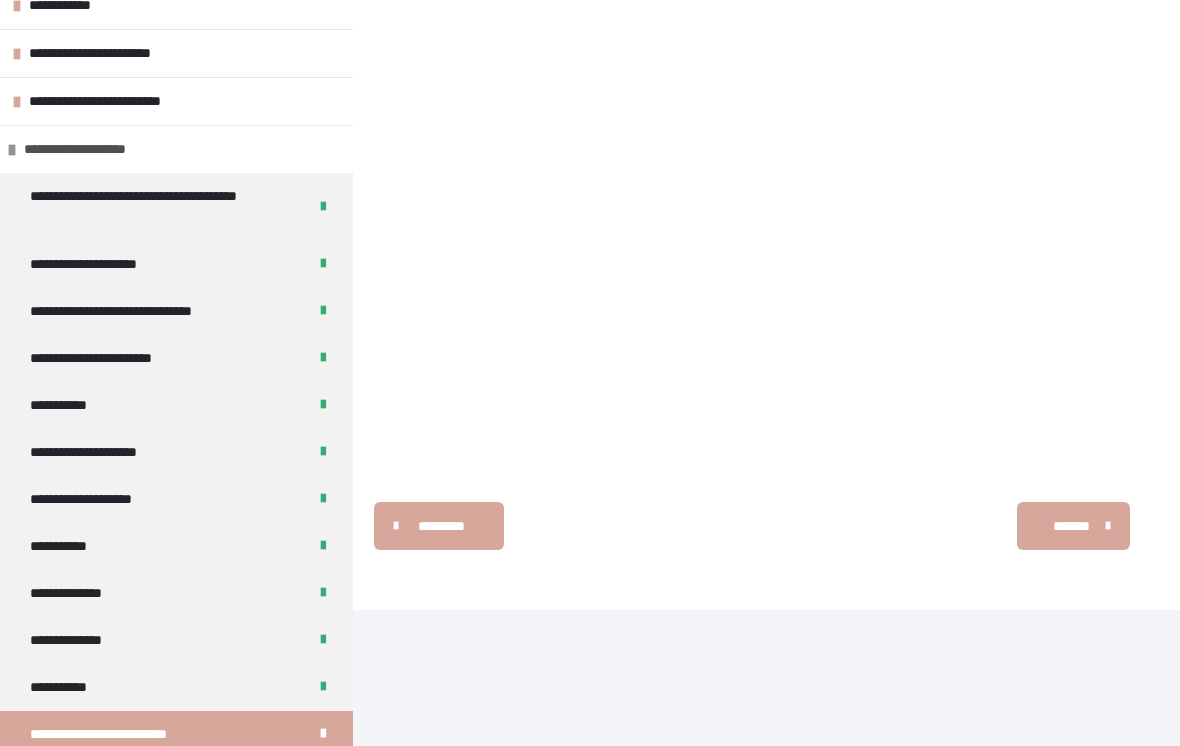 click on "**********" at bounding box center (176, 149) 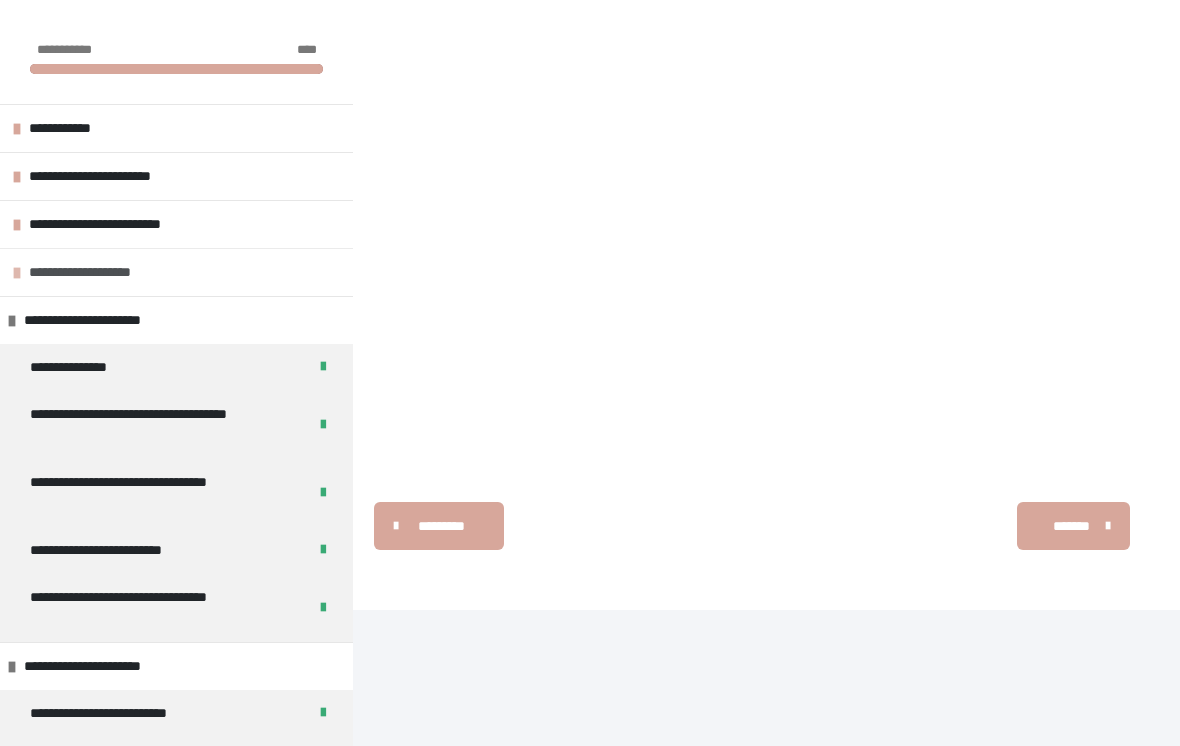 scroll, scrollTop: 0, scrollLeft: 0, axis: both 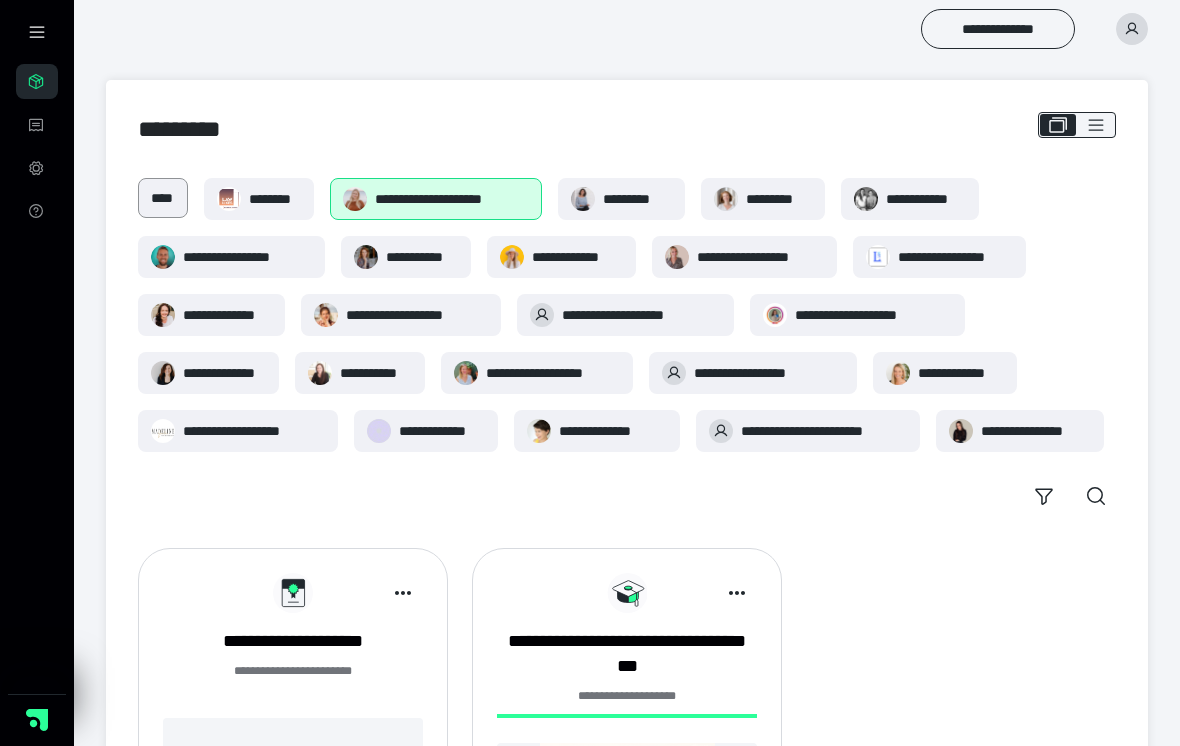 click on "****" at bounding box center (163, 198) 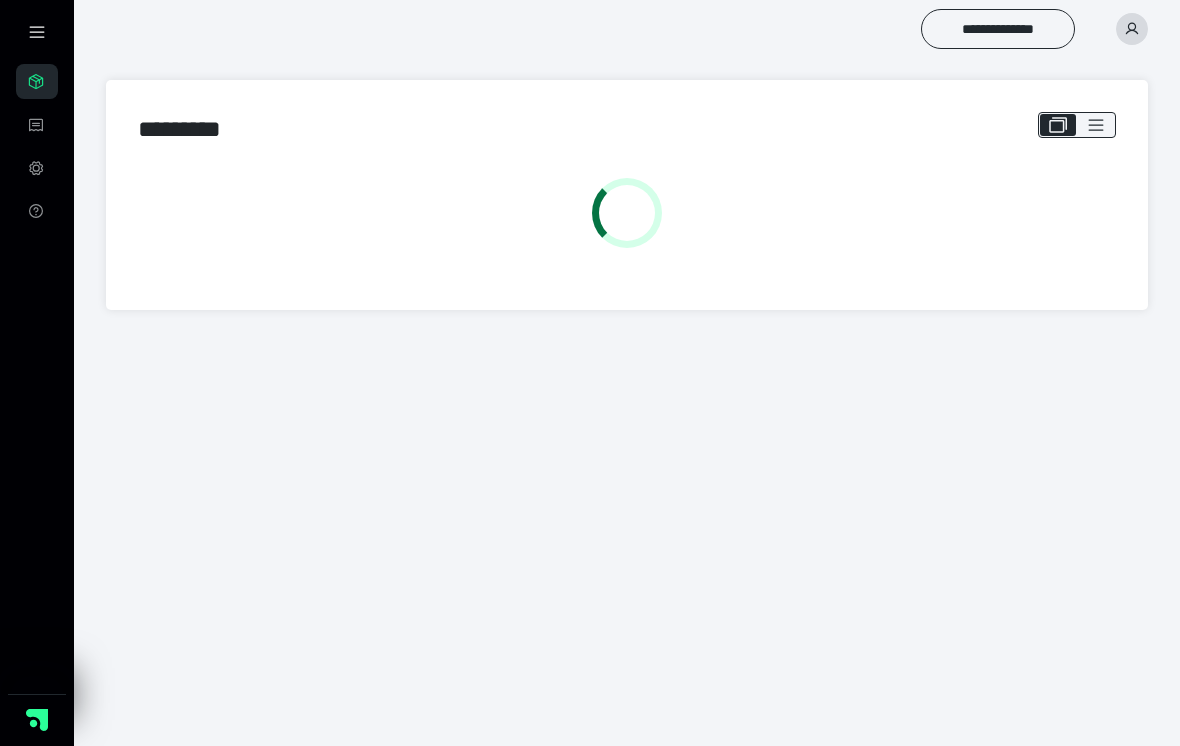 scroll, scrollTop: 0, scrollLeft: 0, axis: both 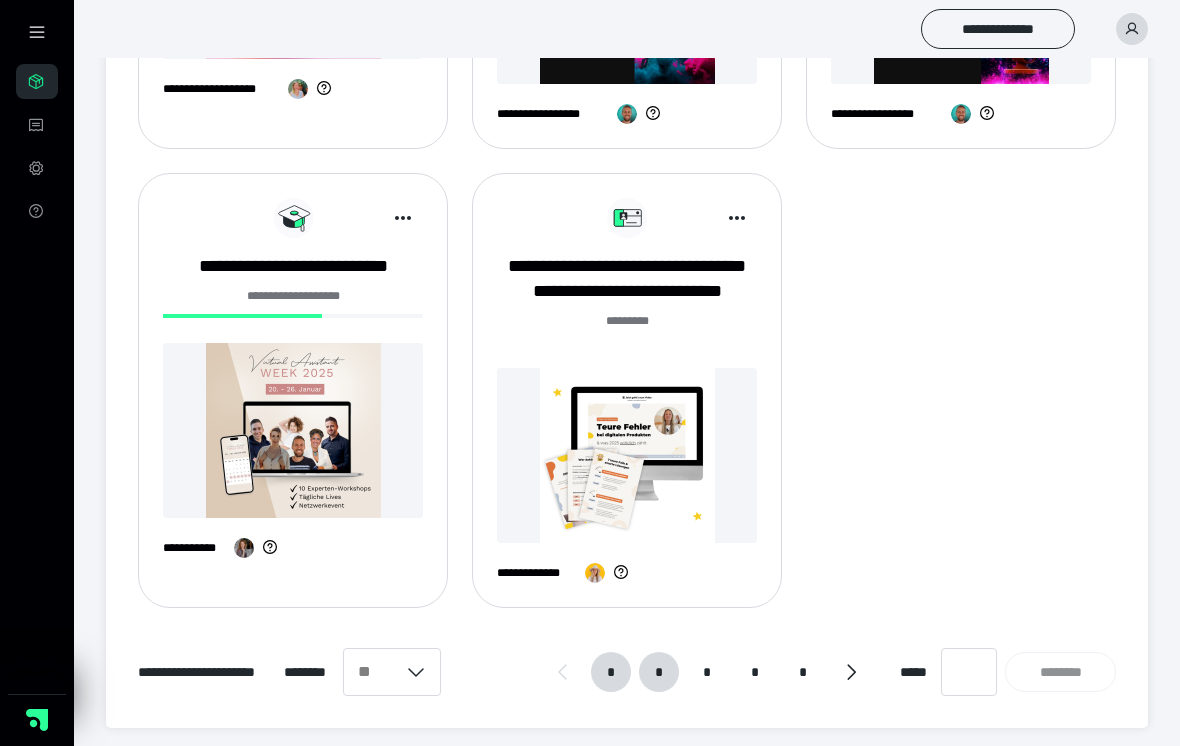 click on "*" at bounding box center (659, 672) 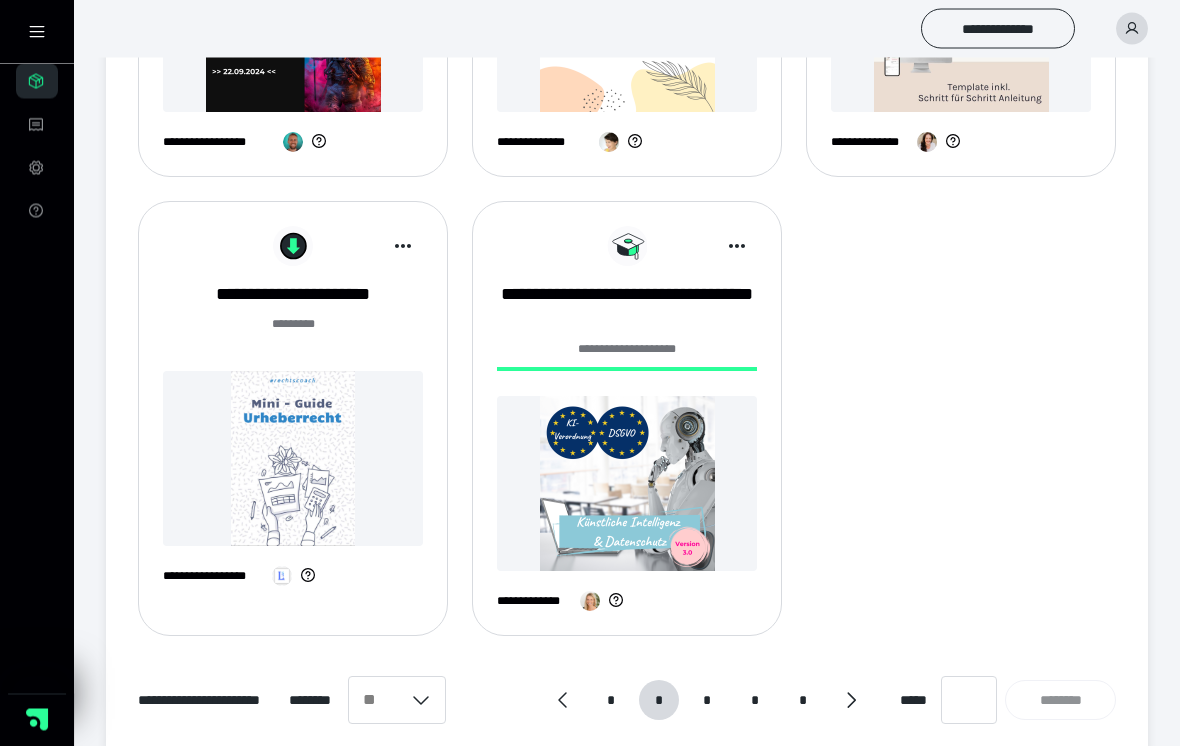 scroll, scrollTop: 1727, scrollLeft: 0, axis: vertical 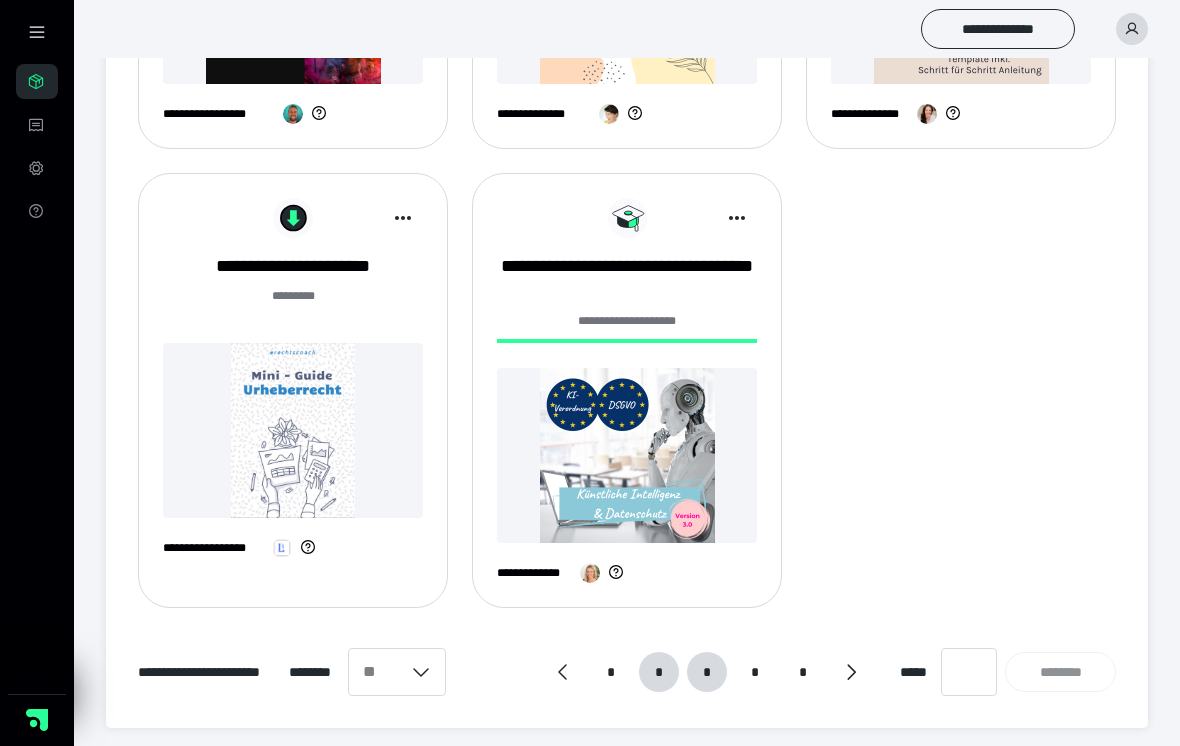 click on "*" at bounding box center (707, 672) 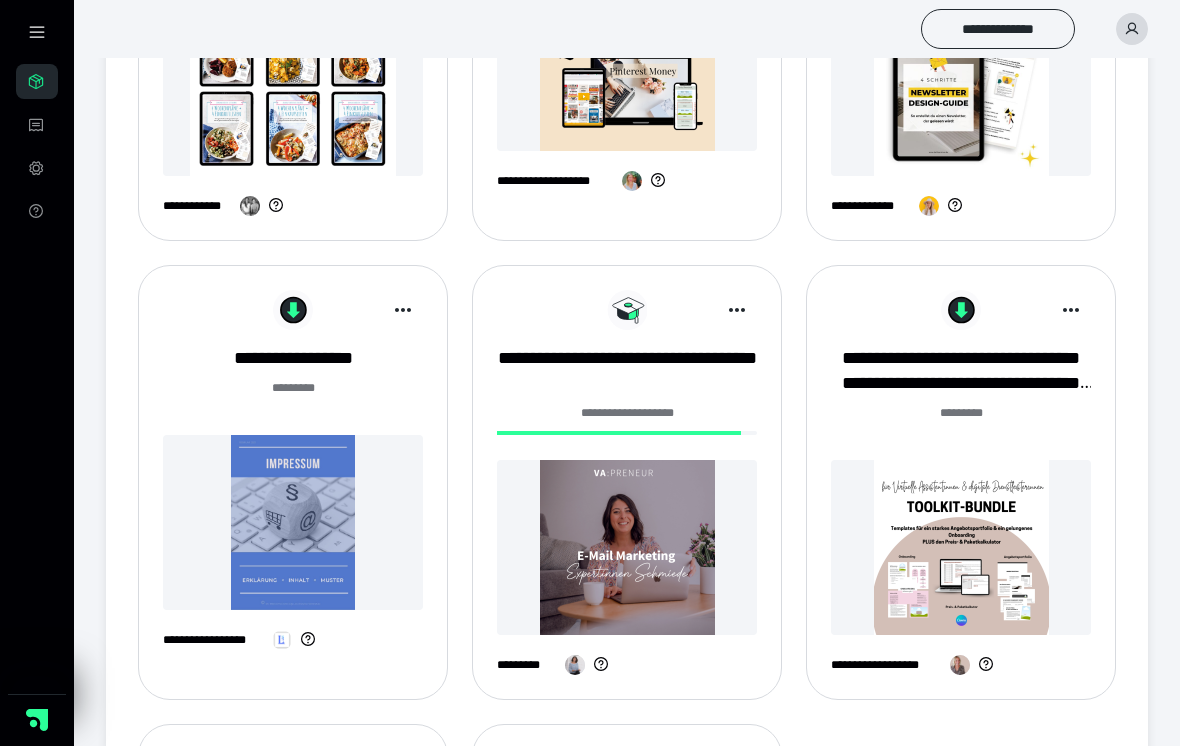 scroll, scrollTop: 1201, scrollLeft: 0, axis: vertical 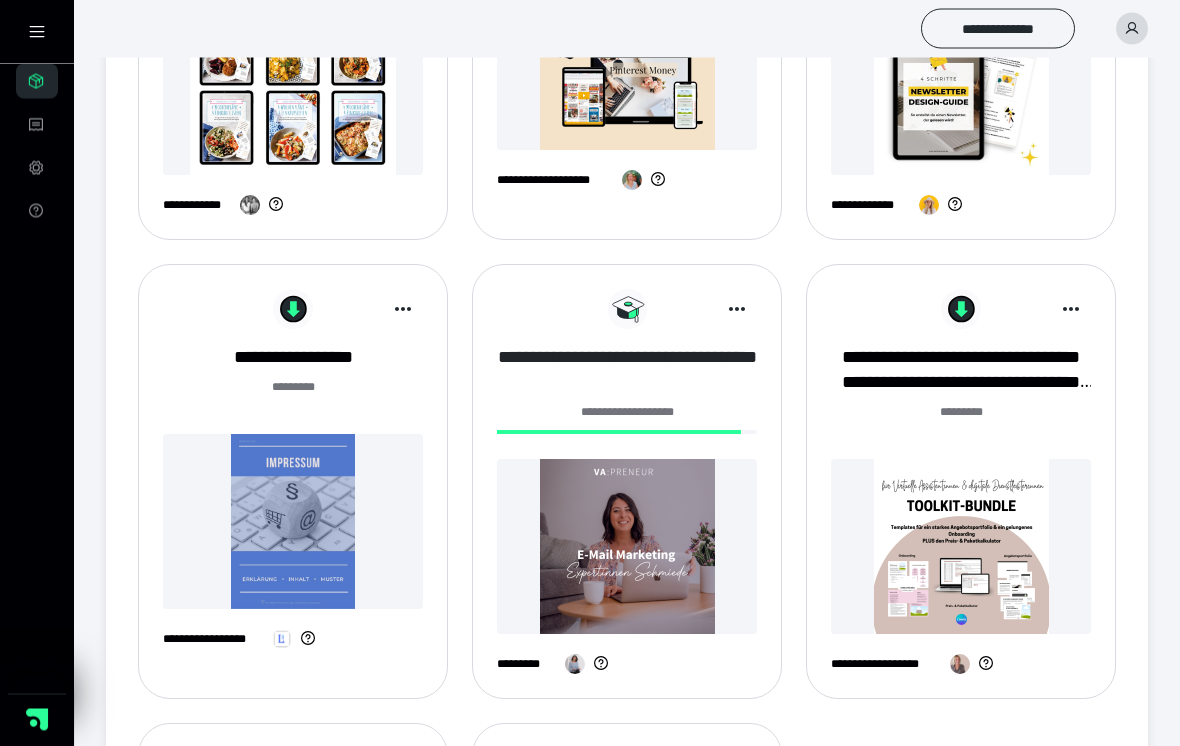 click on "**********" at bounding box center (627, 371) 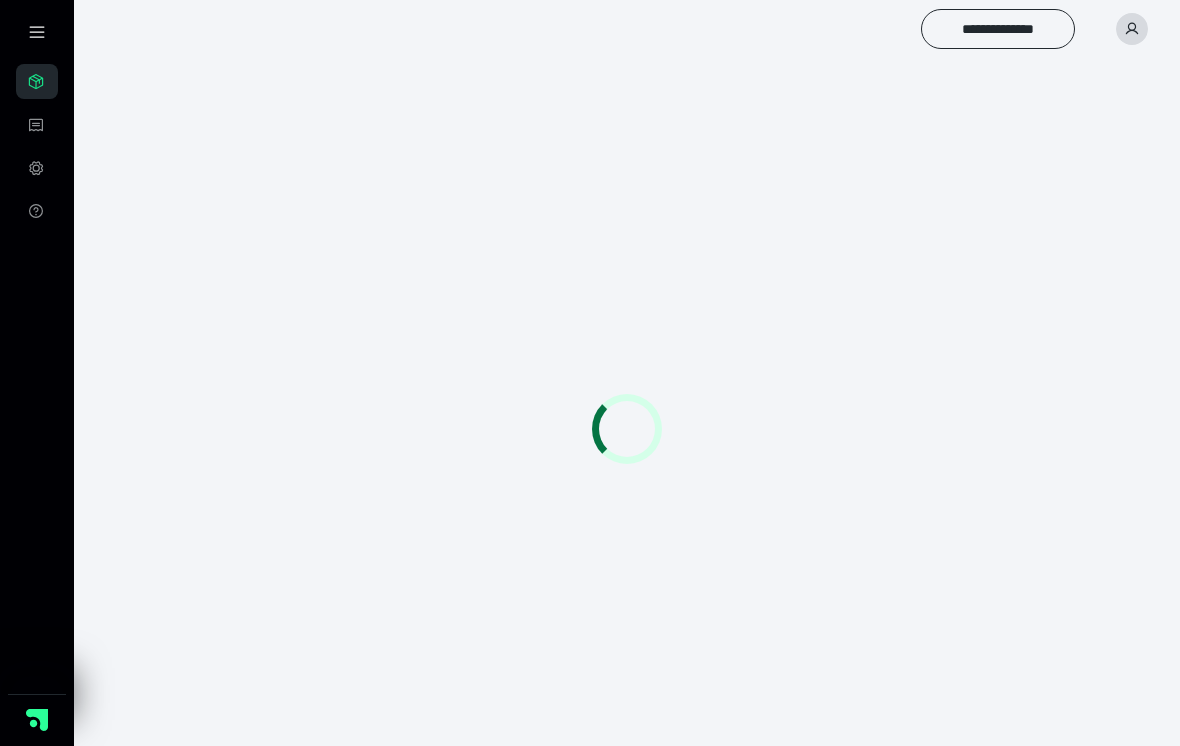 scroll, scrollTop: 0, scrollLeft: 0, axis: both 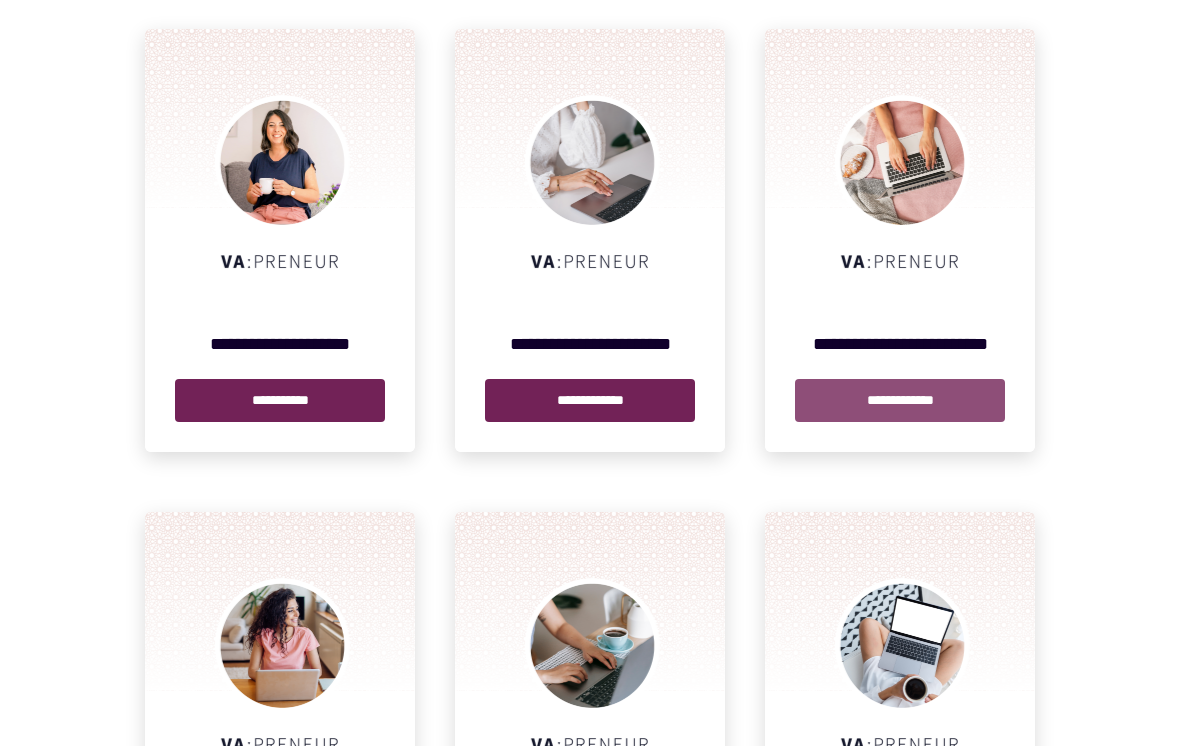 click on "**********" at bounding box center (900, 400) 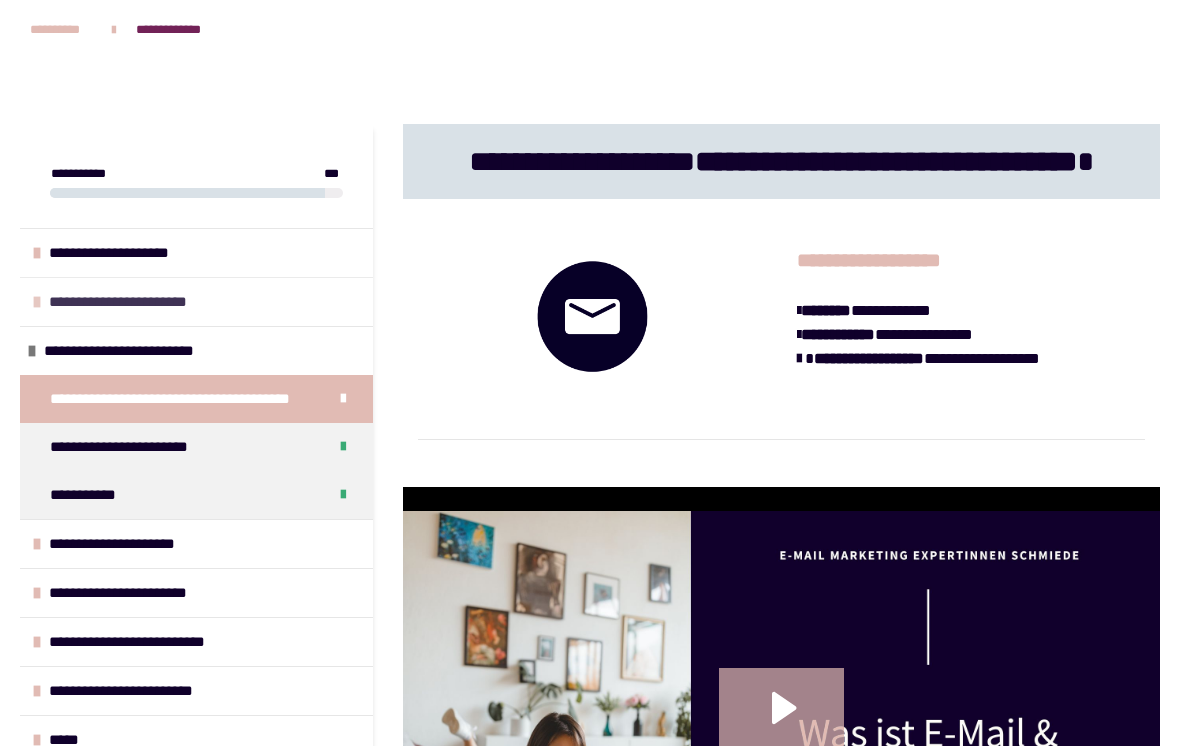 click on "**********" at bounding box center [196, 301] 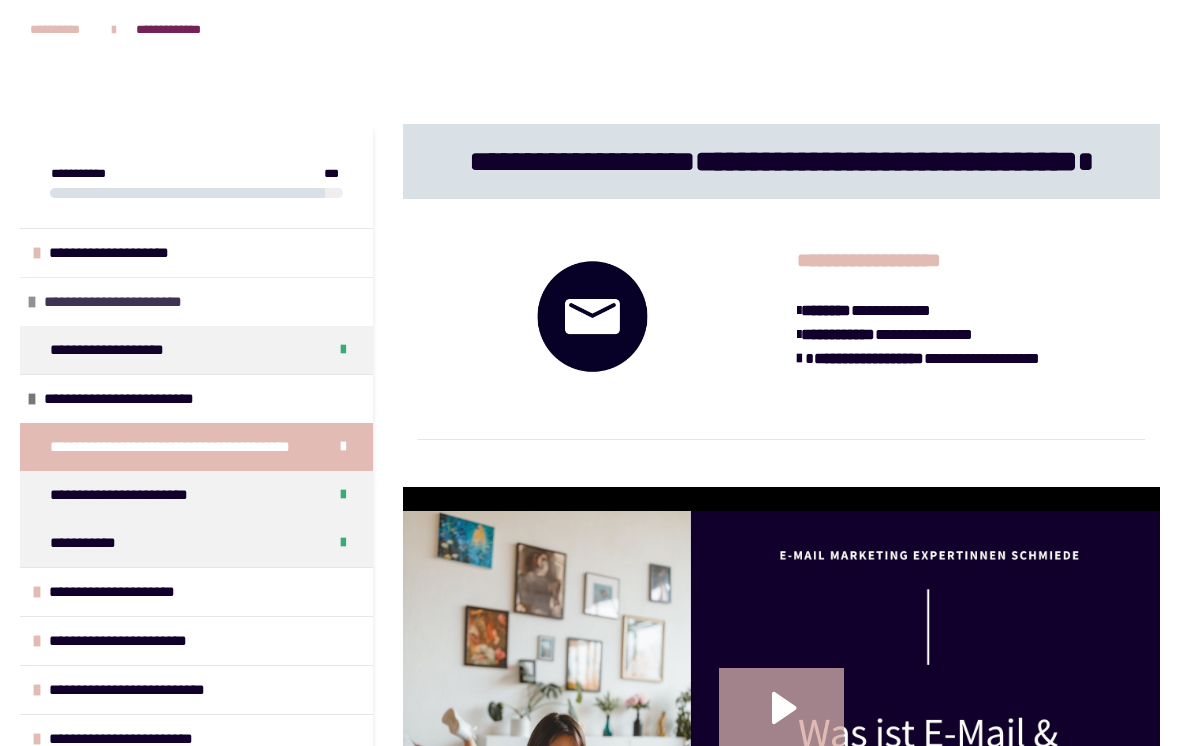 click on "**********" at bounding box center (115, 302) 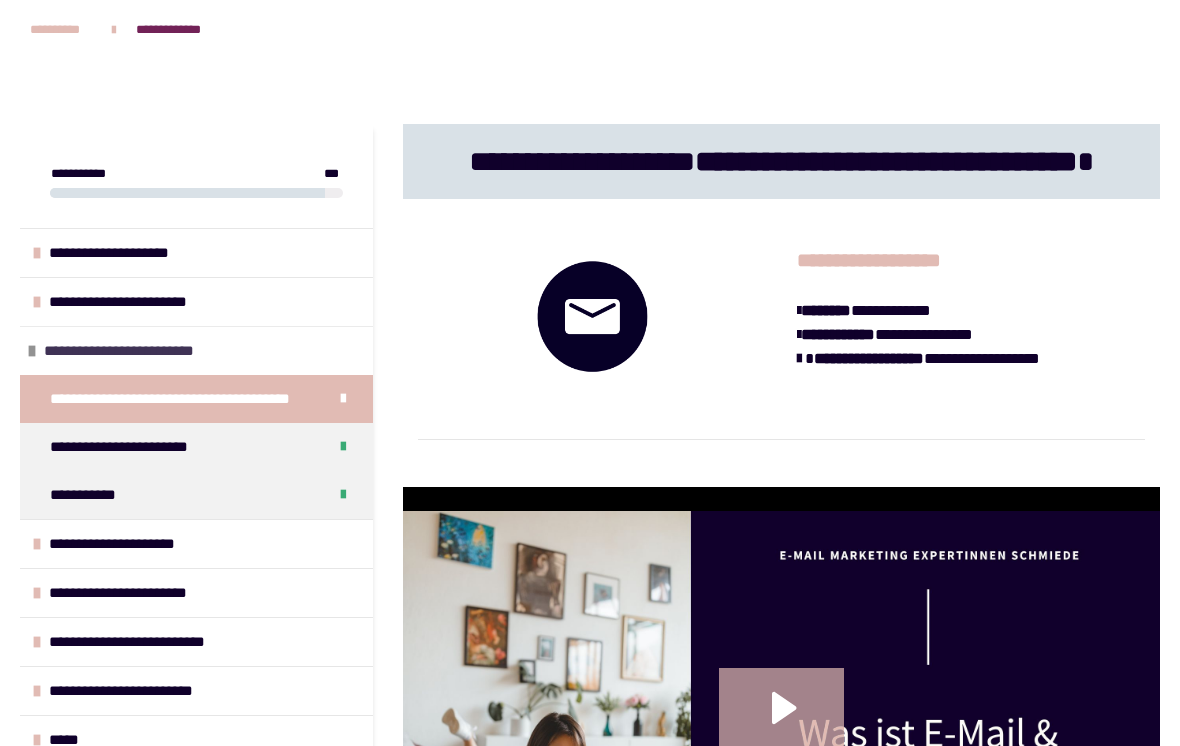 click at bounding box center (32, 351) 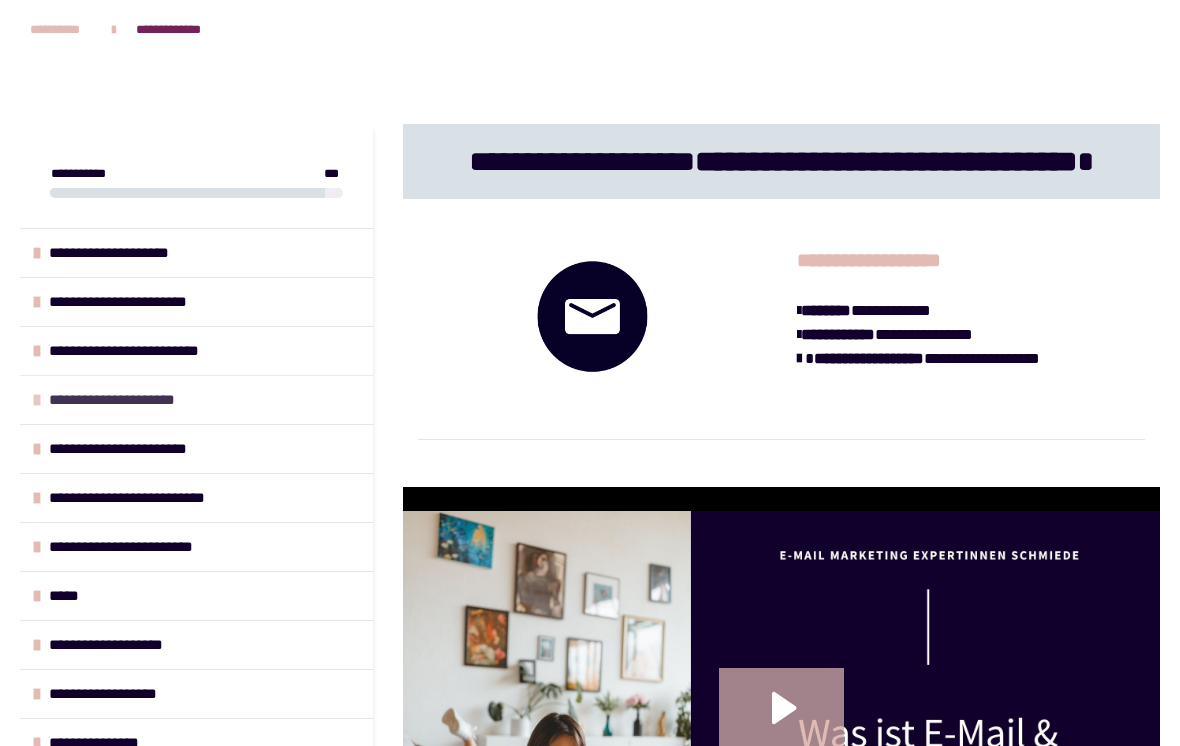 click on "**********" at bounding box center (196, 399) 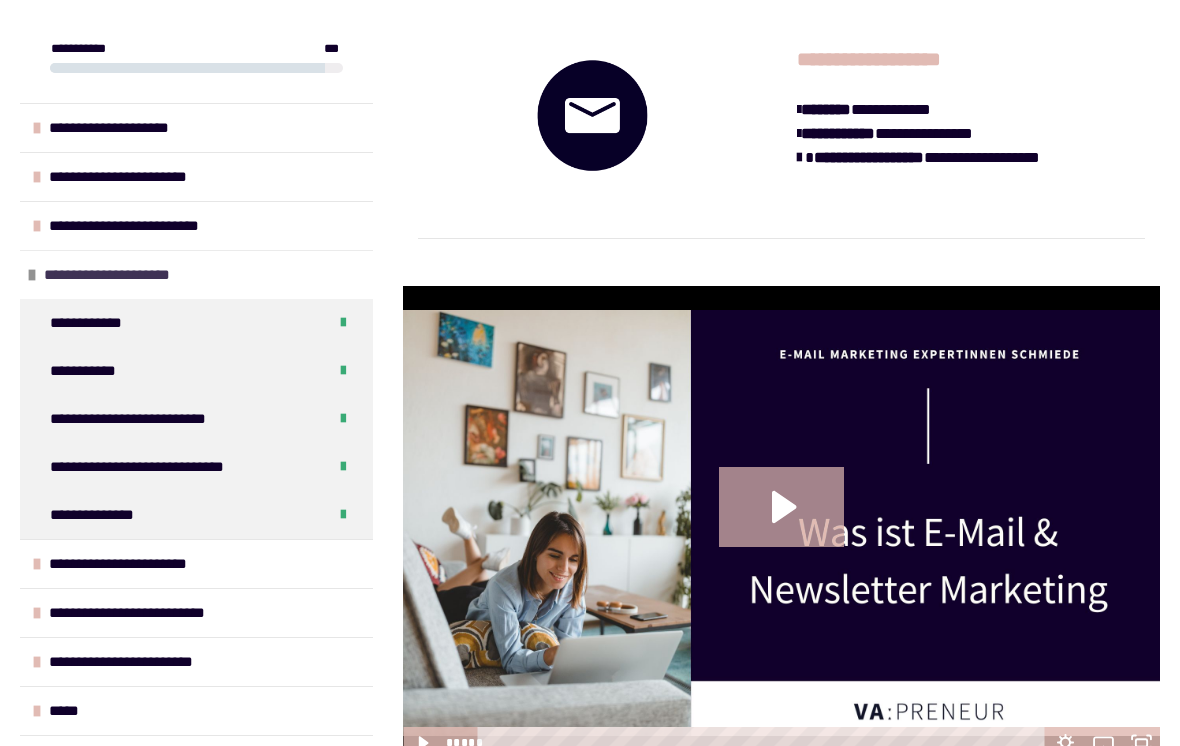 scroll, scrollTop: 209, scrollLeft: 0, axis: vertical 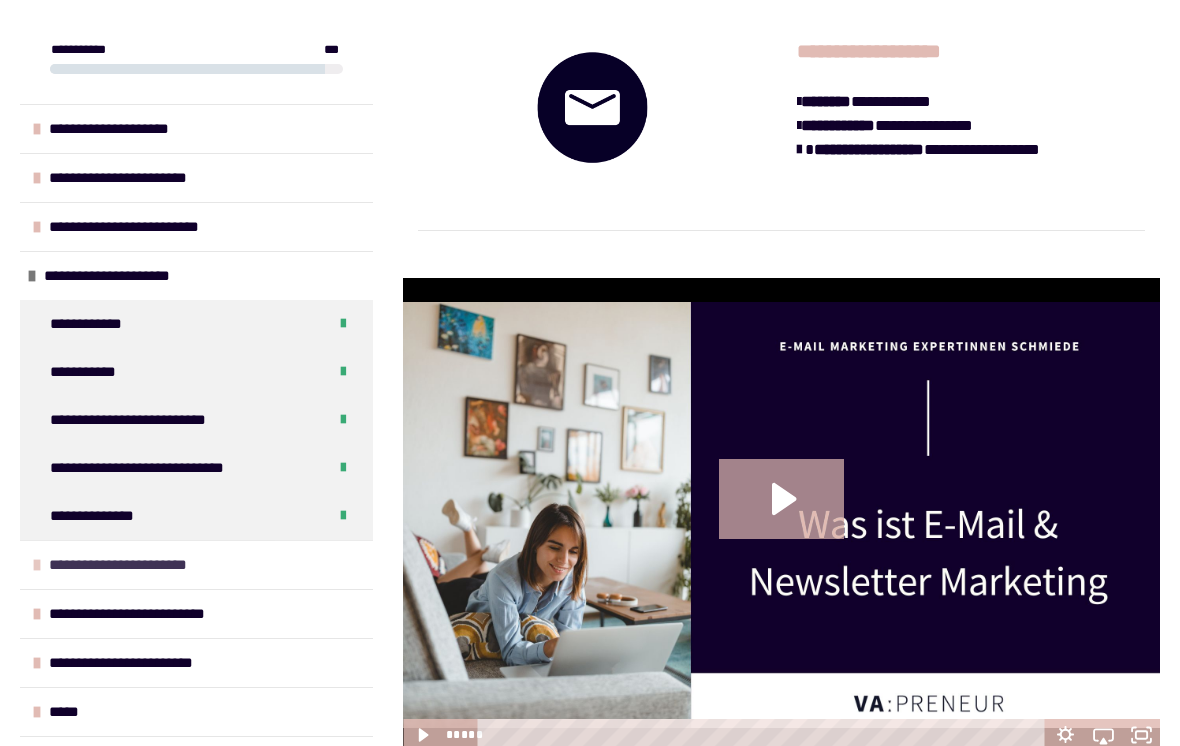 click on "**********" at bounding box center (128, 565) 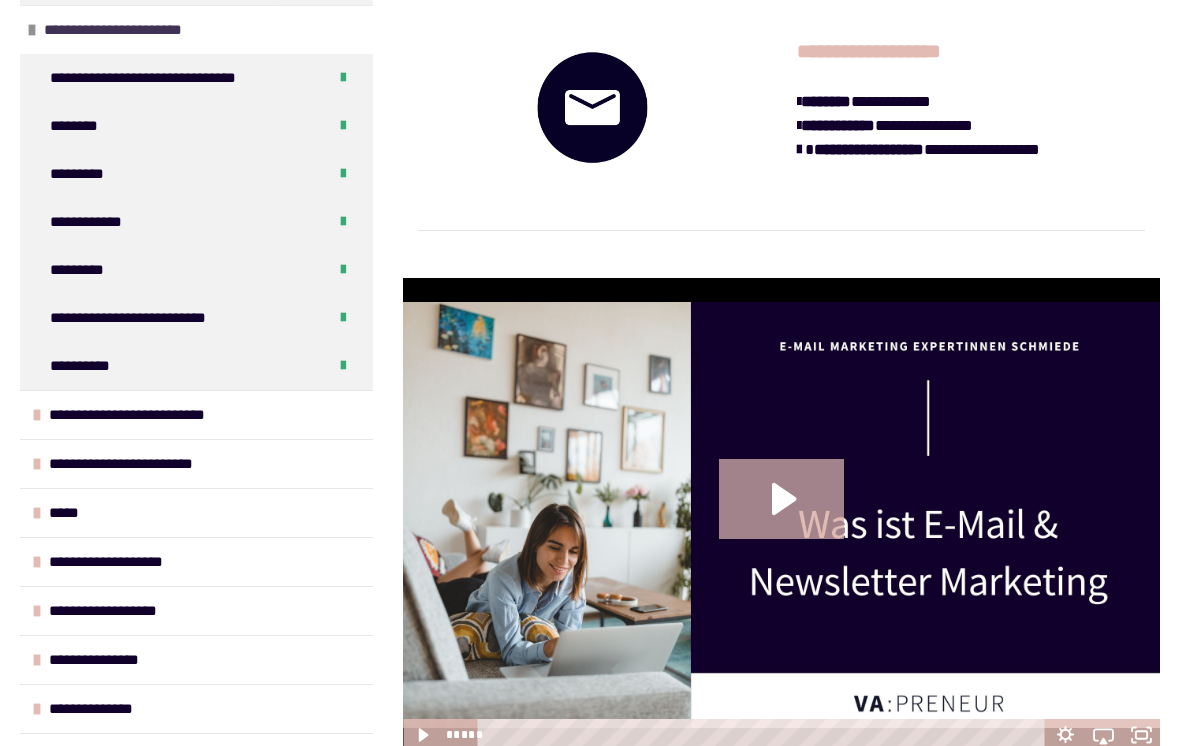 scroll, scrollTop: 535, scrollLeft: 0, axis: vertical 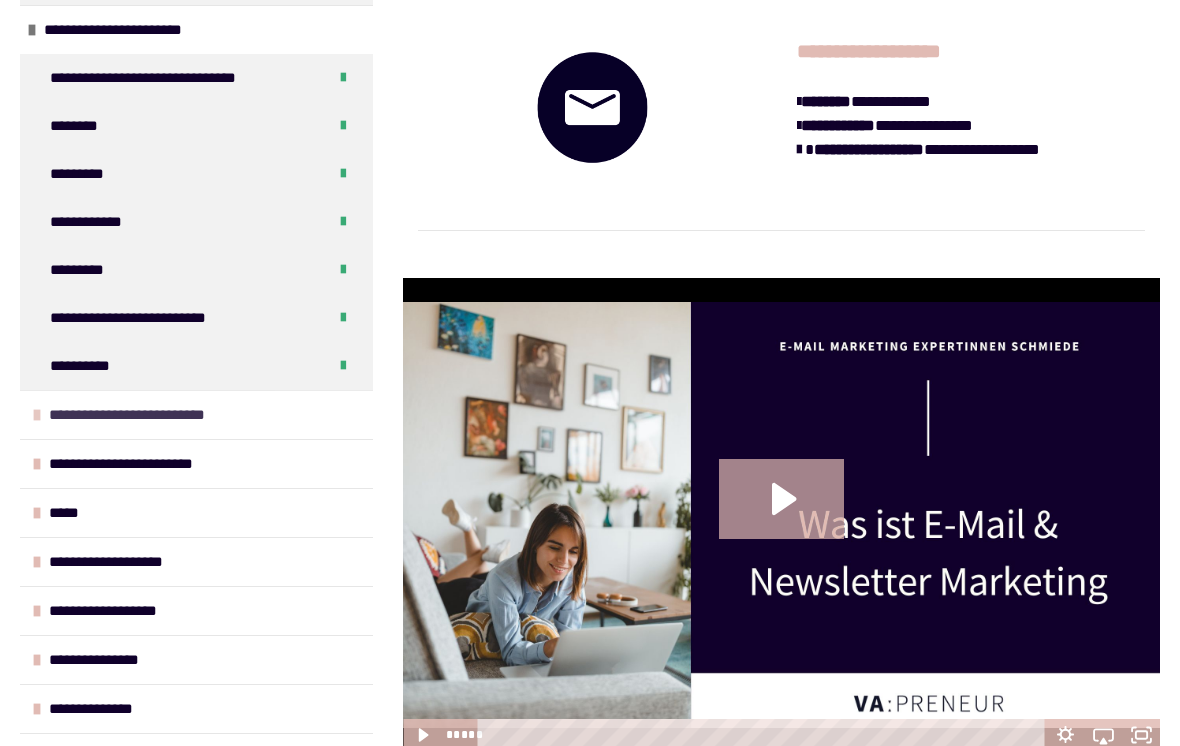 click on "**********" at bounding box center [132, 415] 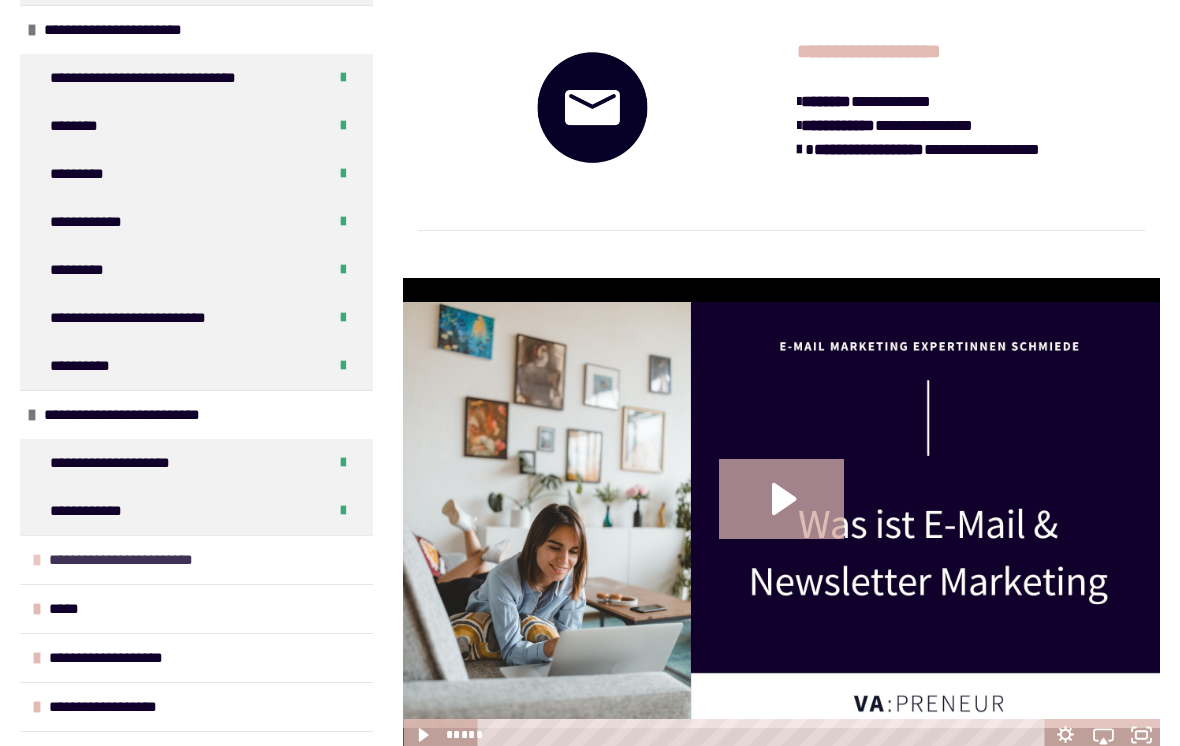 click at bounding box center [37, 560] 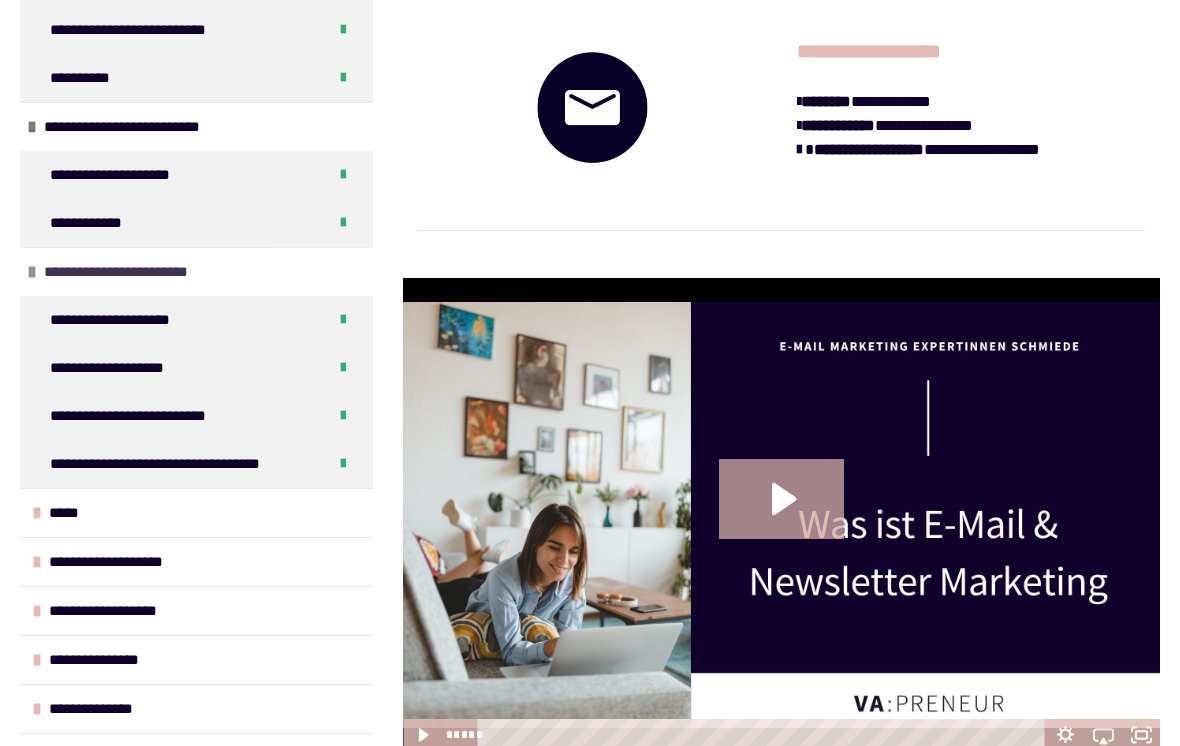 scroll, scrollTop: 823, scrollLeft: 0, axis: vertical 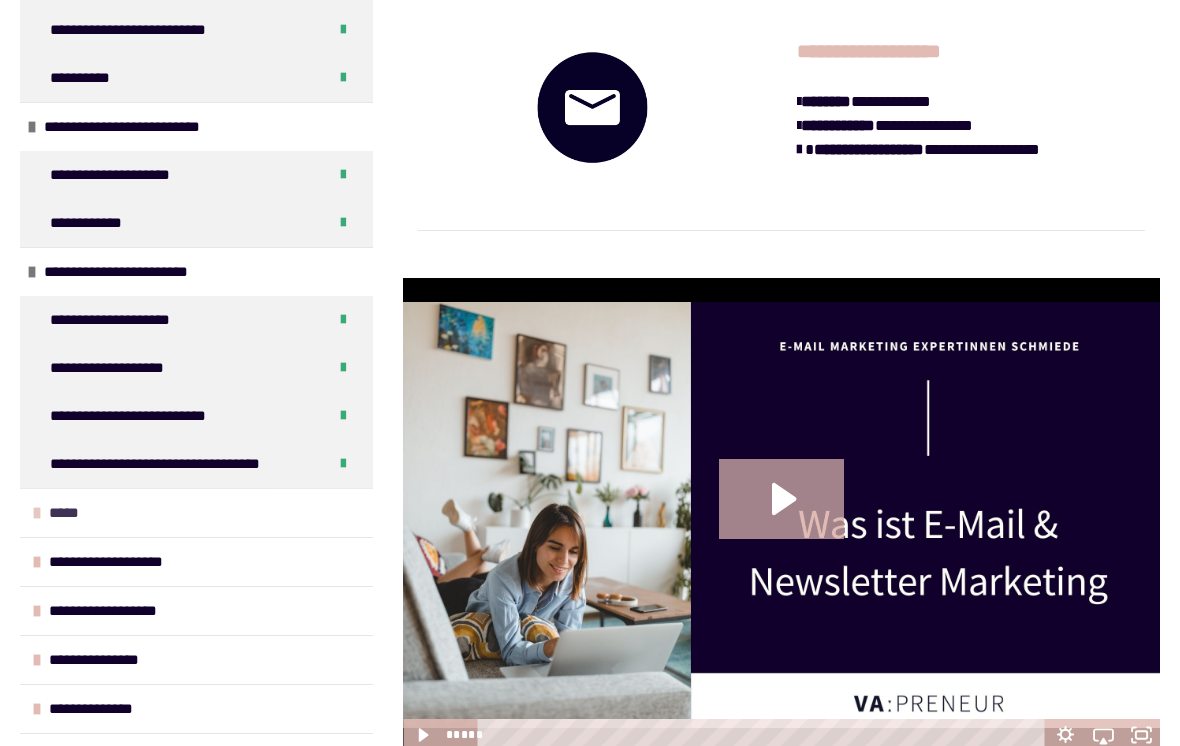 click on "*****" at bounding box center [69, 513] 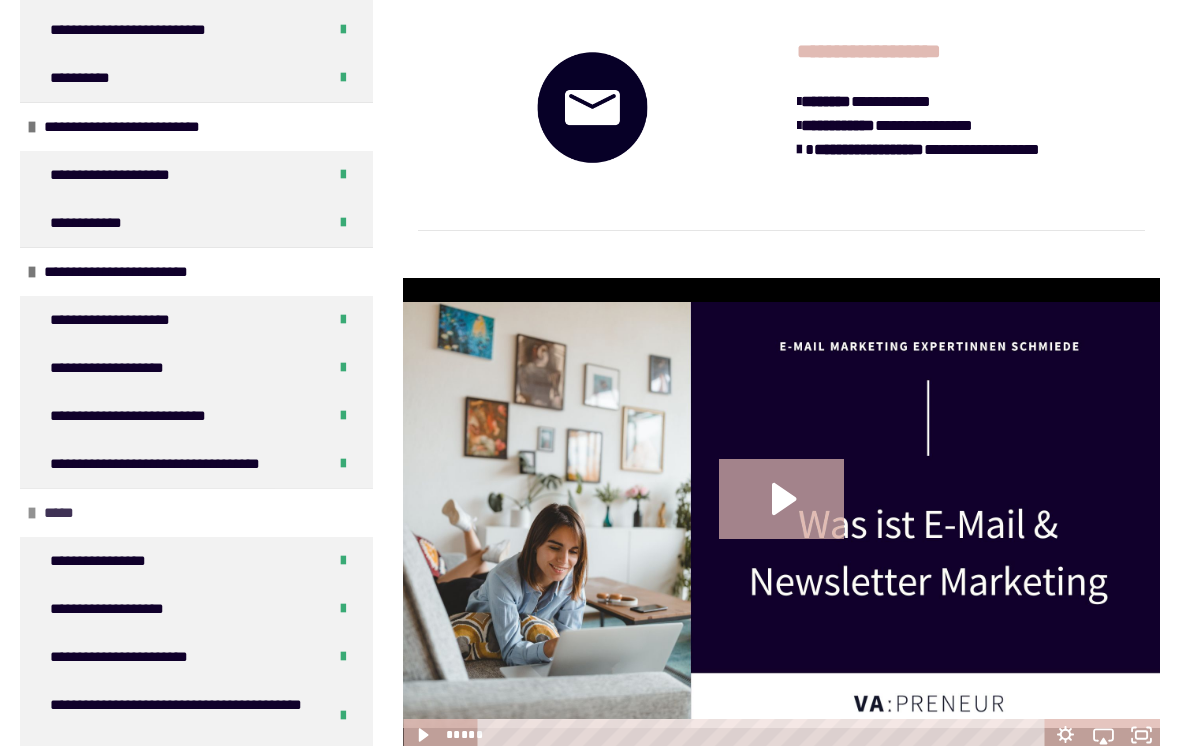 click on "*****" at bounding box center (64, 513) 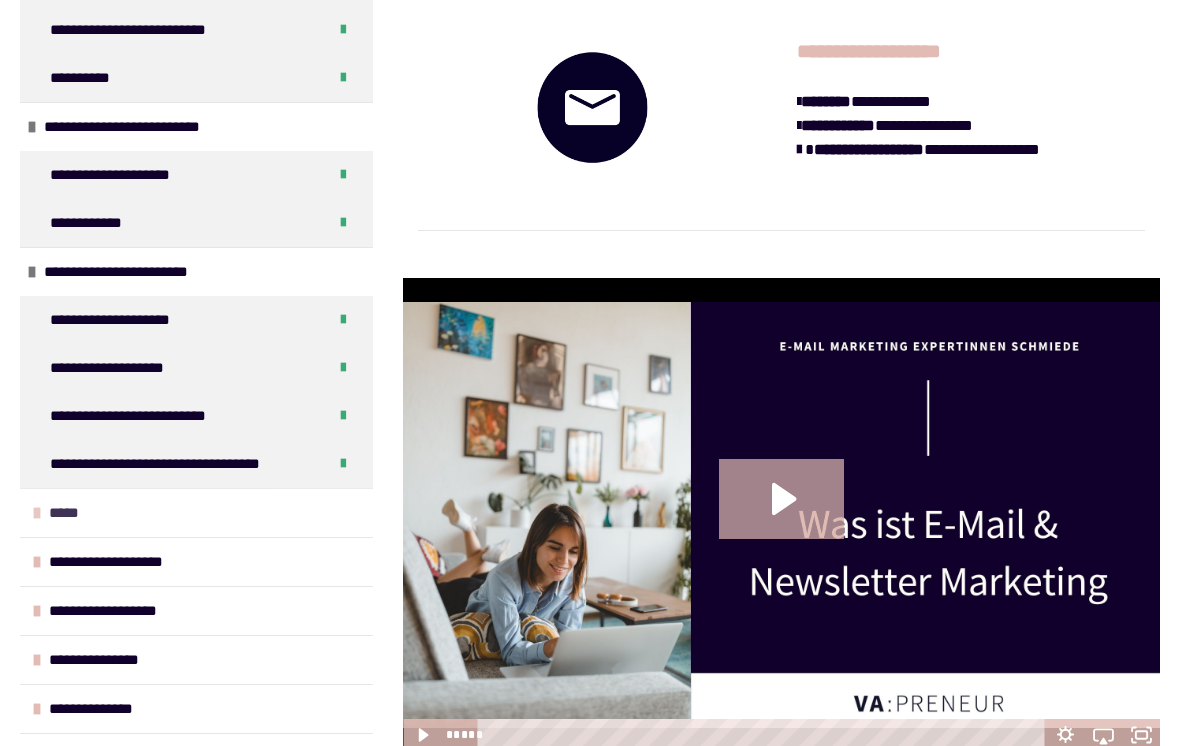 click at bounding box center (37, 513) 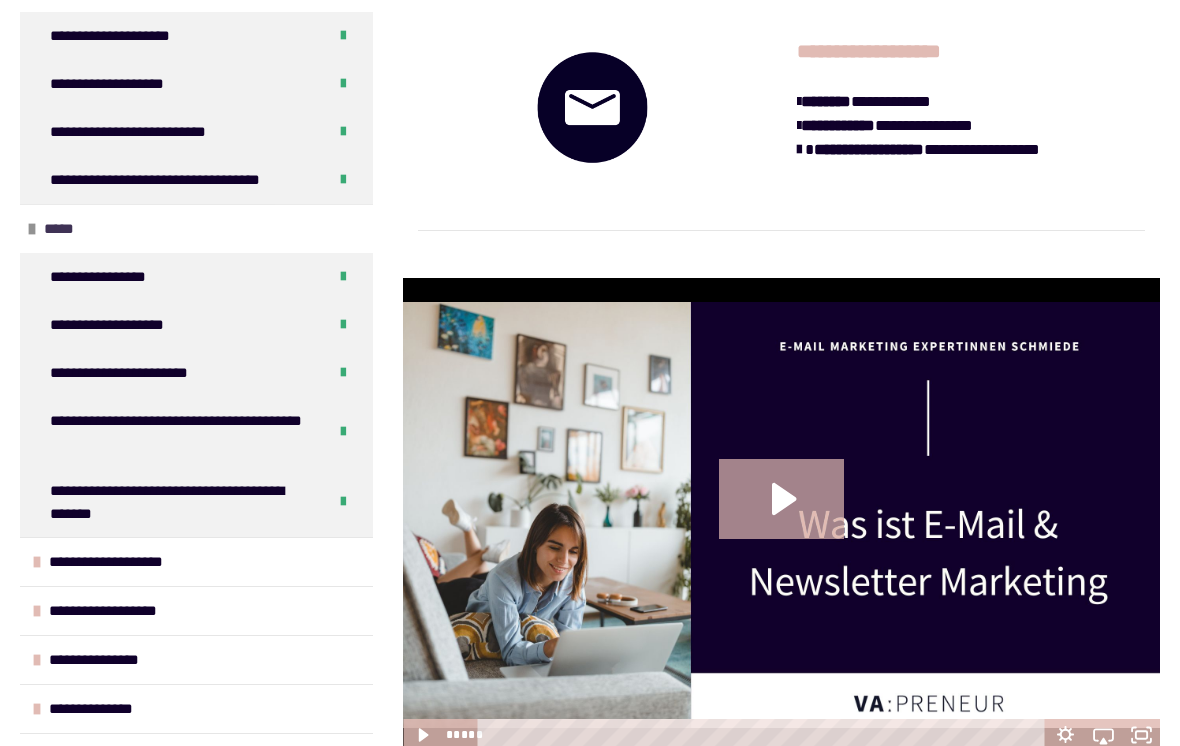 scroll, scrollTop: 1107, scrollLeft: 0, axis: vertical 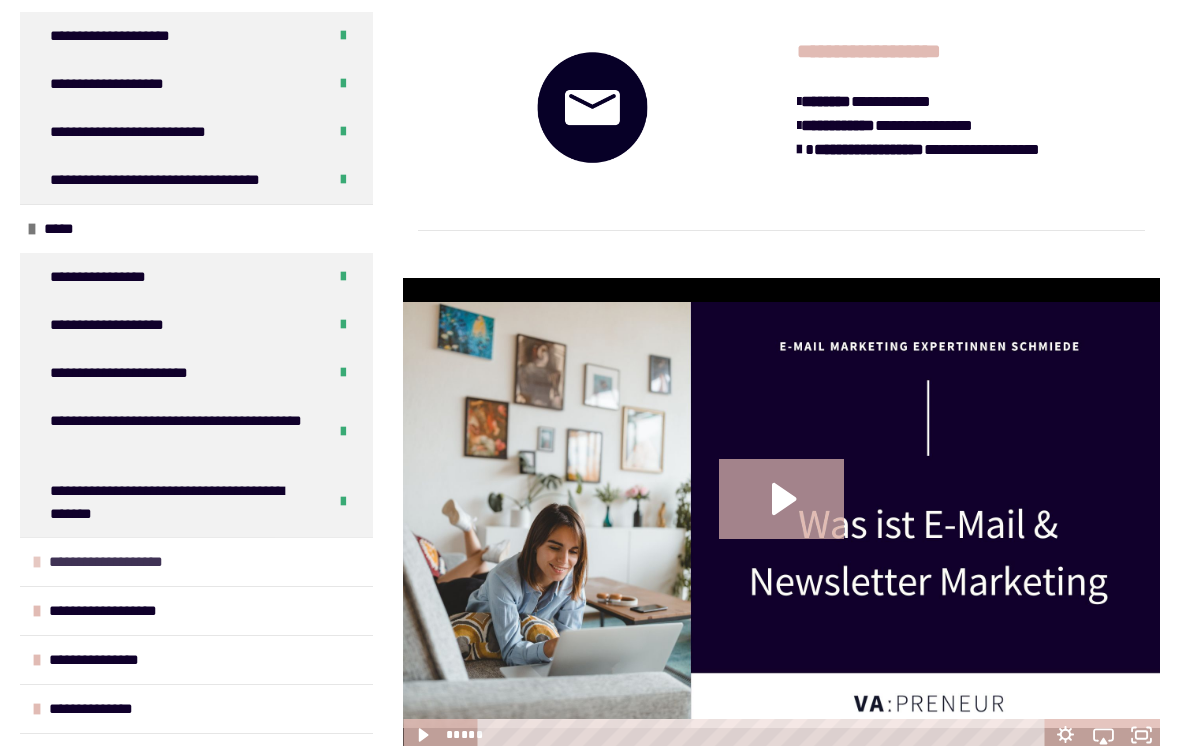 click on "**********" at bounding box center (113, 562) 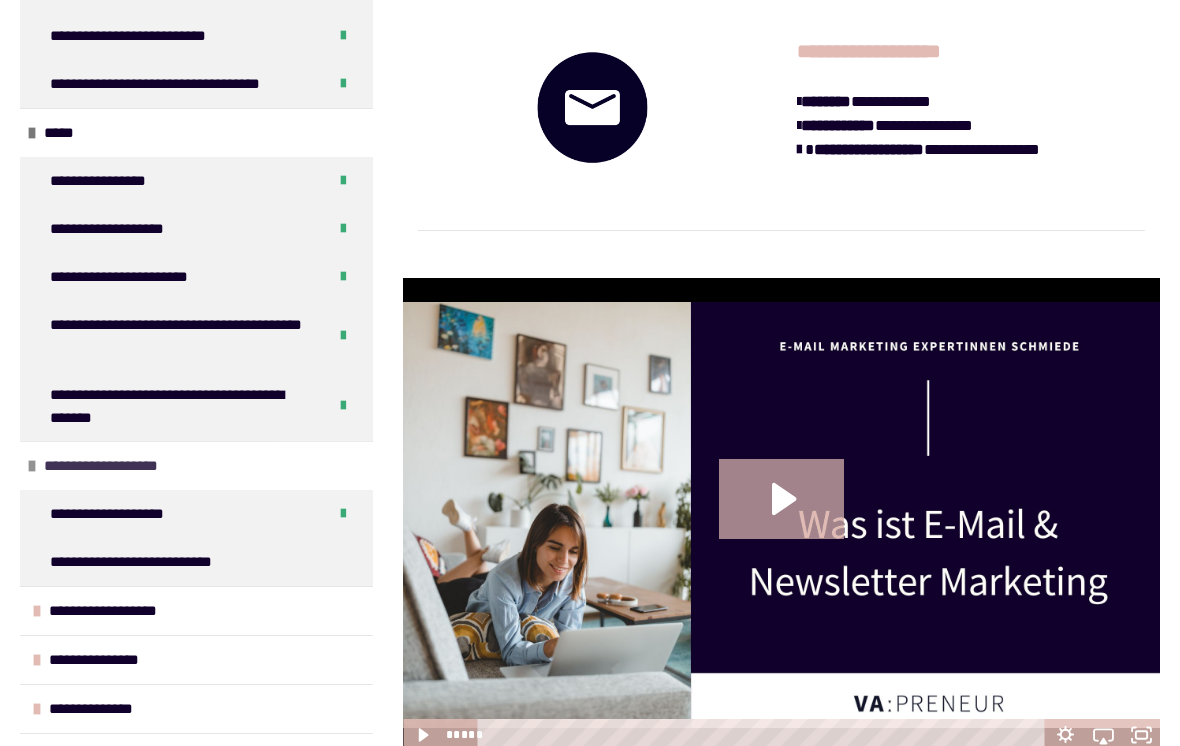 scroll, scrollTop: 1203, scrollLeft: 0, axis: vertical 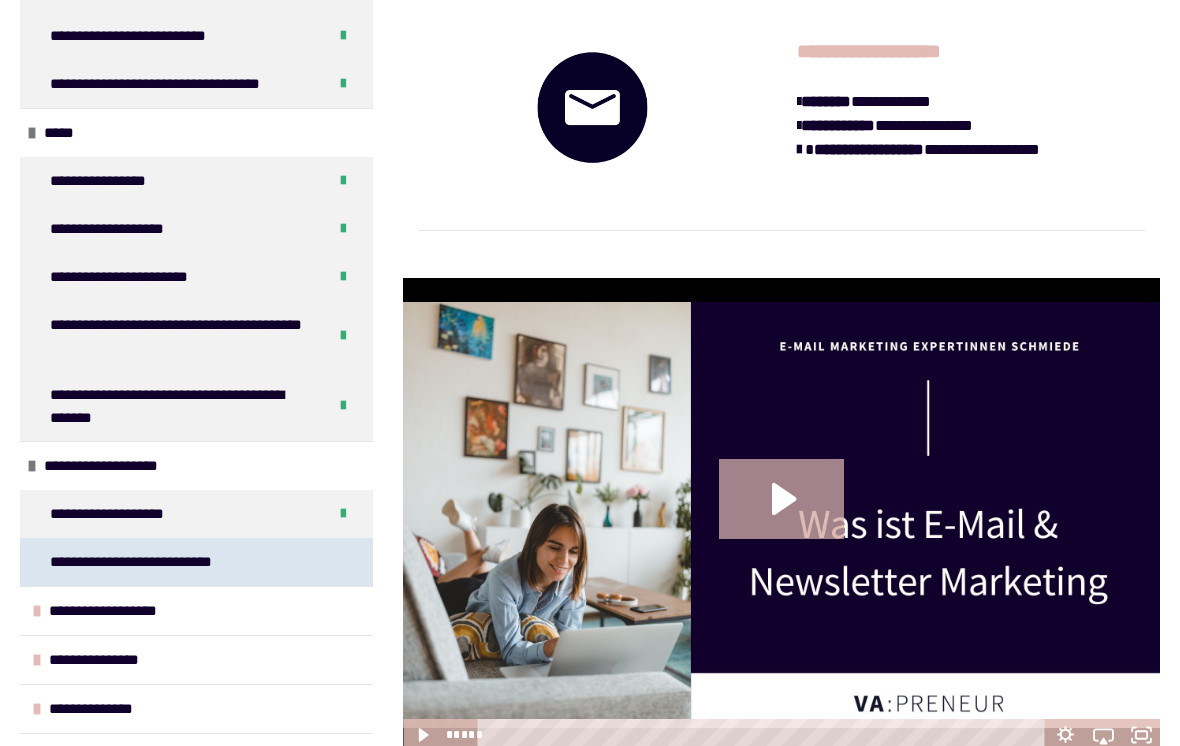 click on "**********" at bounding box center (141, 562) 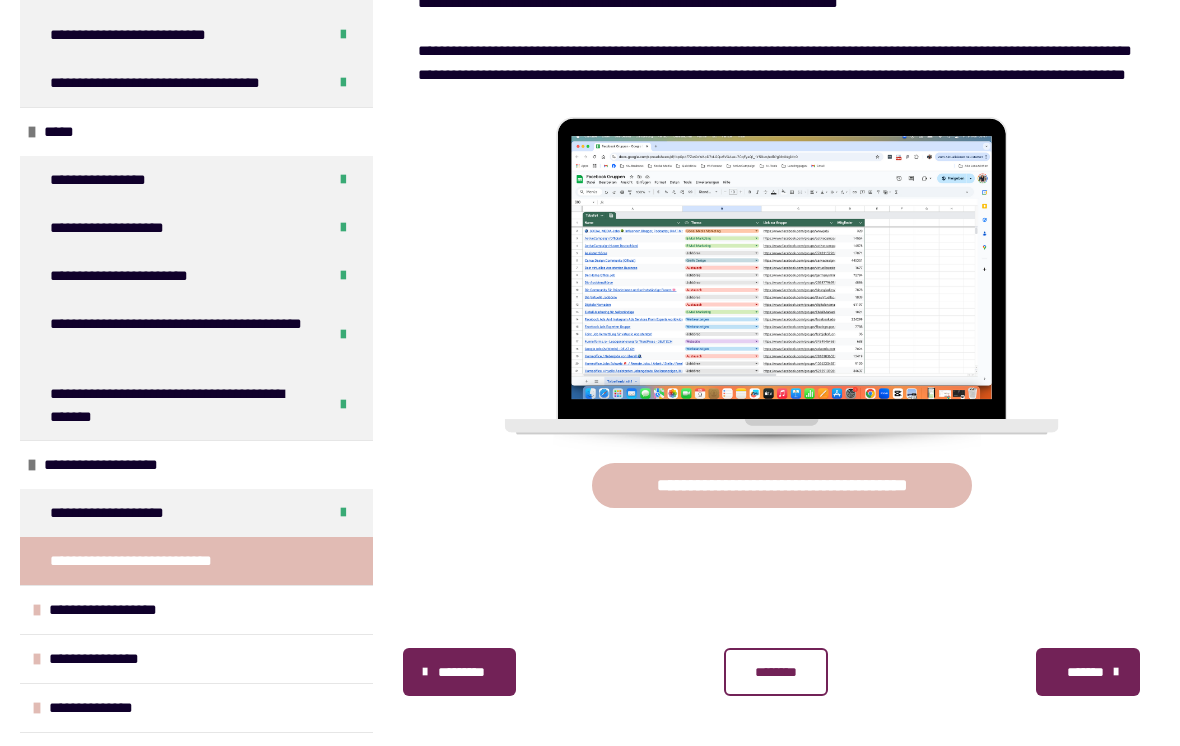 scroll, scrollTop: 889, scrollLeft: 0, axis: vertical 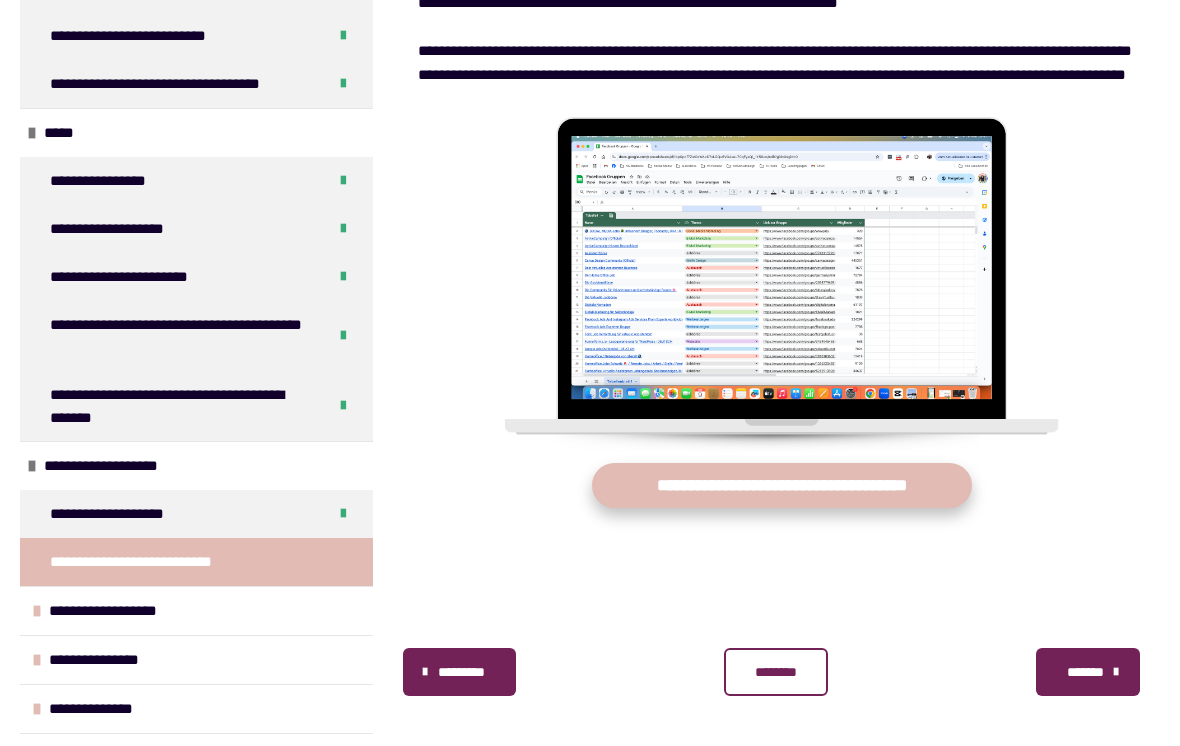 click on "**********" at bounding box center [782, 485] 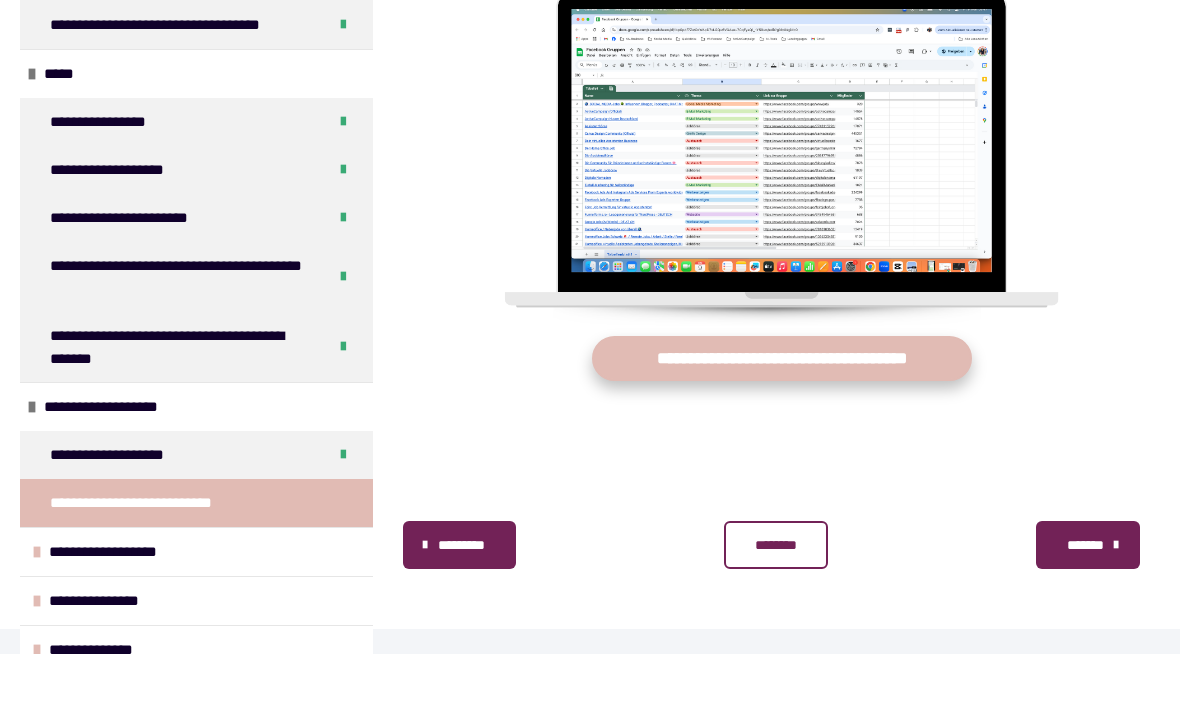 scroll, scrollTop: 956, scrollLeft: 0, axis: vertical 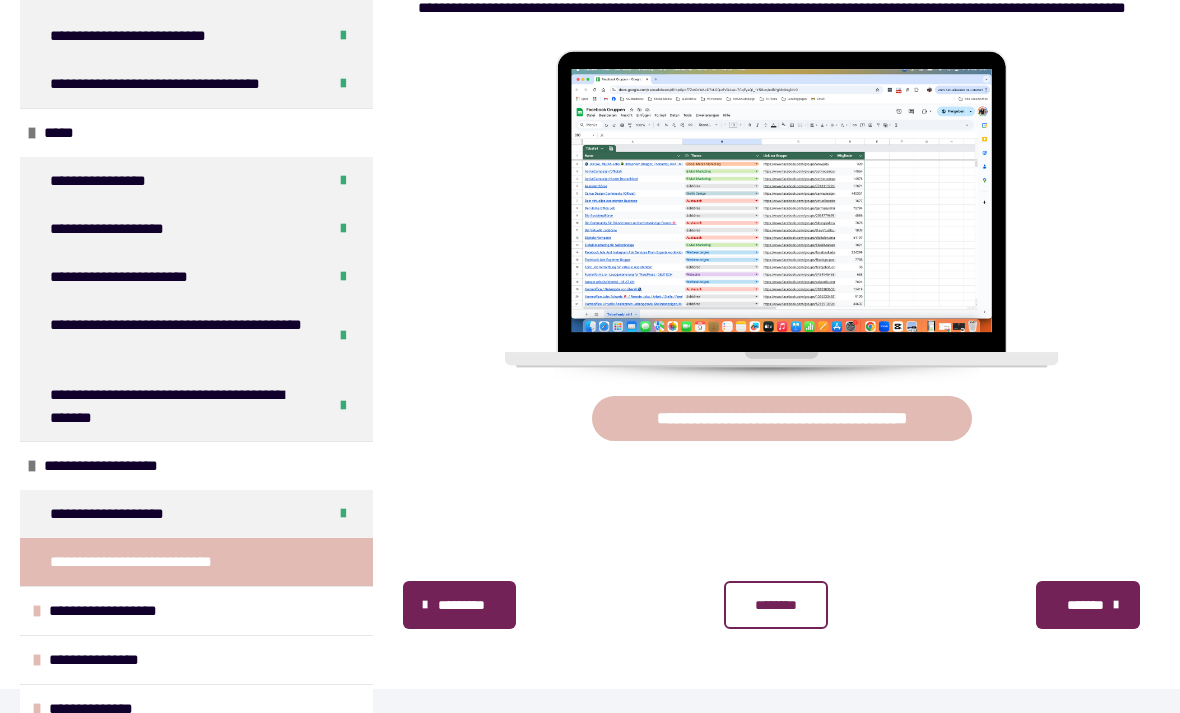click on "********" at bounding box center (776, 605) 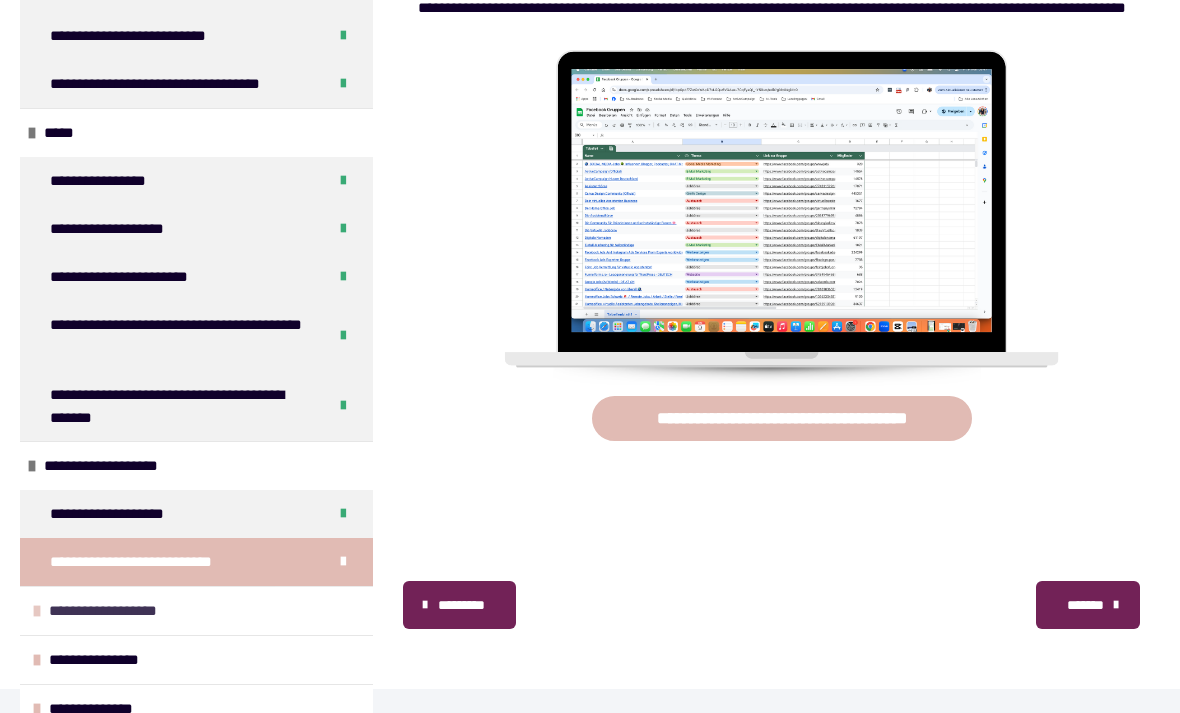 click on "**********" at bounding box center (196, 610) 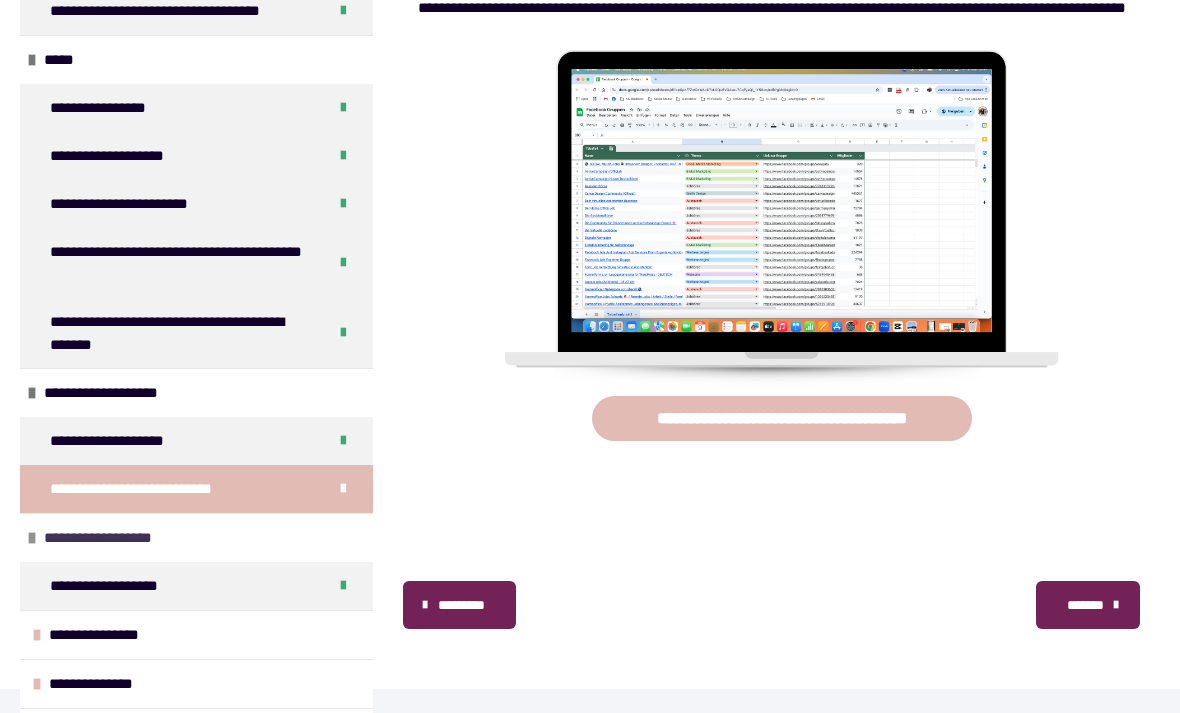 scroll, scrollTop: 1276, scrollLeft: 0, axis: vertical 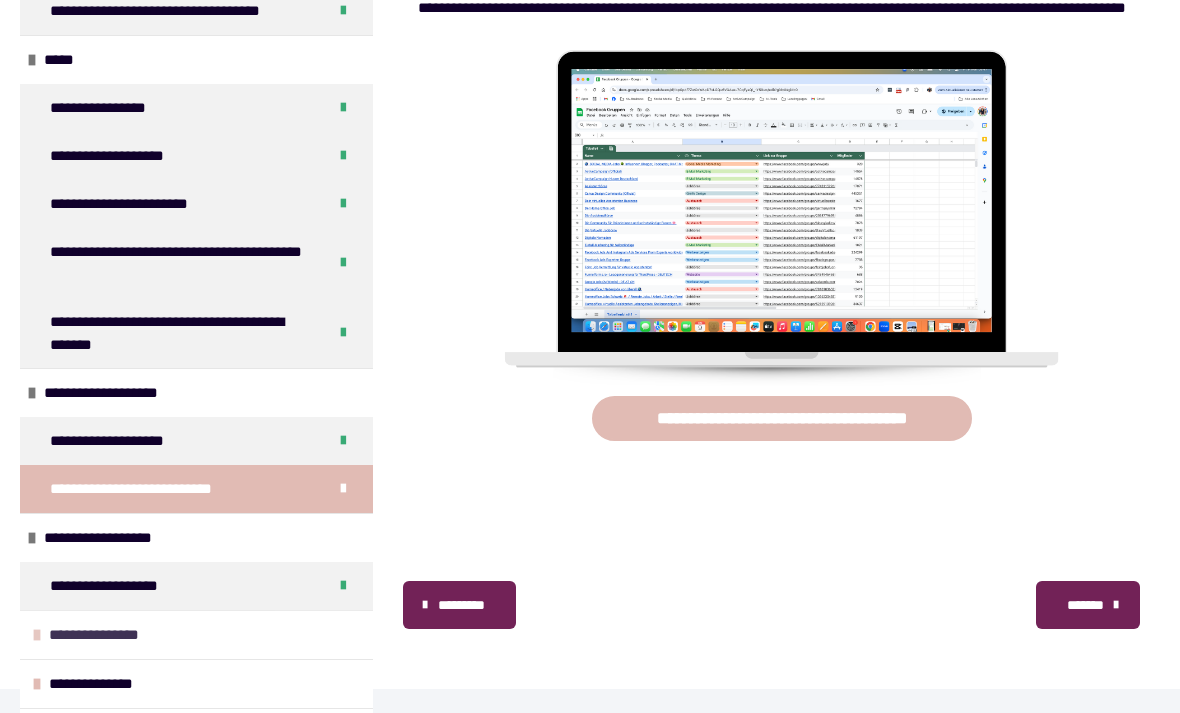 click on "**********" at bounding box center (99, 635) 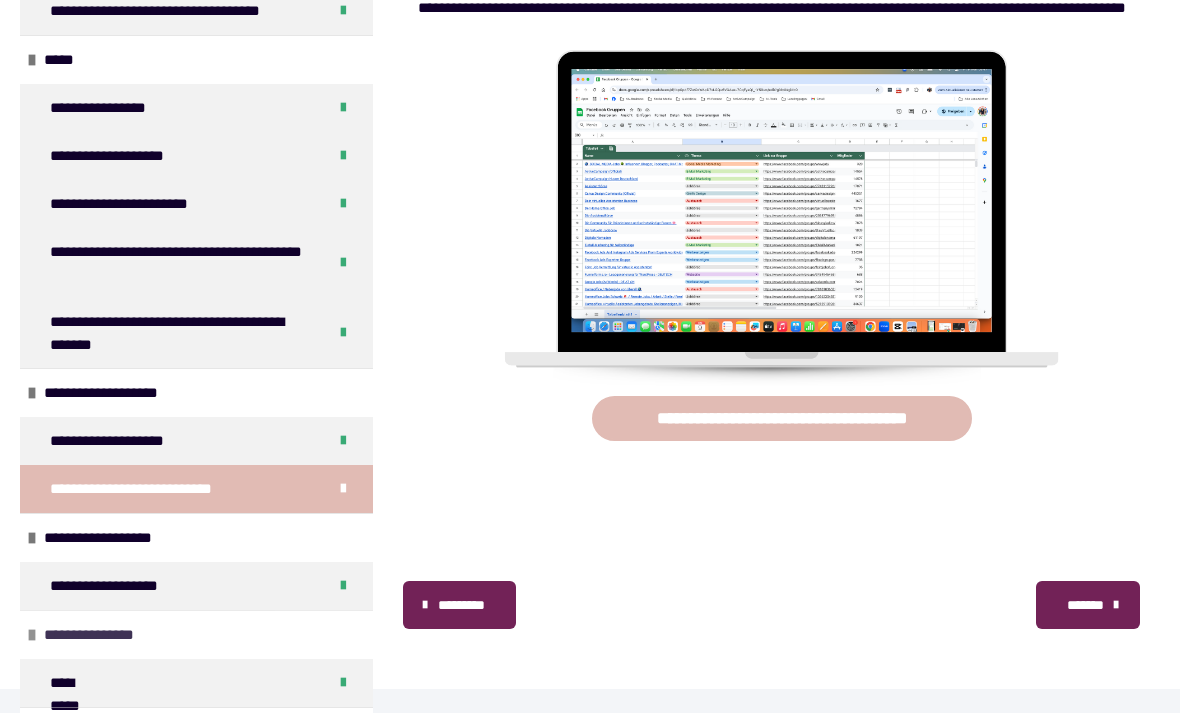 scroll, scrollTop: 1324, scrollLeft: 0, axis: vertical 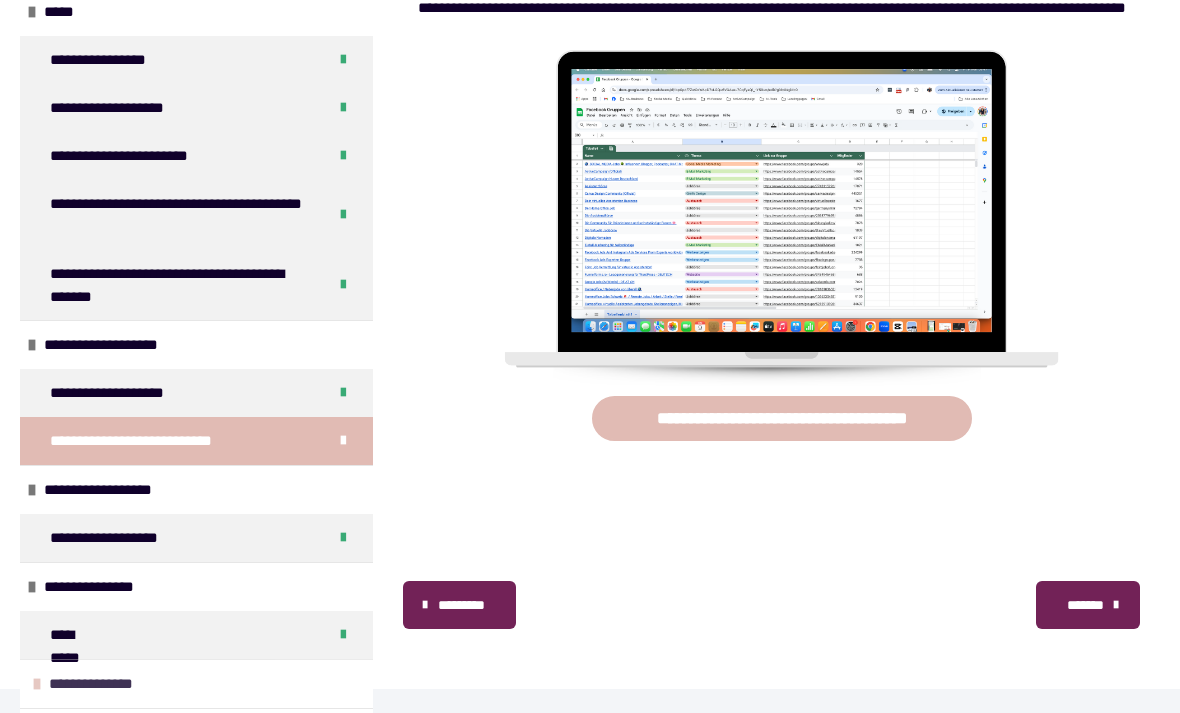 click at bounding box center (37, 684) 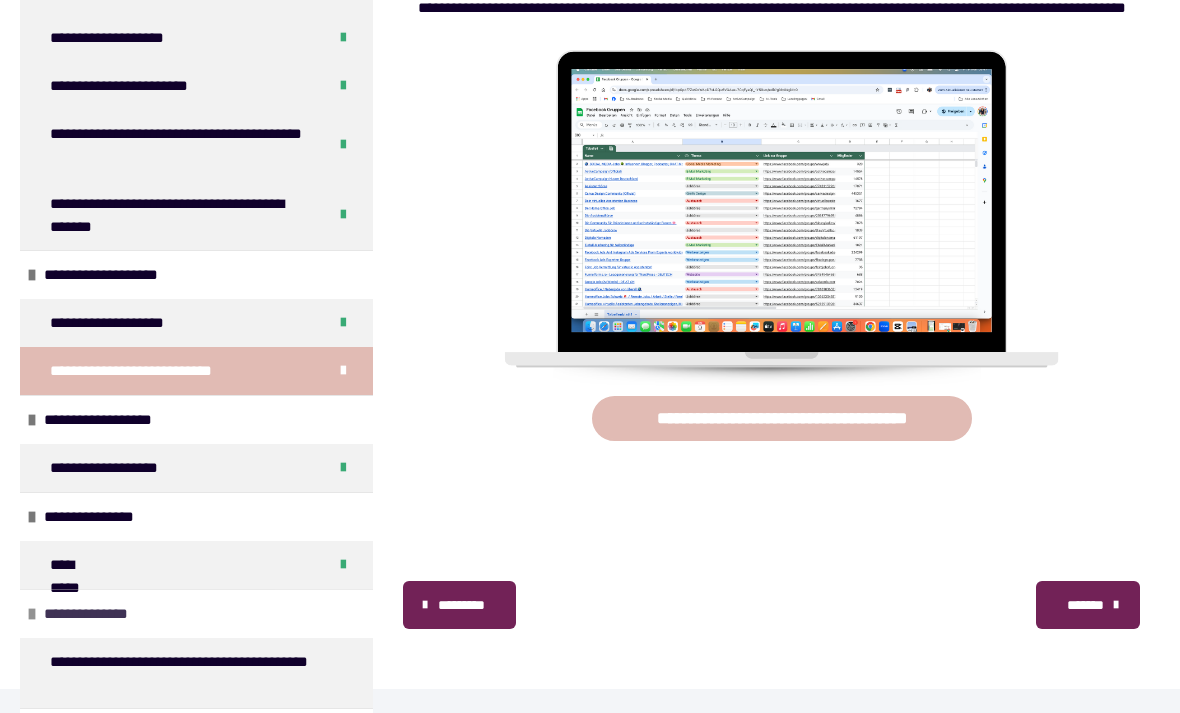 scroll, scrollTop: 1394, scrollLeft: 0, axis: vertical 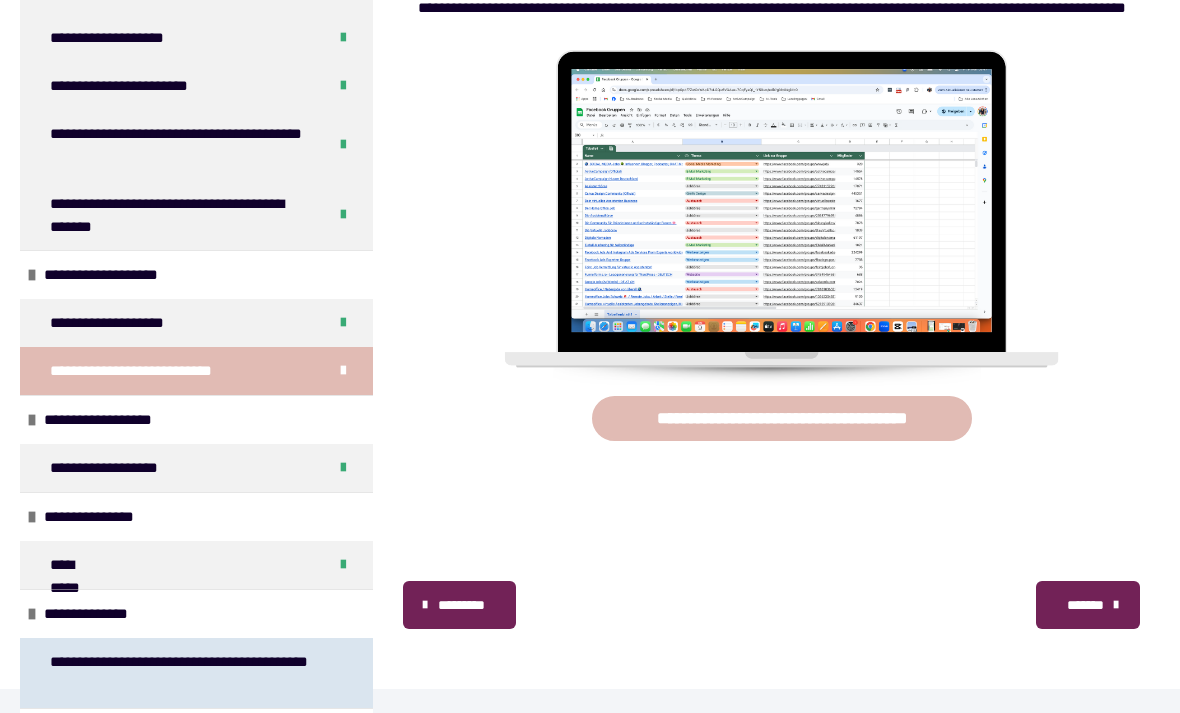 click on "**********" at bounding box center [188, 673] 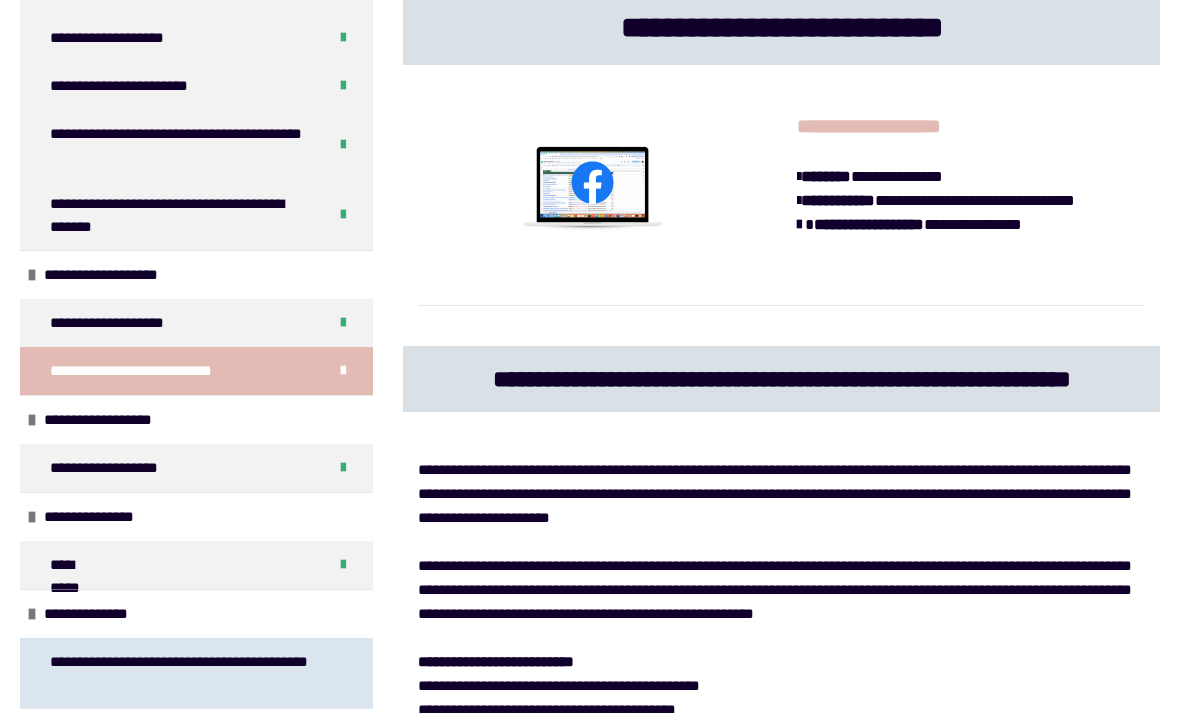 scroll, scrollTop: 1369, scrollLeft: 0, axis: vertical 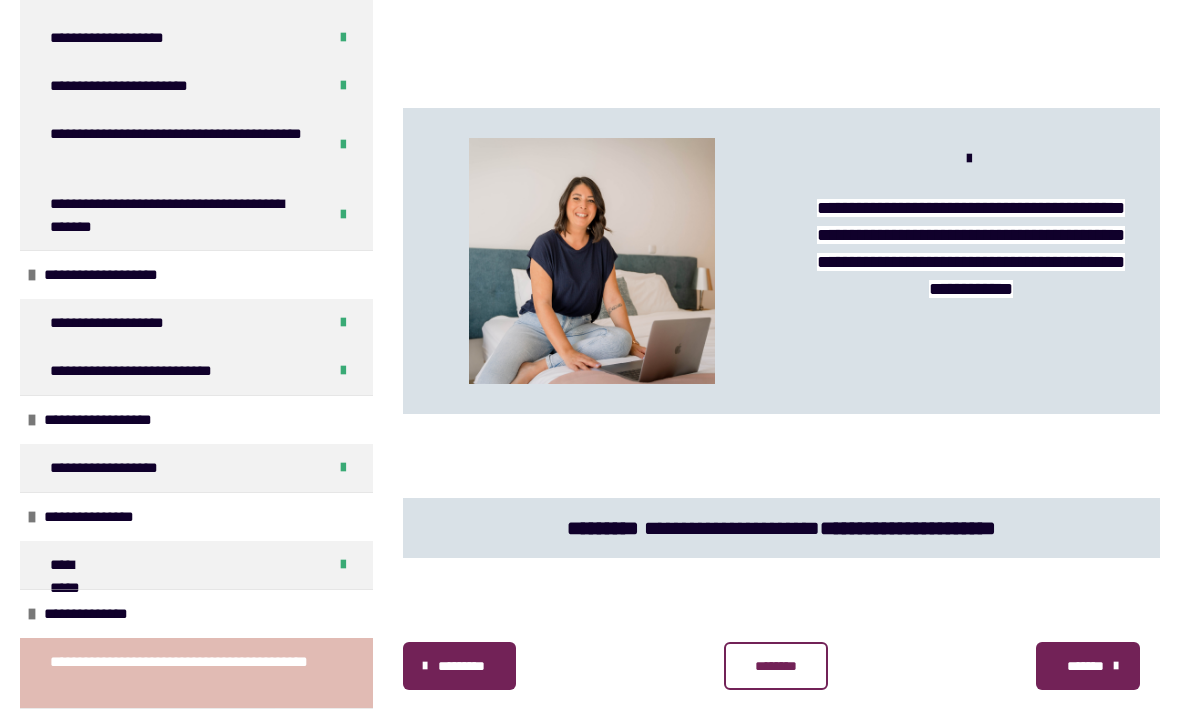 click at bounding box center [37, 733] 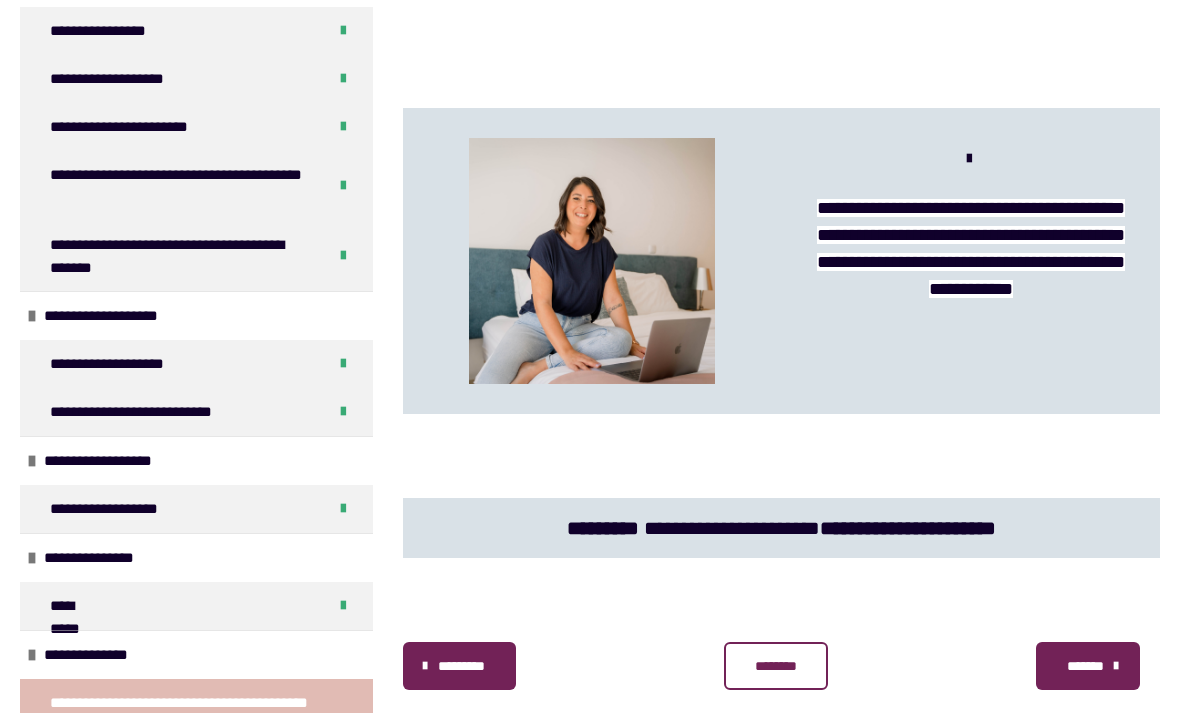 scroll, scrollTop: 1336, scrollLeft: 0, axis: vertical 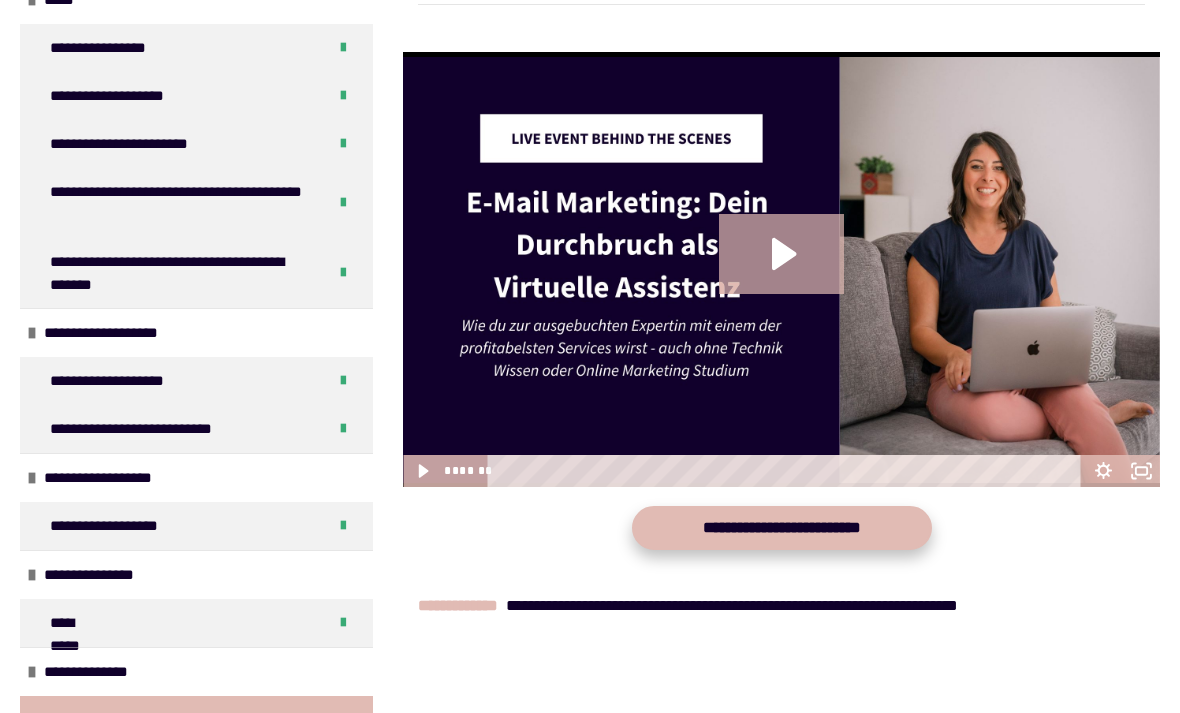 click on "**********" at bounding box center [782, 528] 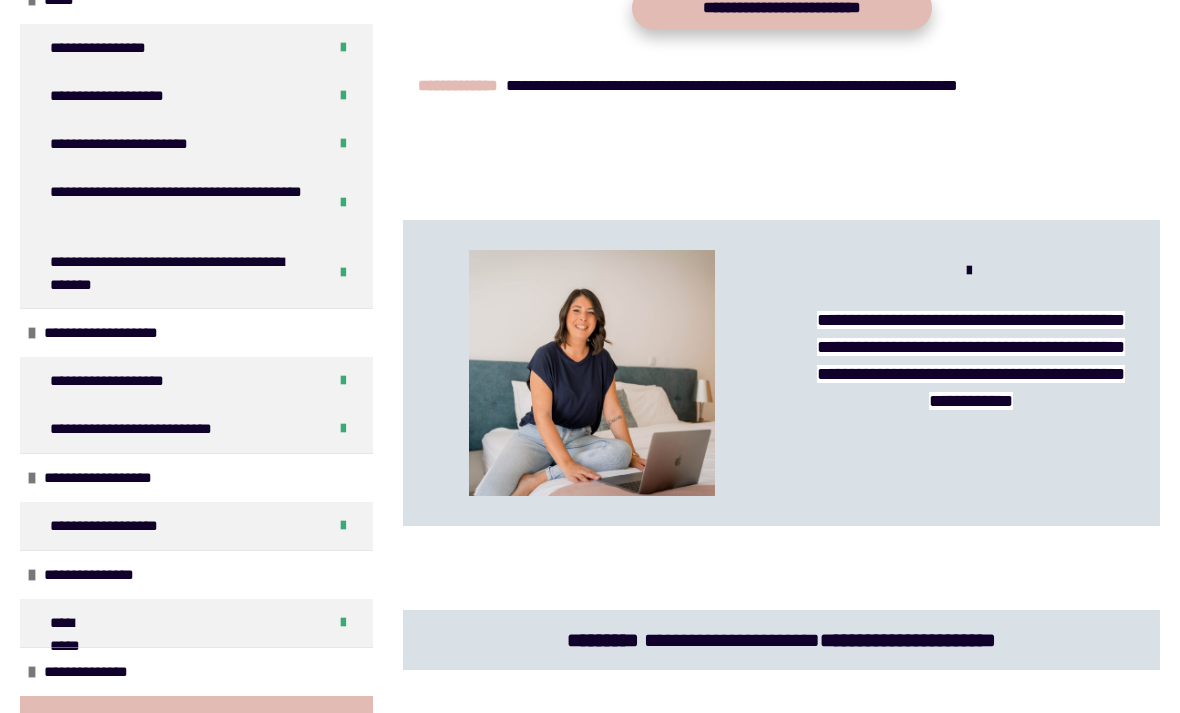 scroll, scrollTop: 1067, scrollLeft: 0, axis: vertical 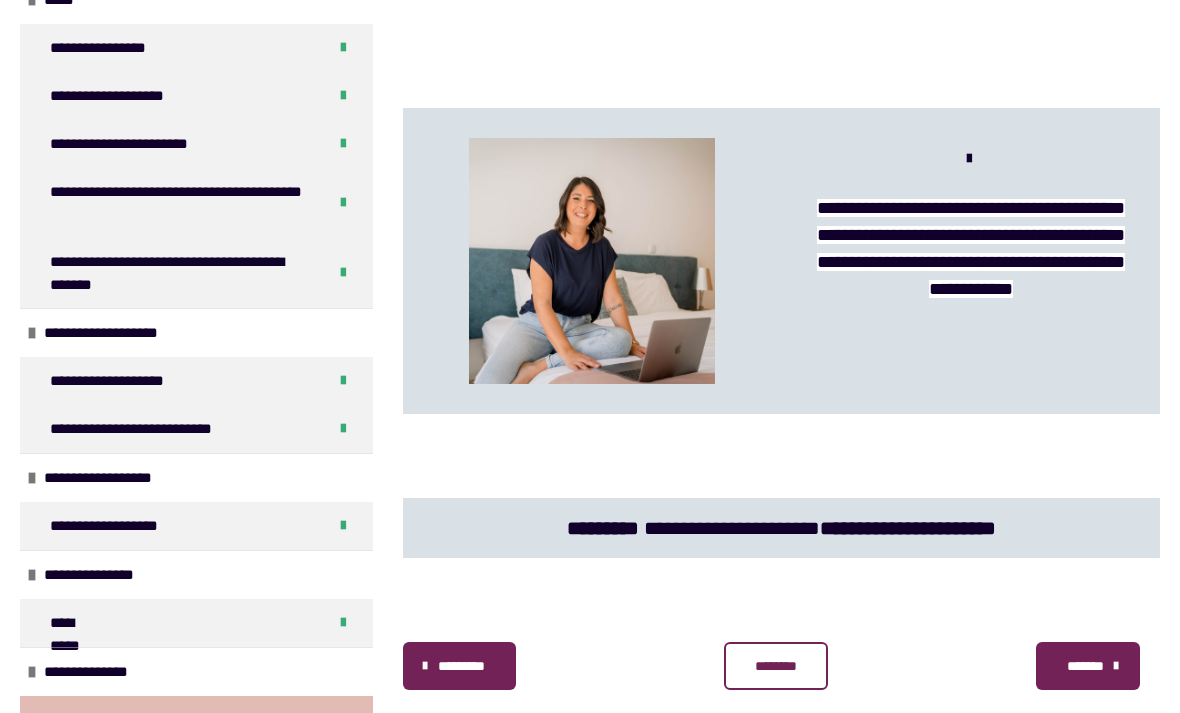 click on "********" at bounding box center (776, 666) 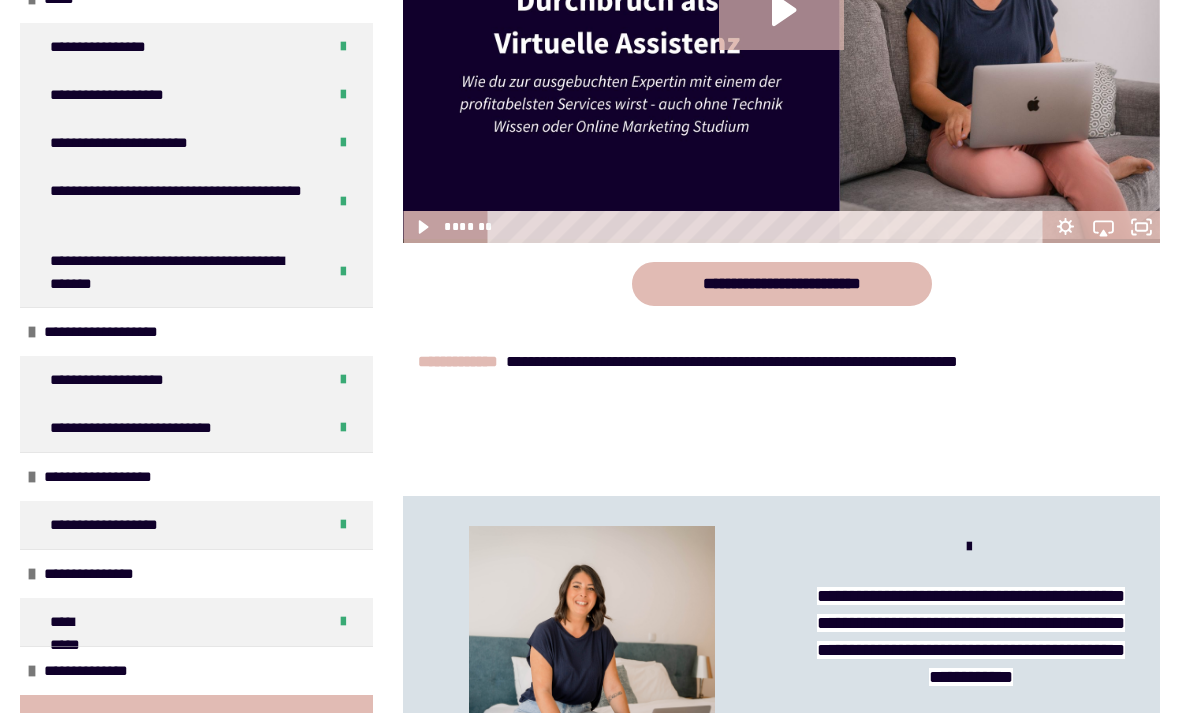 scroll, scrollTop: 679, scrollLeft: 0, axis: vertical 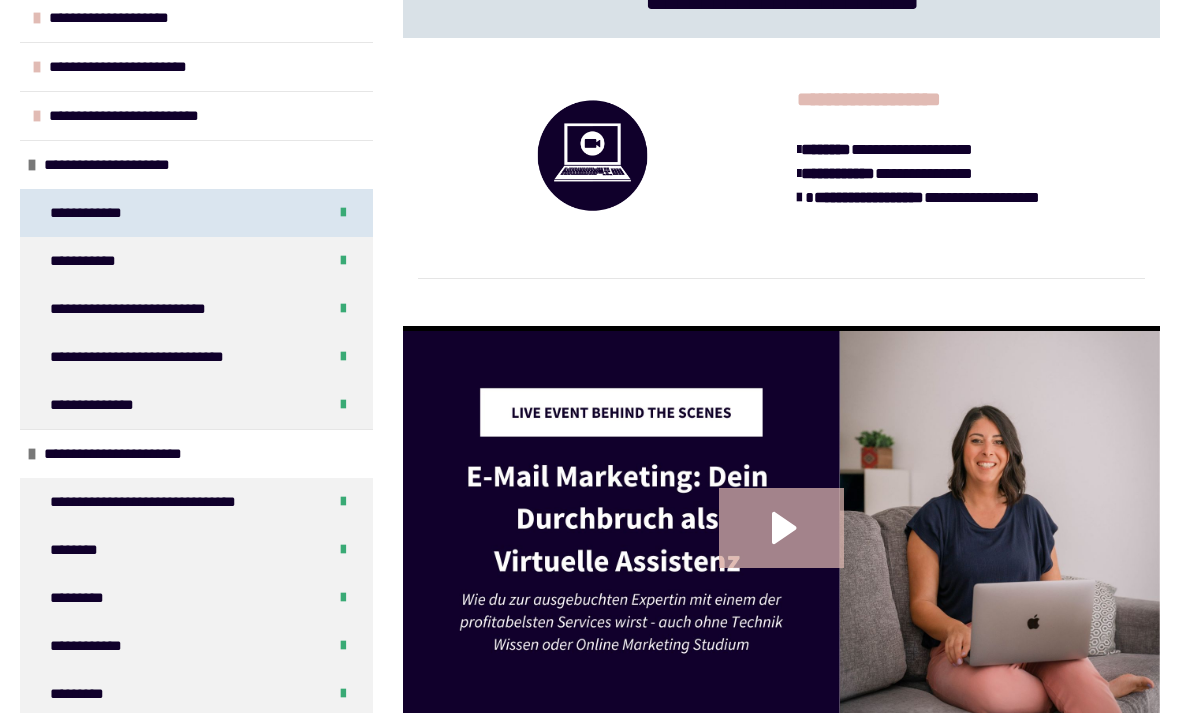 click on "**********" at bounding box center [196, 213] 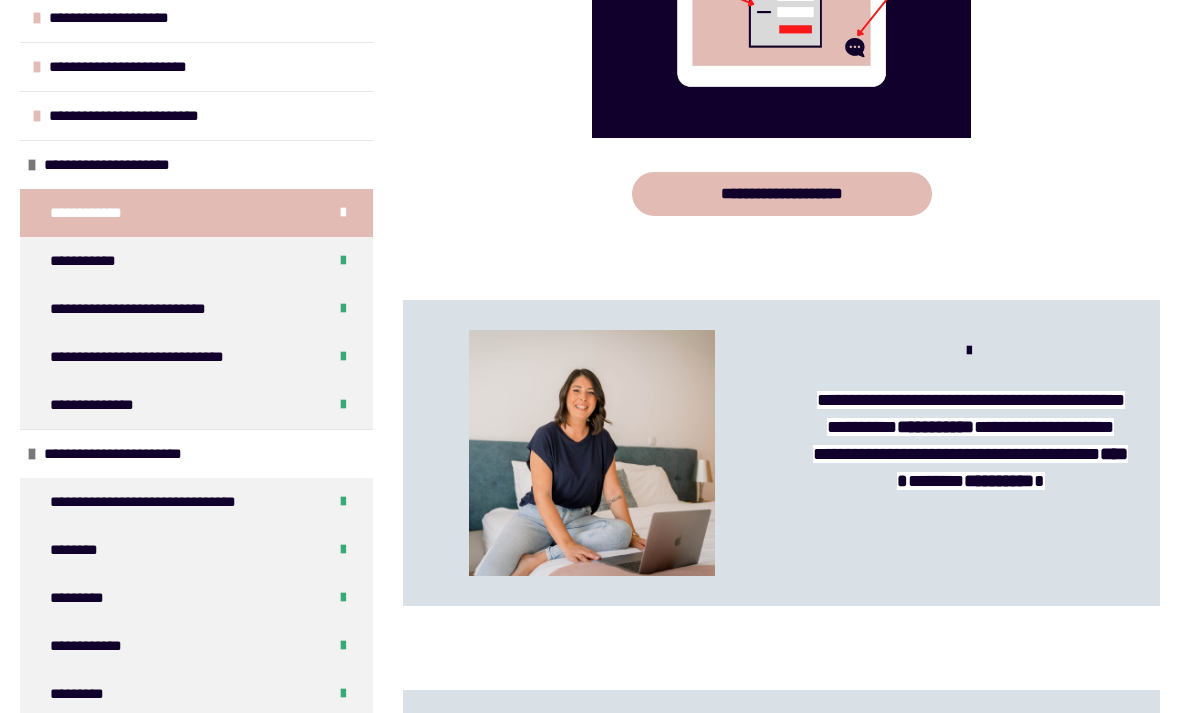 scroll, scrollTop: 2513, scrollLeft: 0, axis: vertical 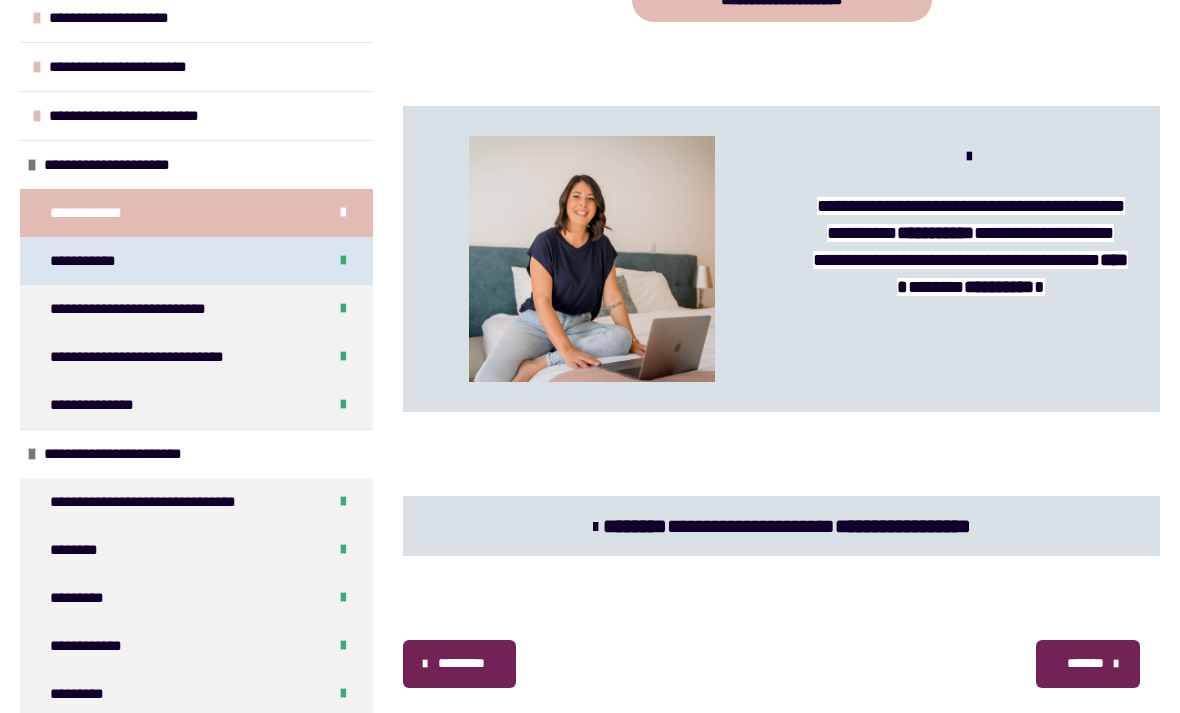 click on "**********" at bounding box center [196, 261] 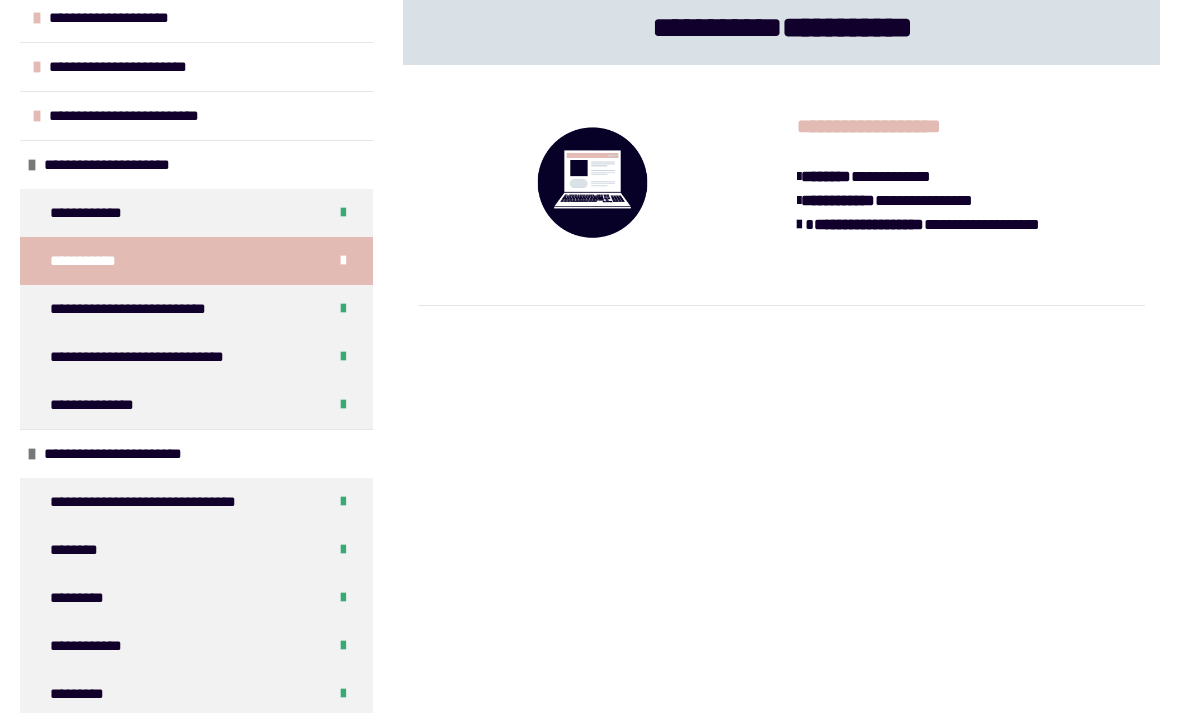 scroll, scrollTop: 990, scrollLeft: 0, axis: vertical 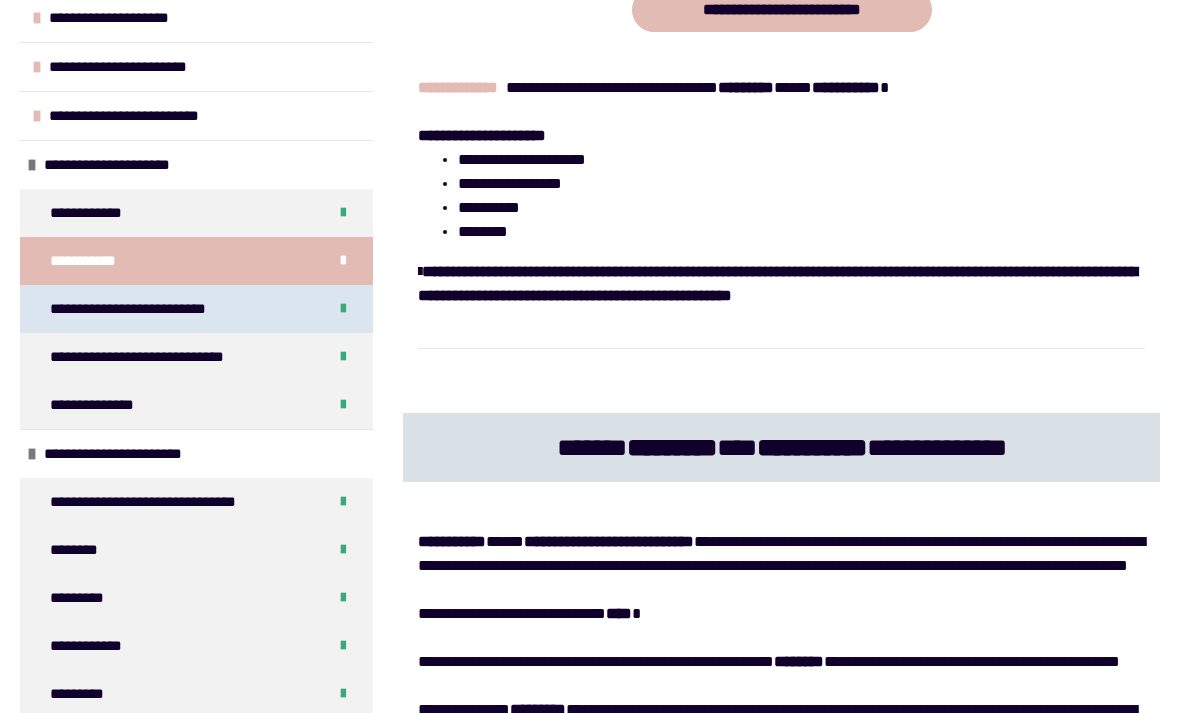 click on "**********" at bounding box center (196, 309) 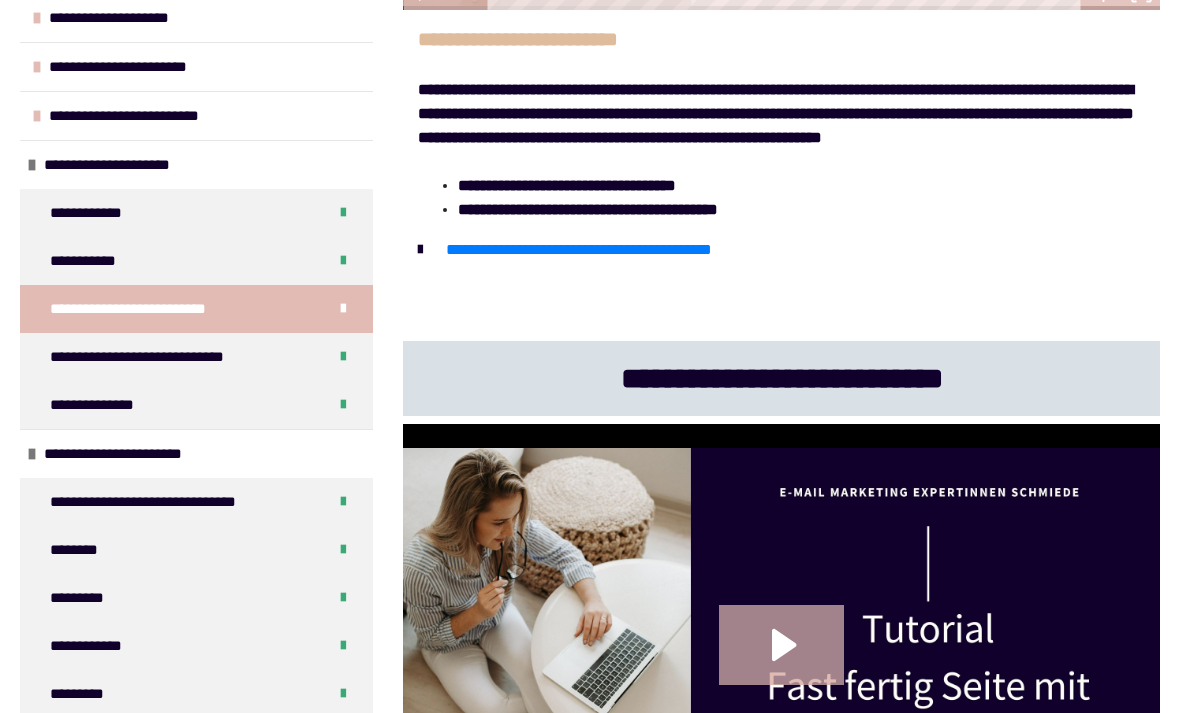 scroll, scrollTop: 6996, scrollLeft: 0, axis: vertical 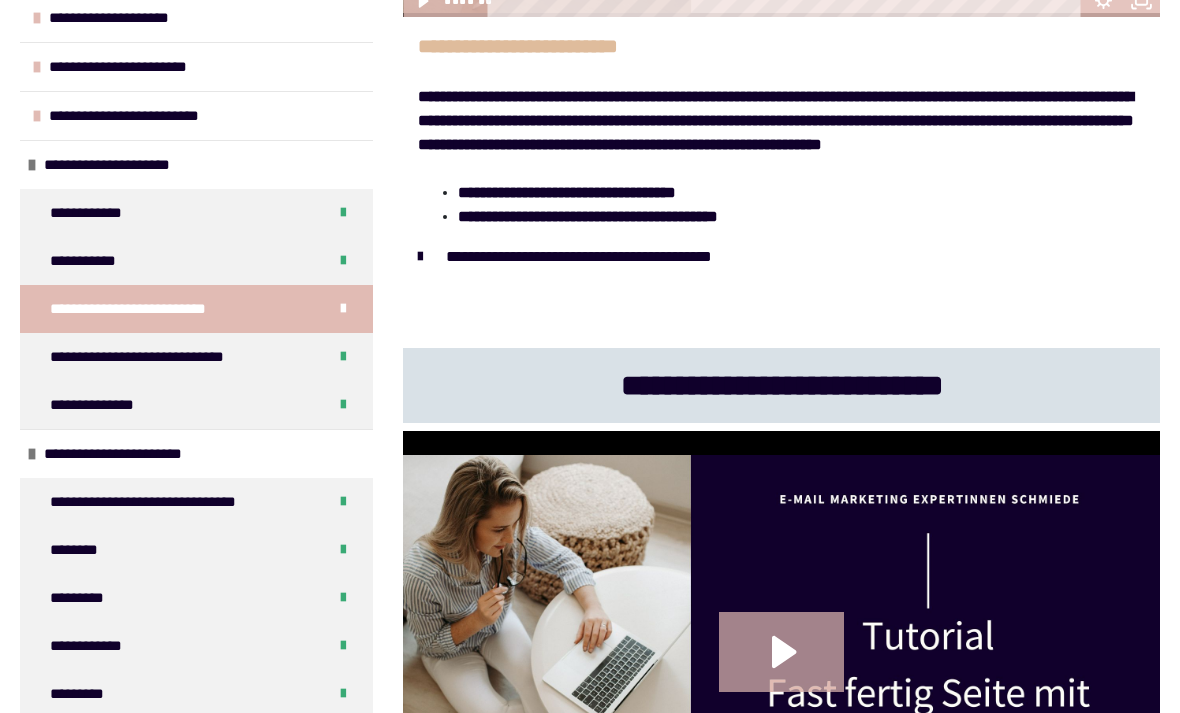 click on "**********" at bounding box center (579, 256) 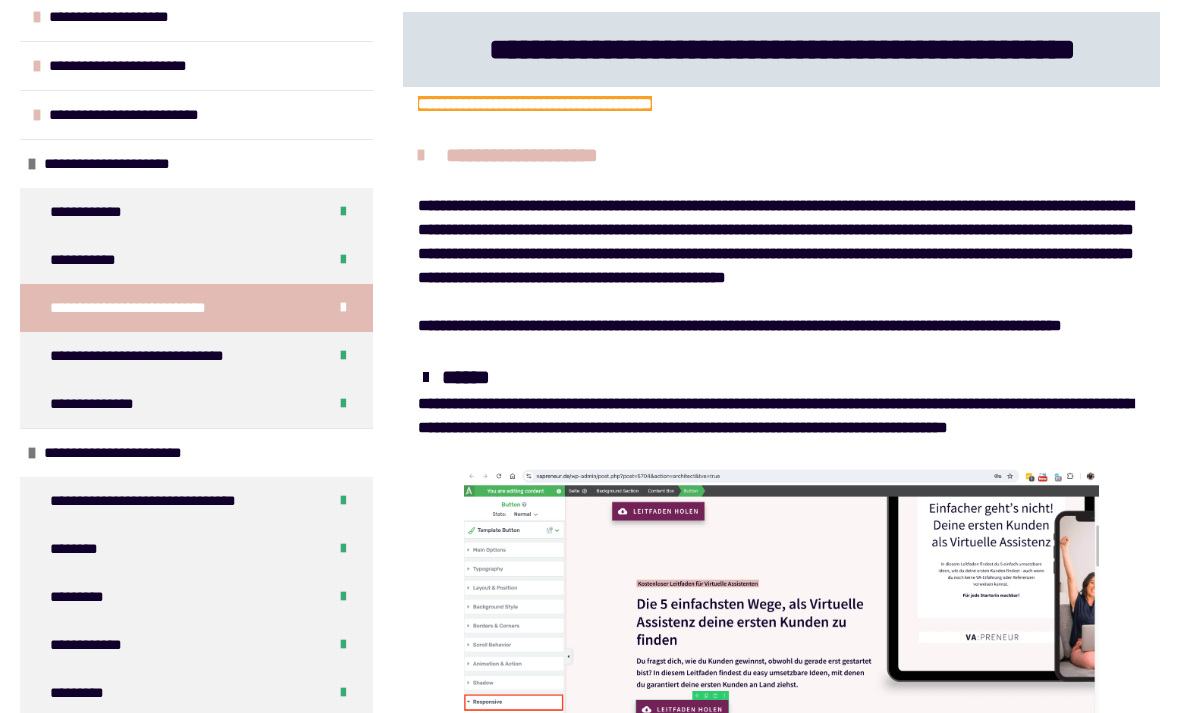 scroll, scrollTop: 4751, scrollLeft: 0, axis: vertical 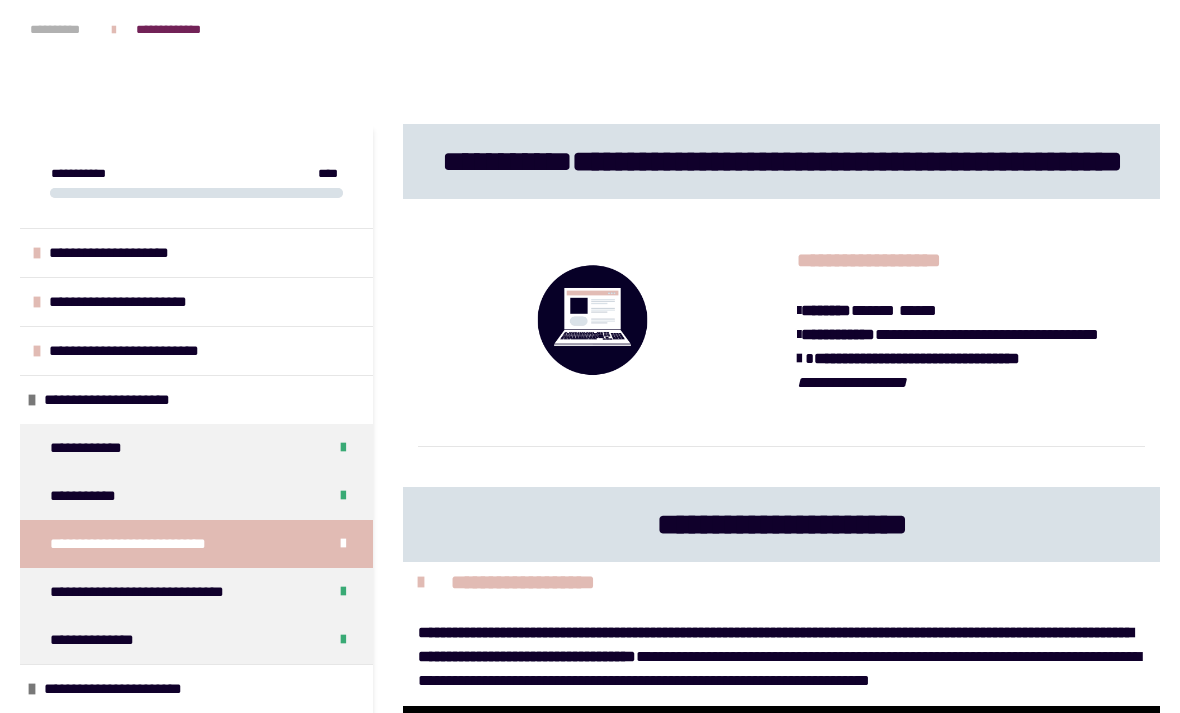 click on "**********" at bounding box center [61, 29] 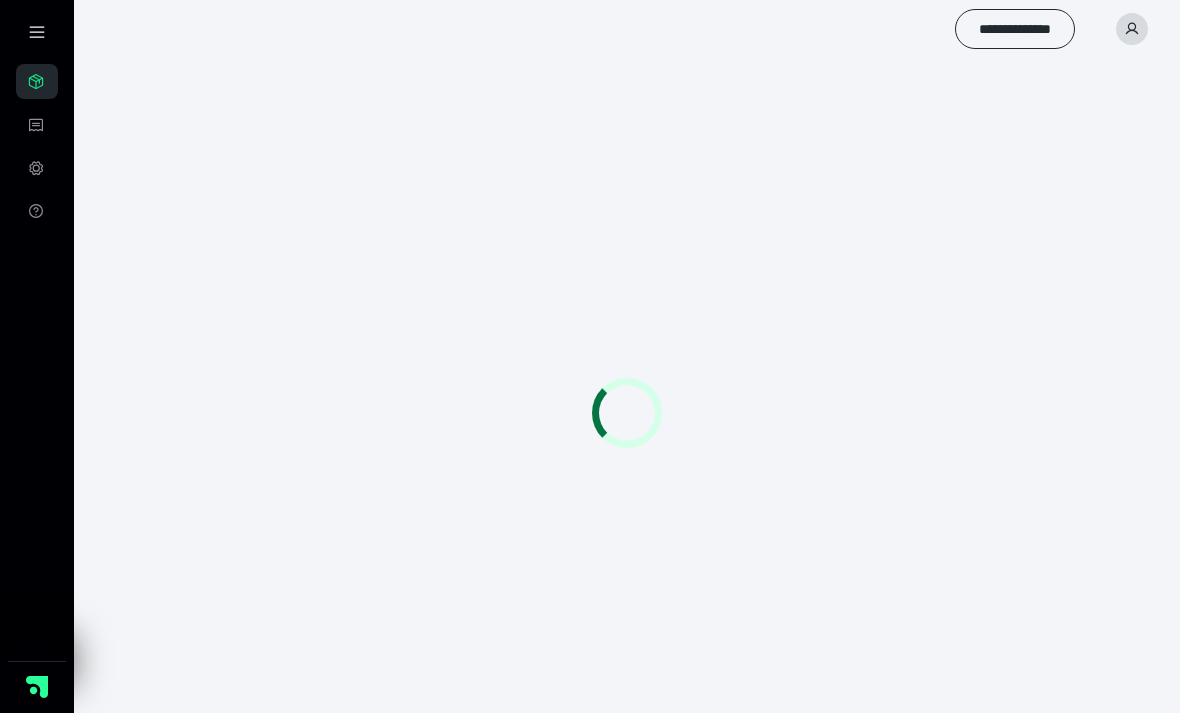 scroll, scrollTop: 0, scrollLeft: 0, axis: both 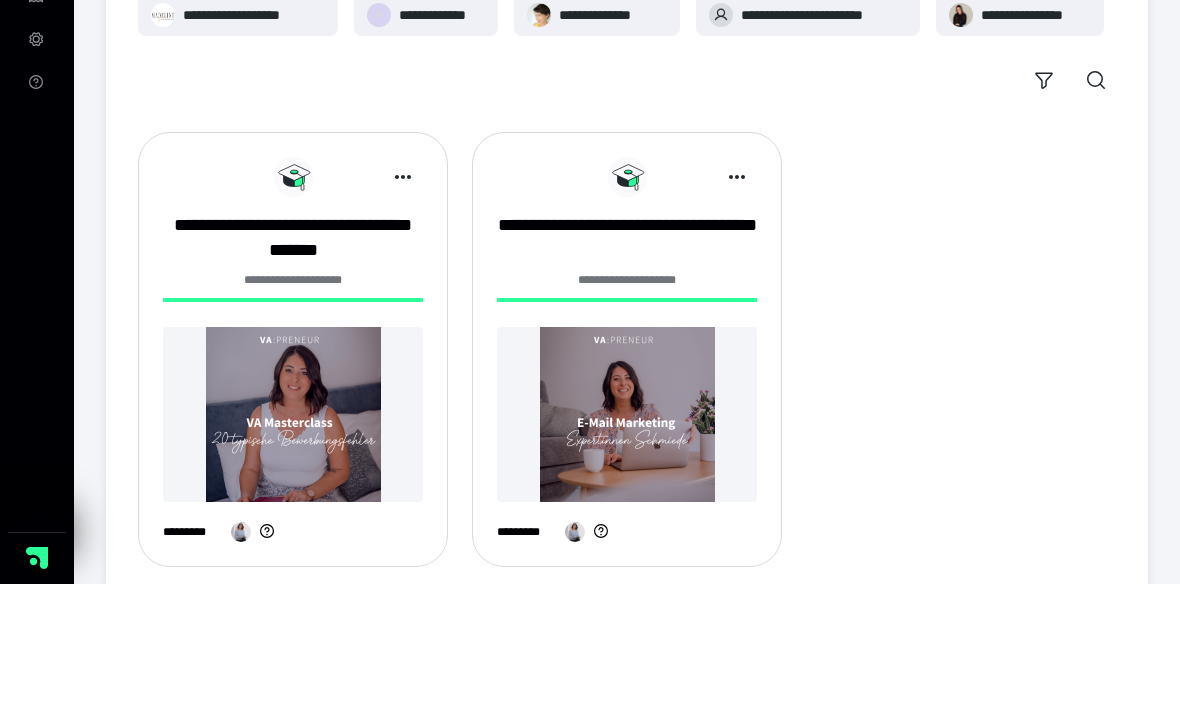click on "****" at bounding box center (163, -89) 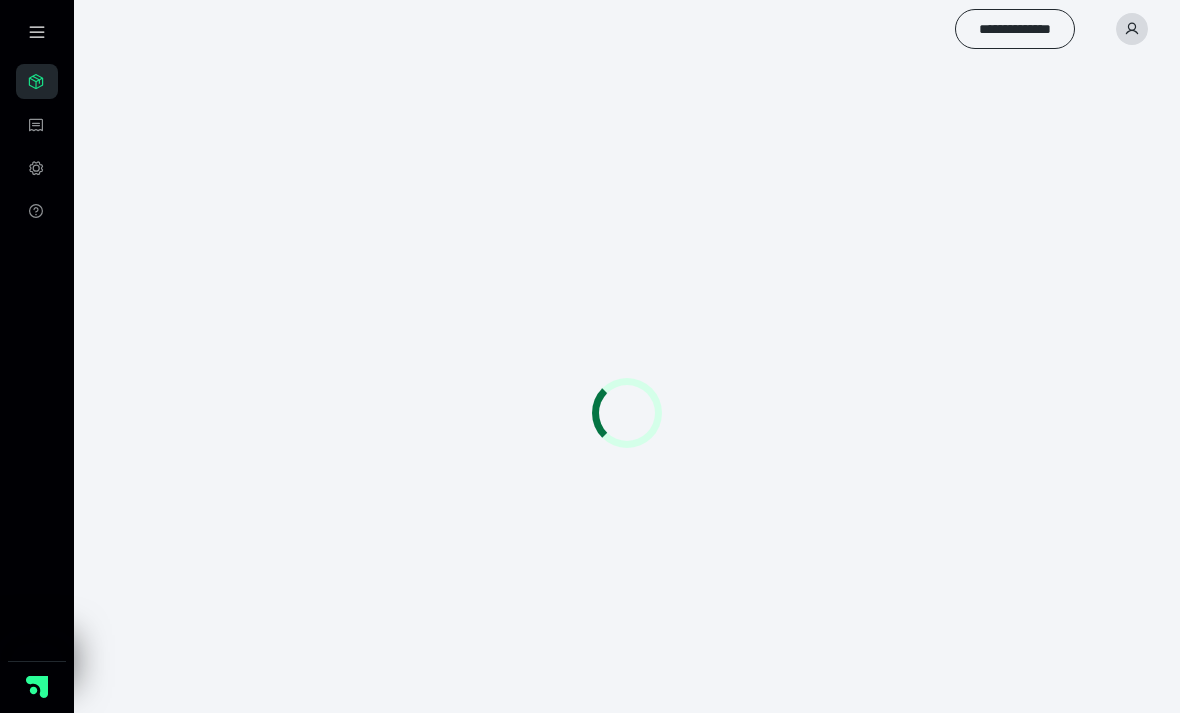 scroll, scrollTop: 0, scrollLeft: 0, axis: both 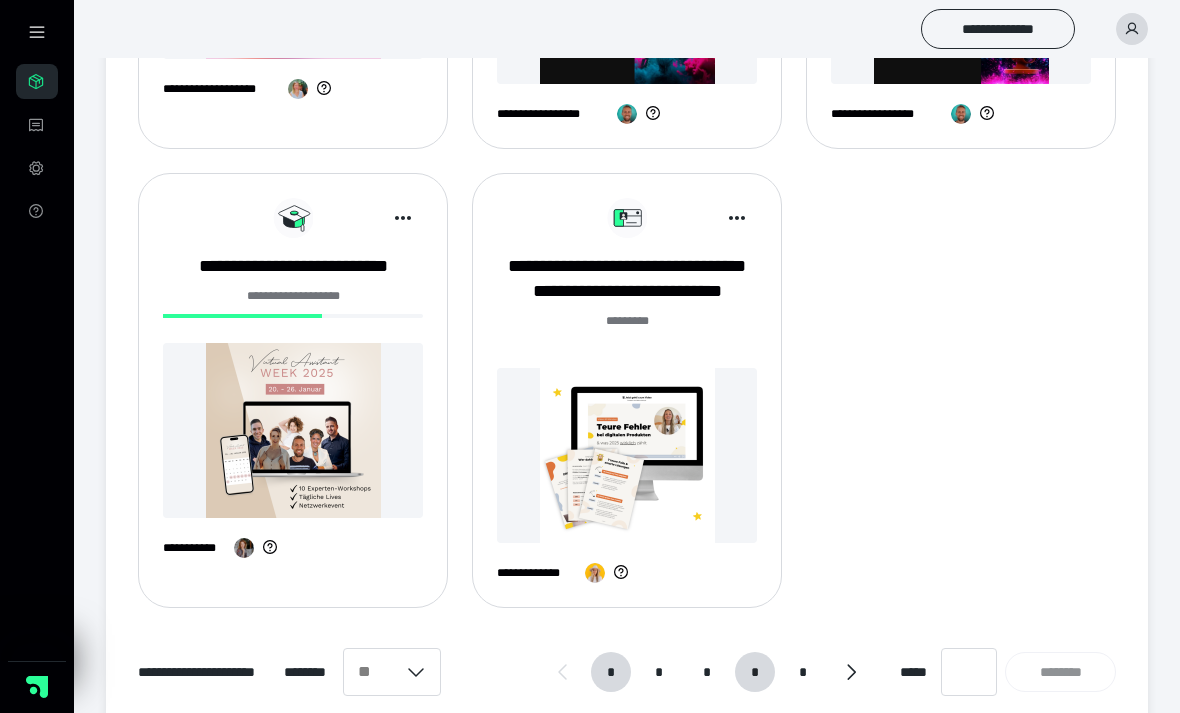 click on "*" at bounding box center [754, 672] 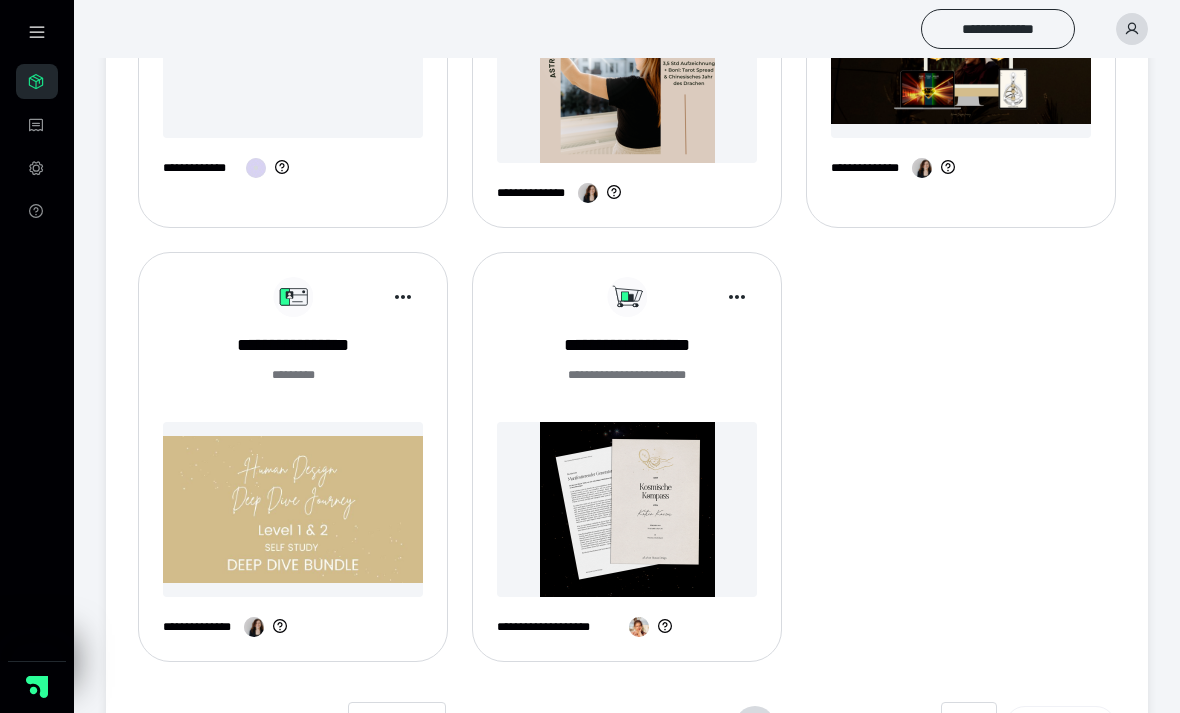 scroll, scrollTop: 1727, scrollLeft: 0, axis: vertical 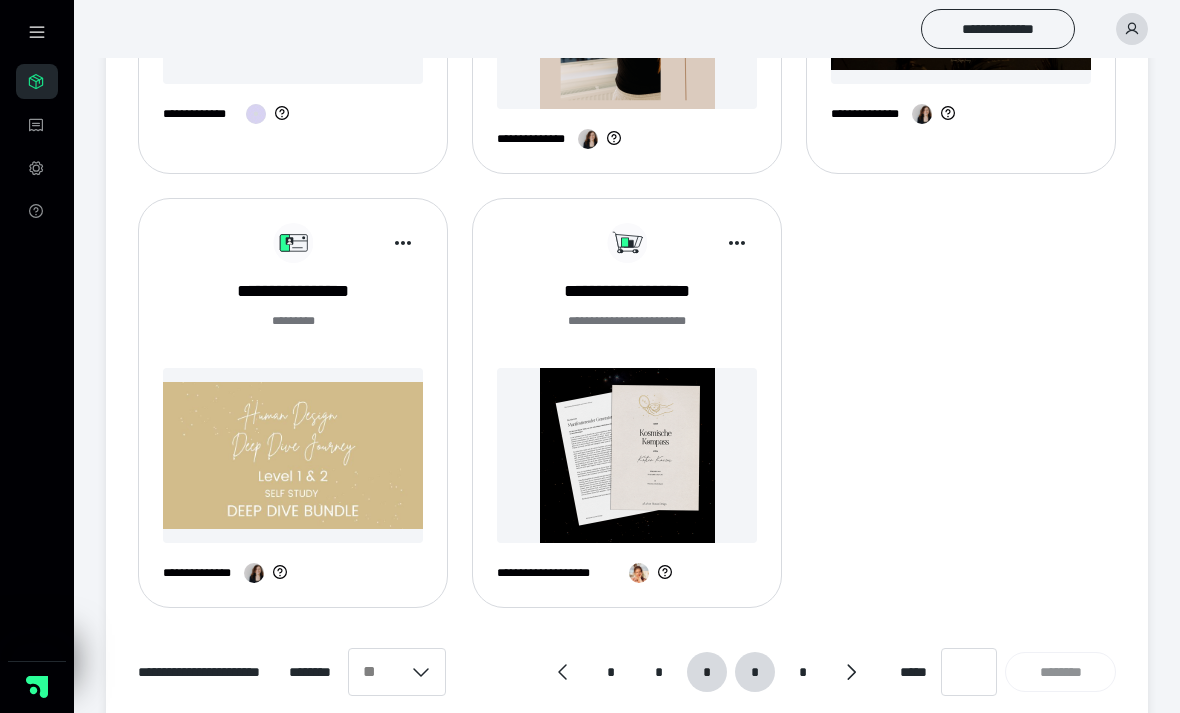 click on "*" at bounding box center [707, 672] 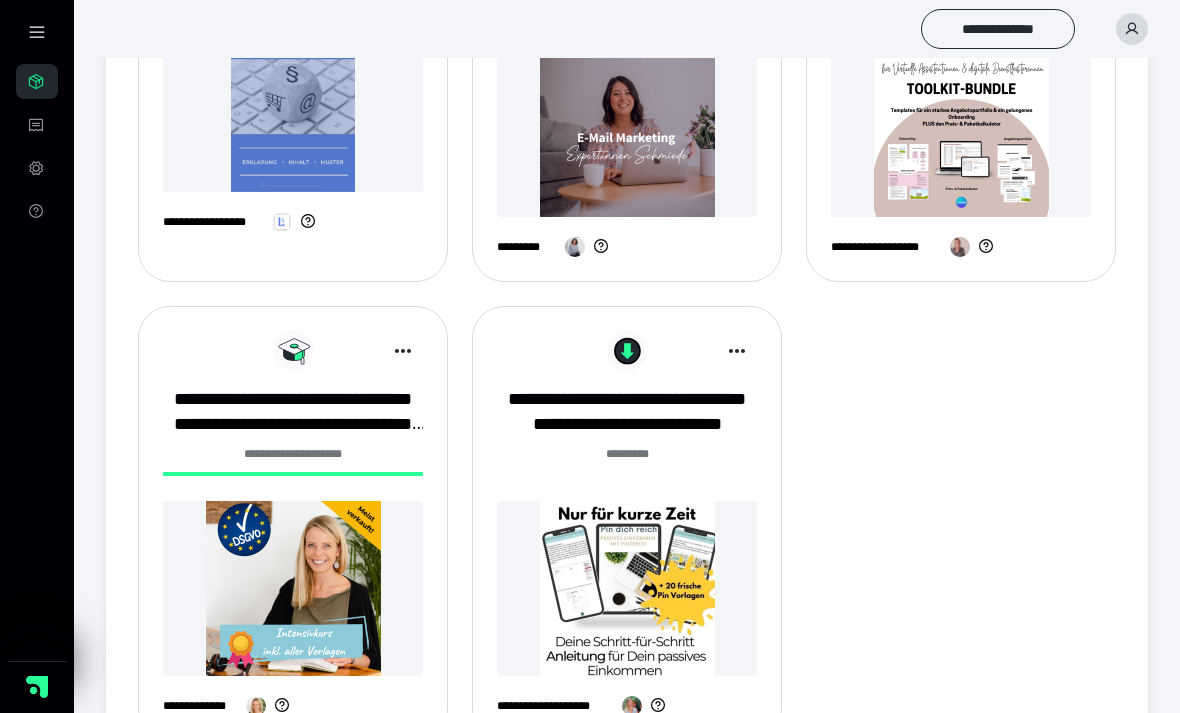 scroll, scrollTop: 1752, scrollLeft: 0, axis: vertical 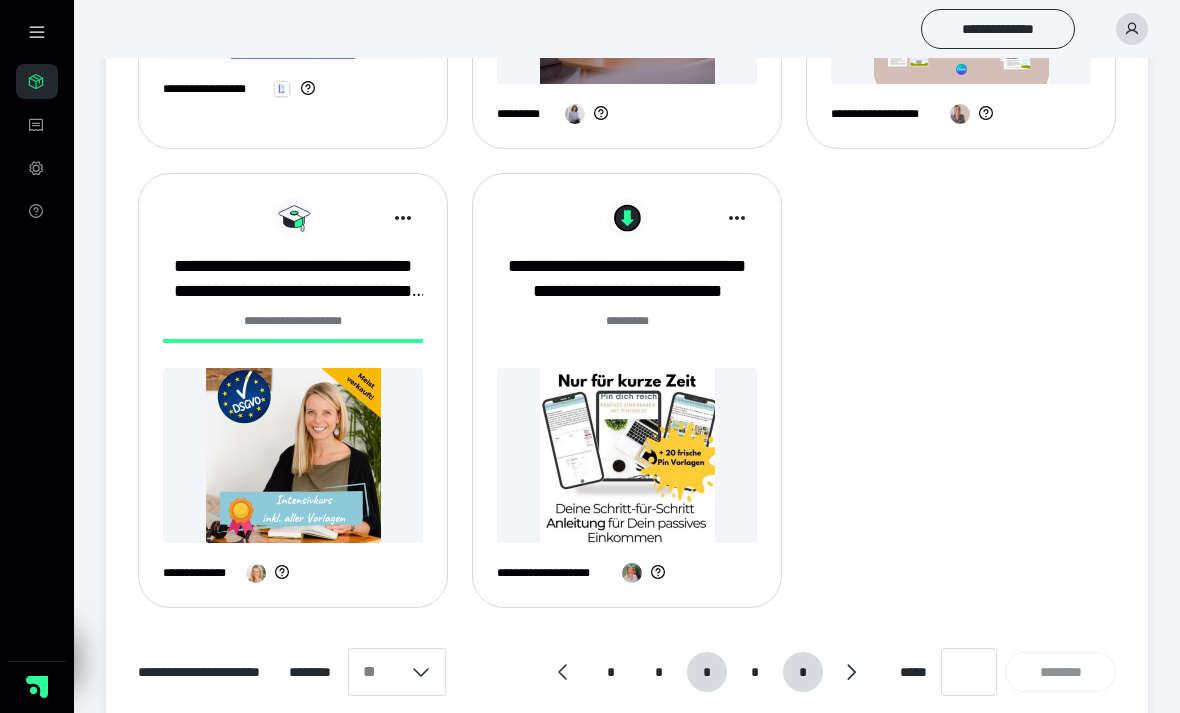 click on "*" at bounding box center [803, 672] 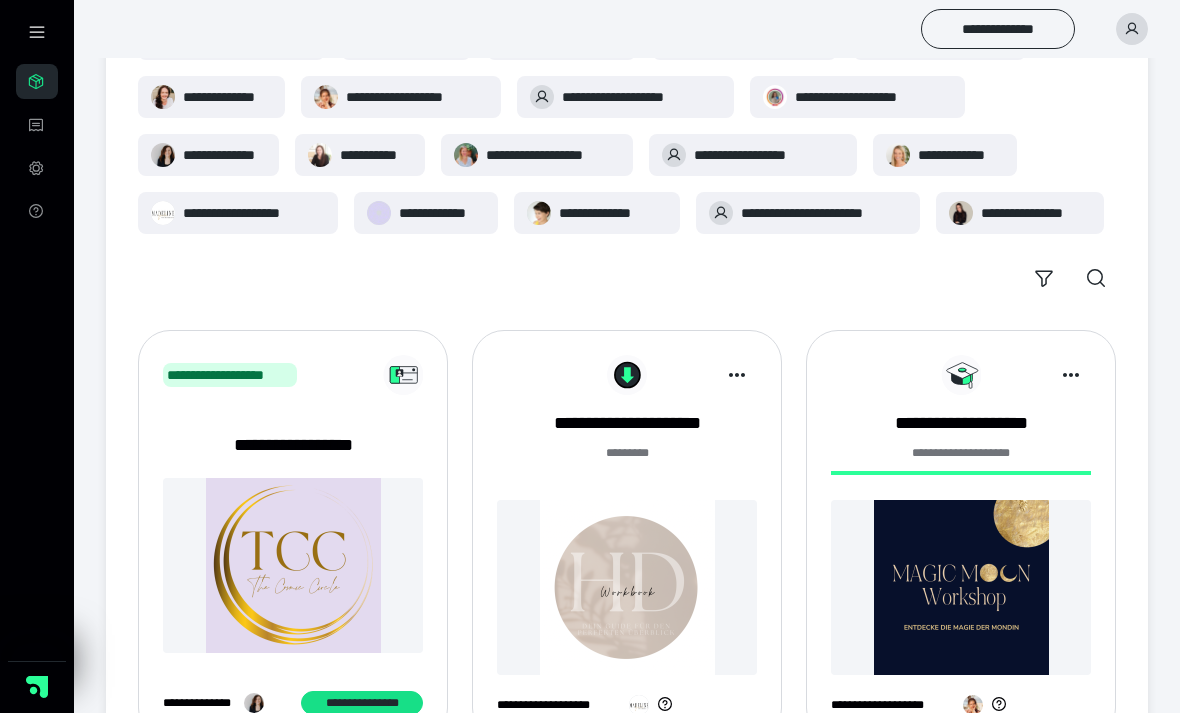 scroll, scrollTop: 350, scrollLeft: 0, axis: vertical 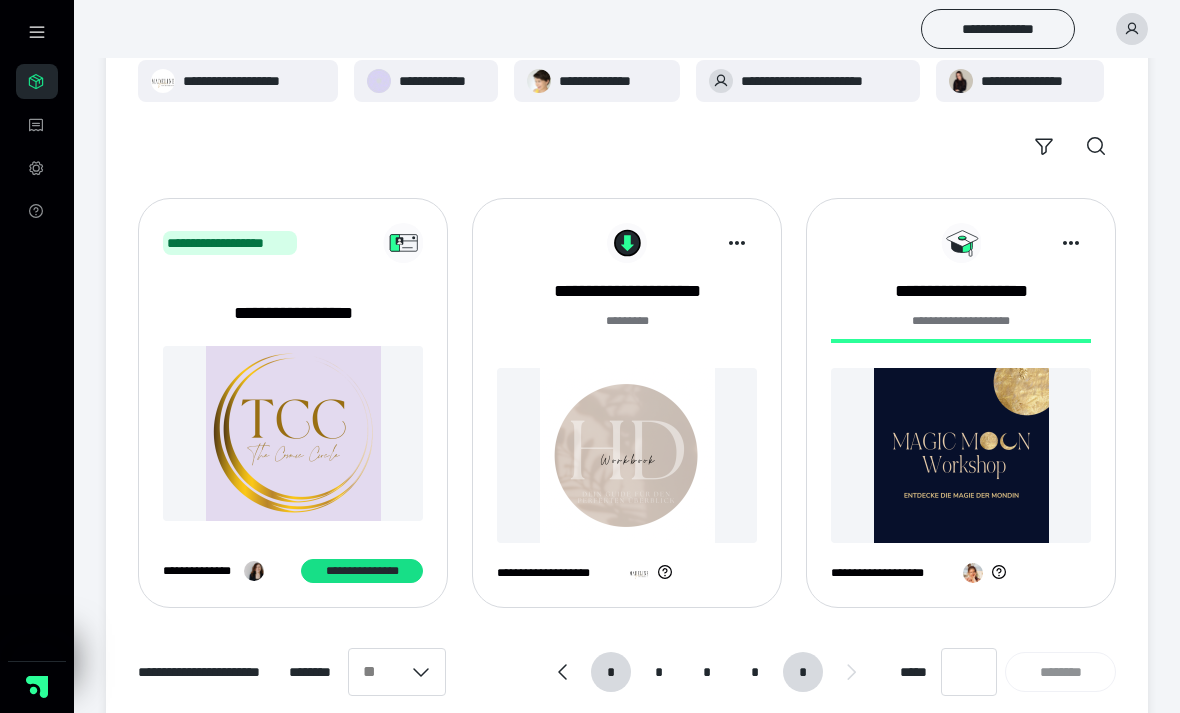 click on "*" at bounding box center [611, 672] 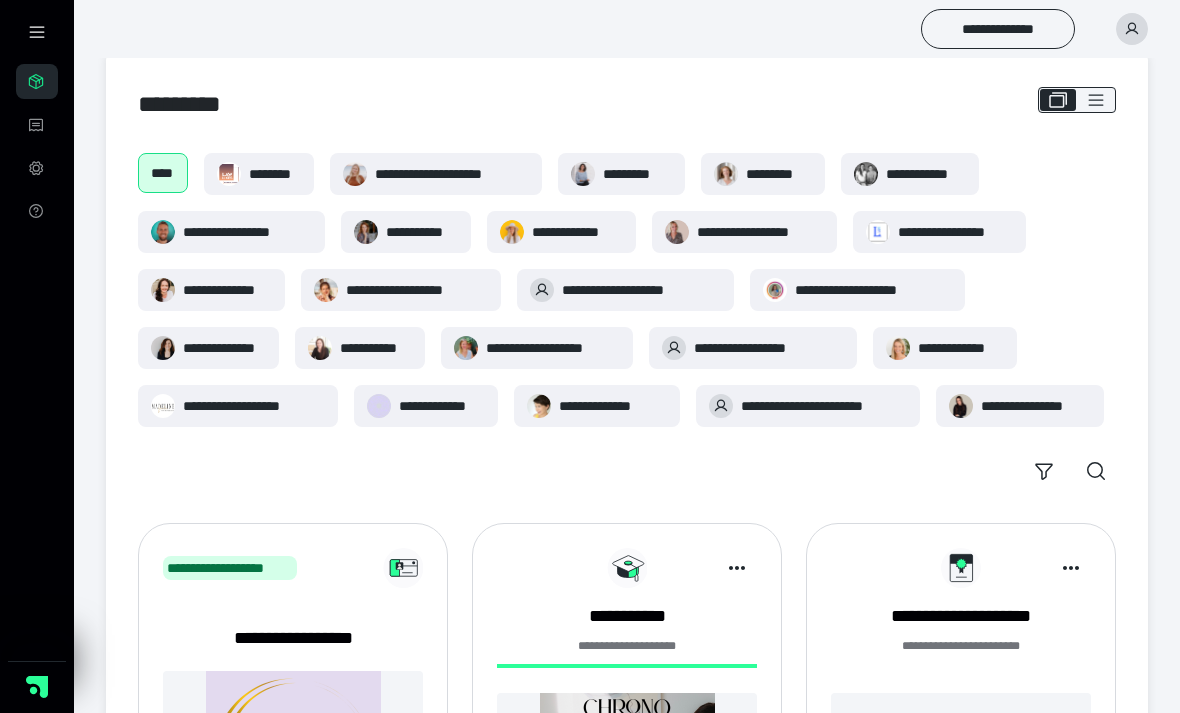 scroll, scrollTop: 0, scrollLeft: 0, axis: both 